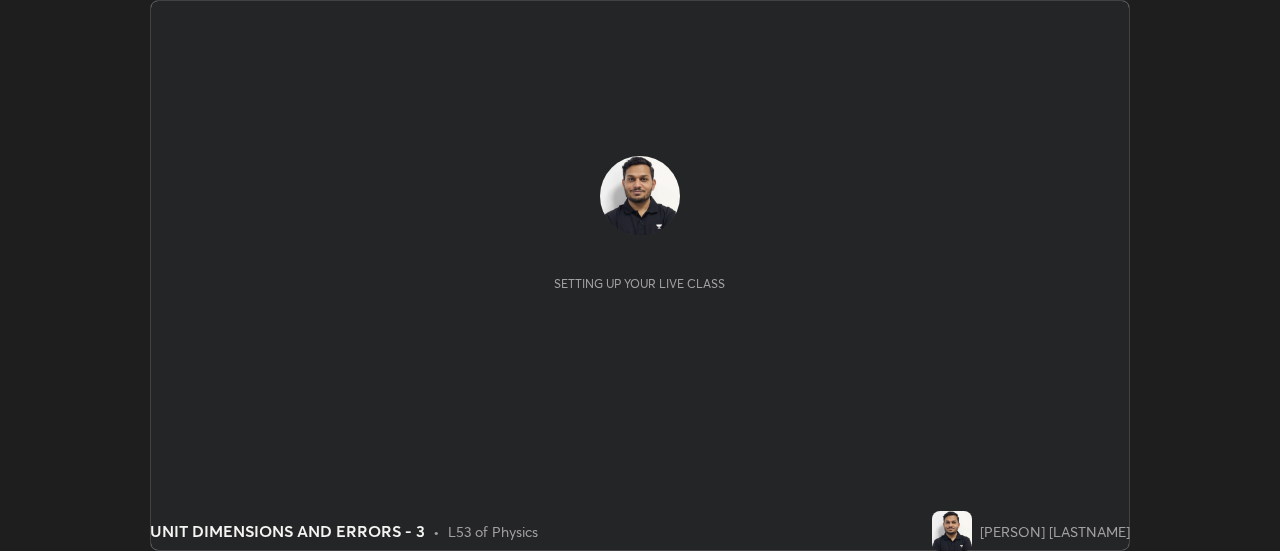 scroll, scrollTop: 0, scrollLeft: 0, axis: both 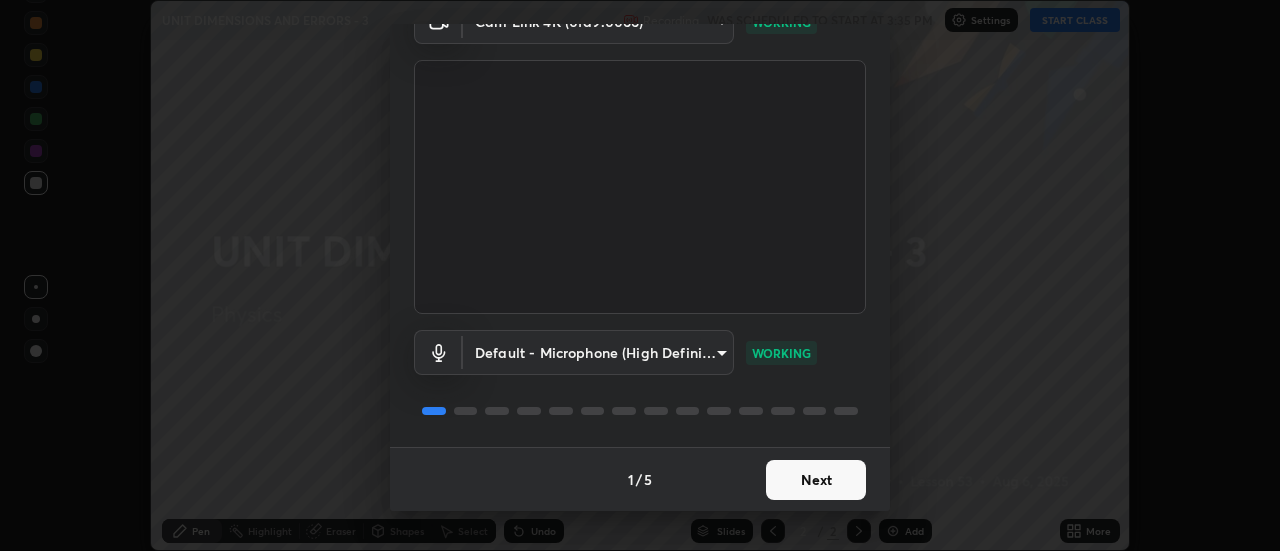 click on "Next" at bounding box center (816, 480) 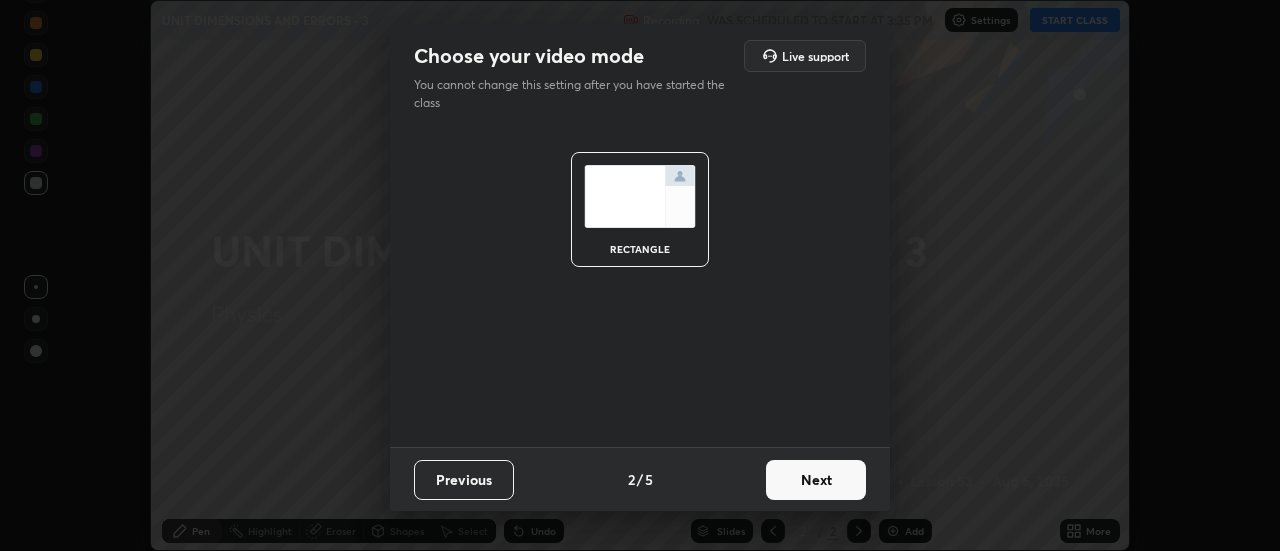 click on "Next" at bounding box center (816, 480) 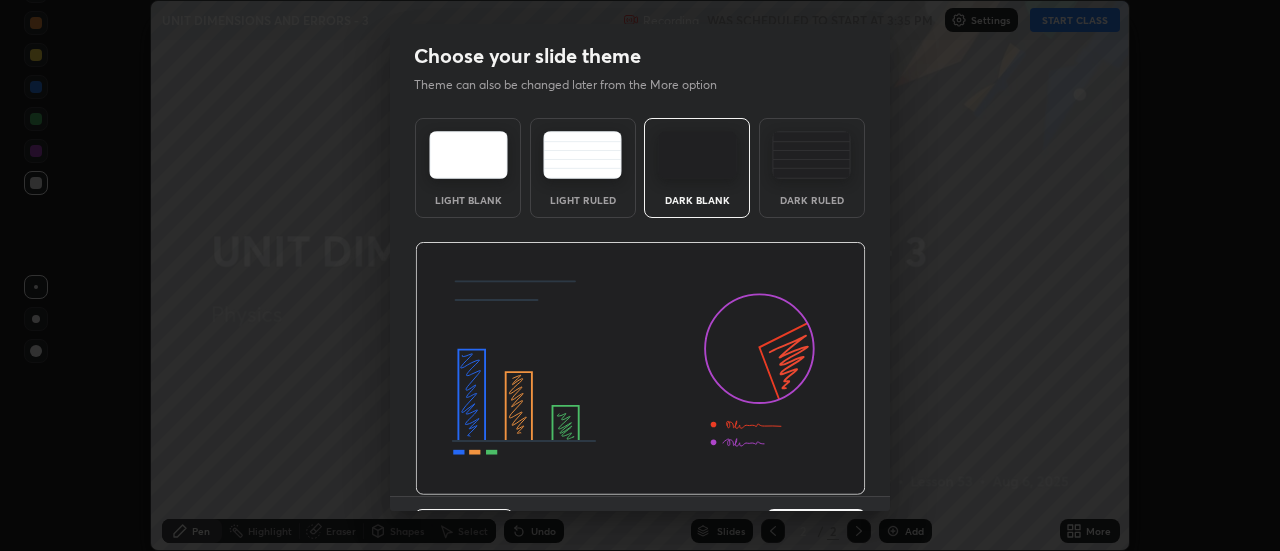 scroll, scrollTop: 49, scrollLeft: 0, axis: vertical 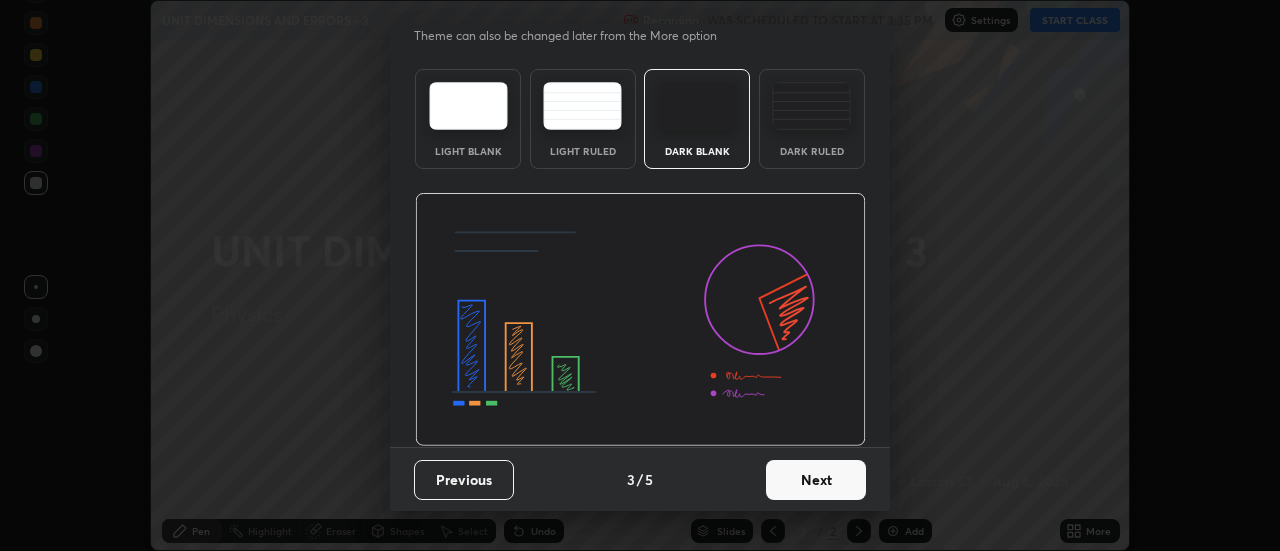 click on "Next" at bounding box center [816, 480] 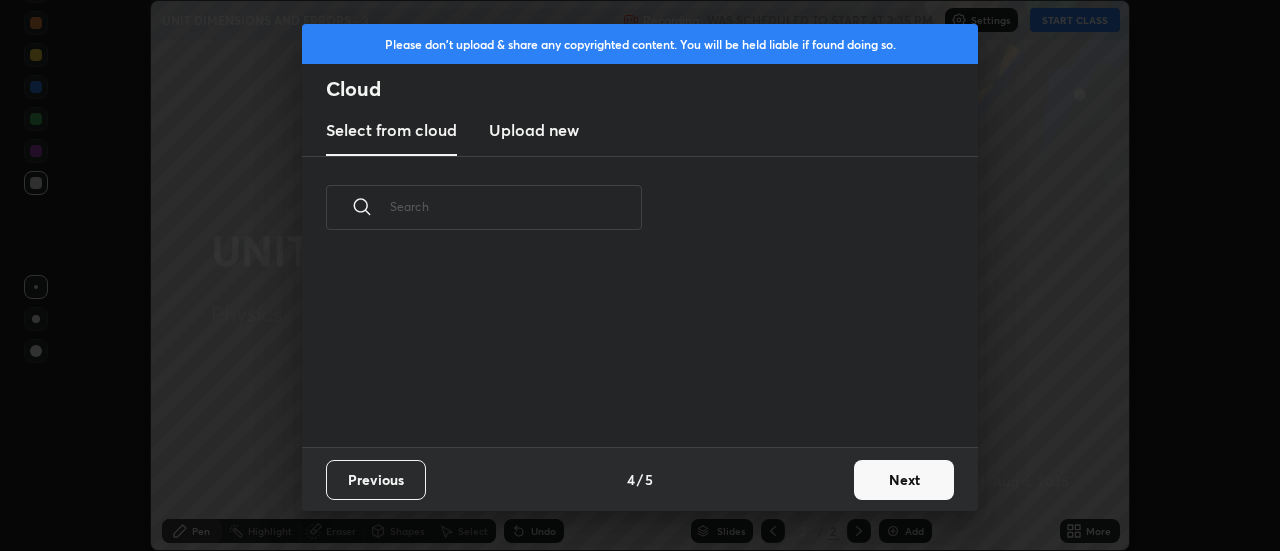 scroll, scrollTop: 0, scrollLeft: 0, axis: both 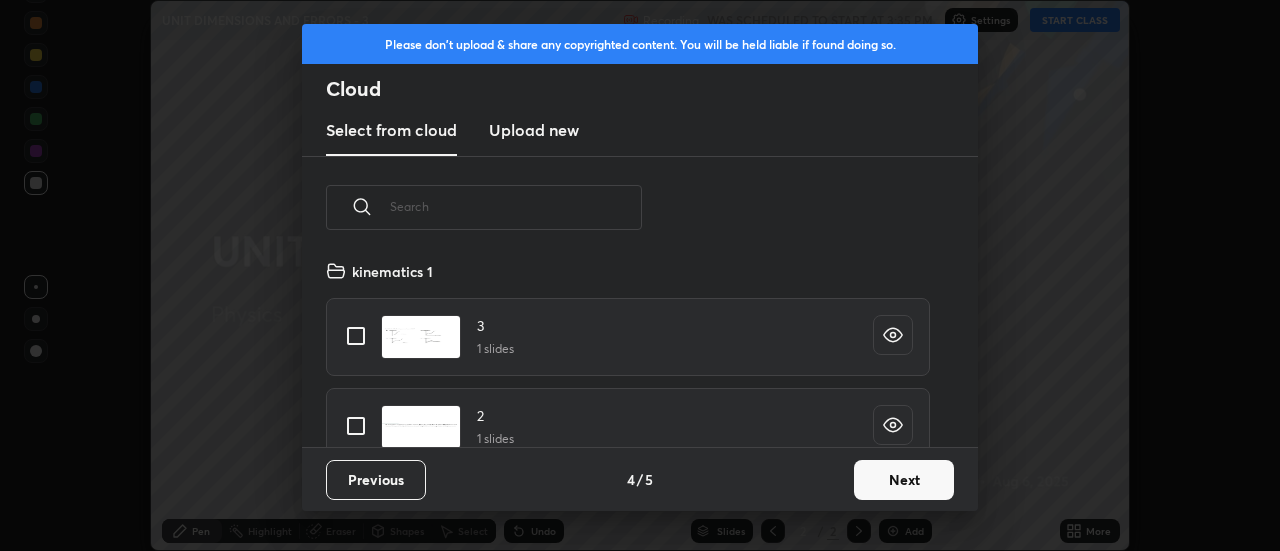 click on "Next" at bounding box center (904, 480) 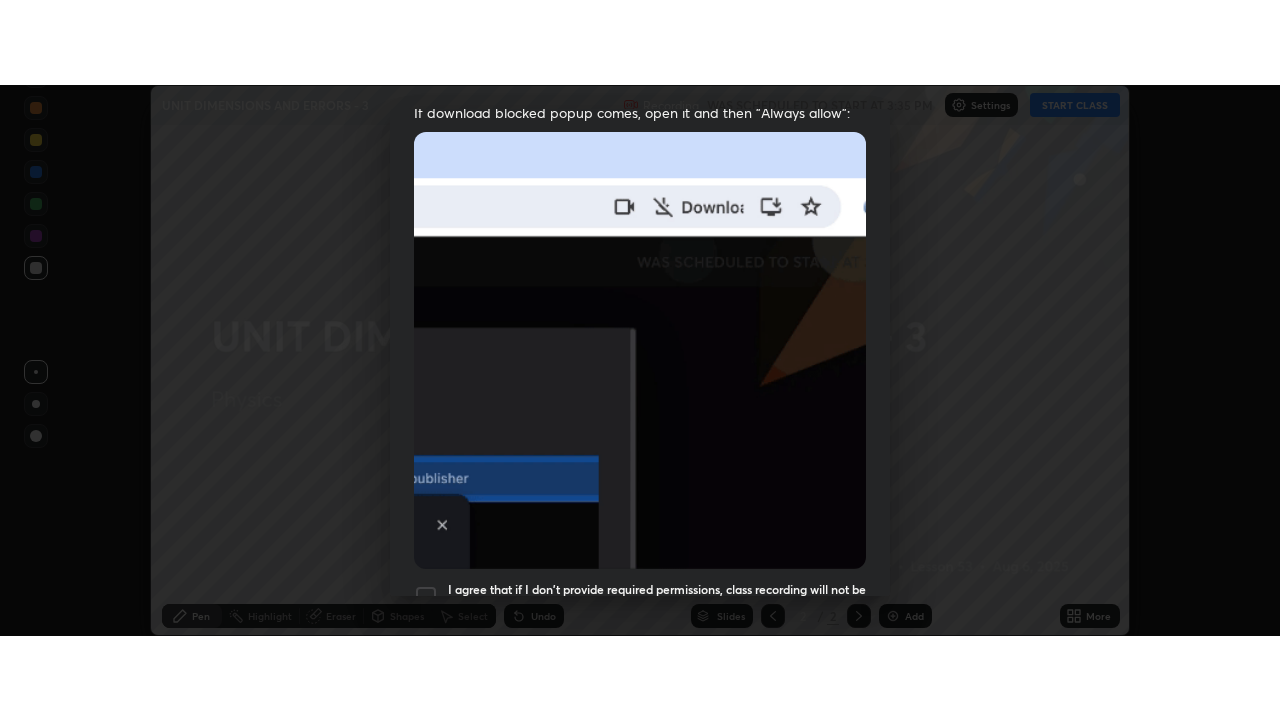 scroll, scrollTop: 513, scrollLeft: 0, axis: vertical 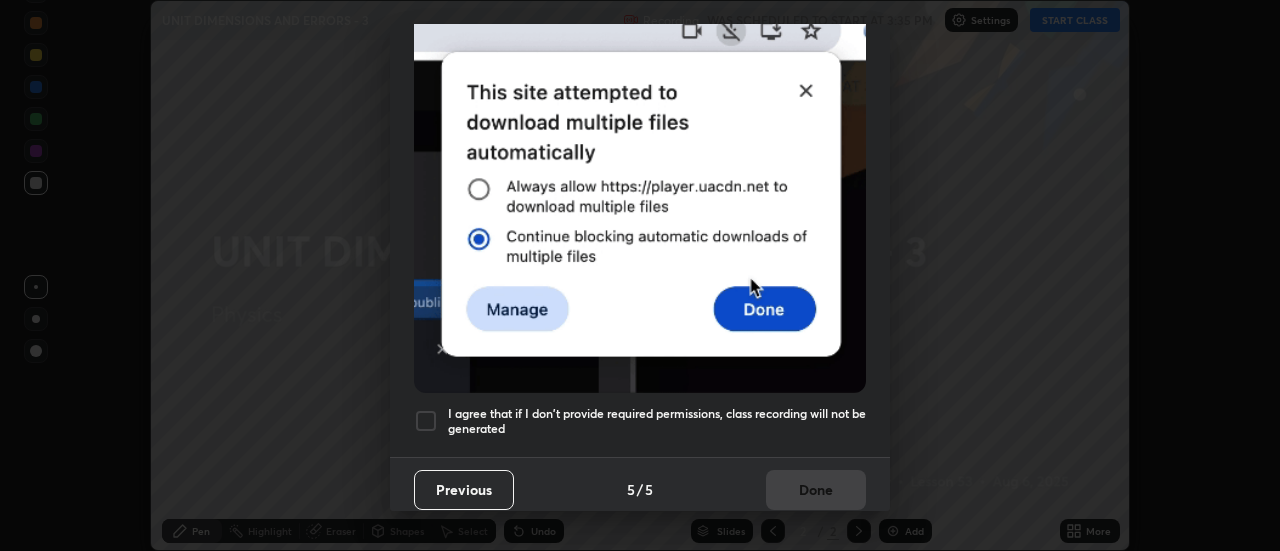 click at bounding box center (426, 421) 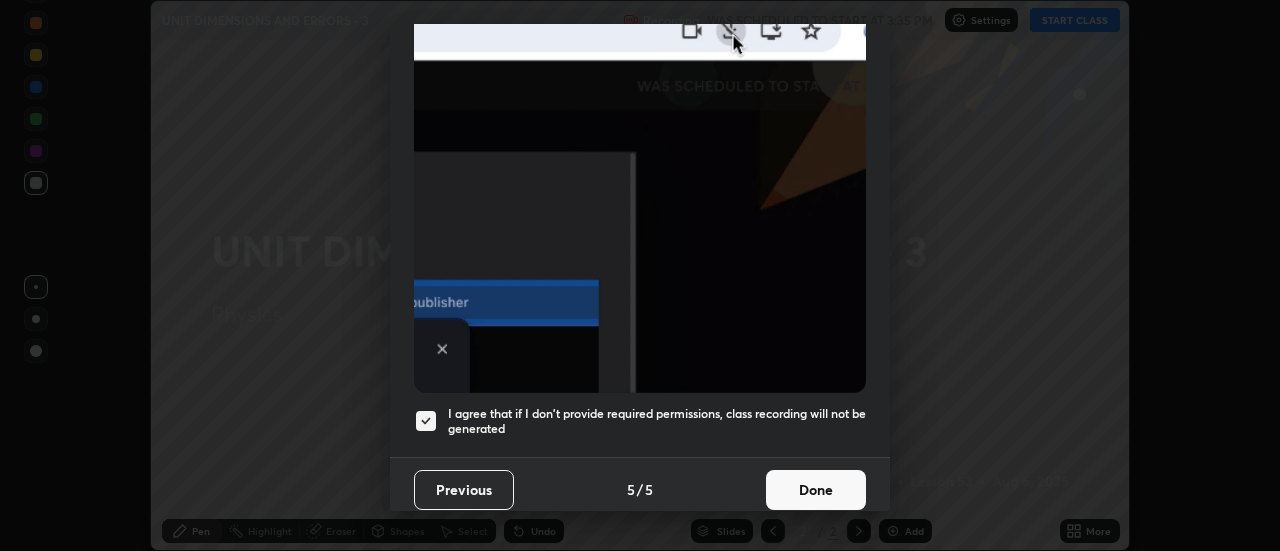 click on "Done" at bounding box center (816, 490) 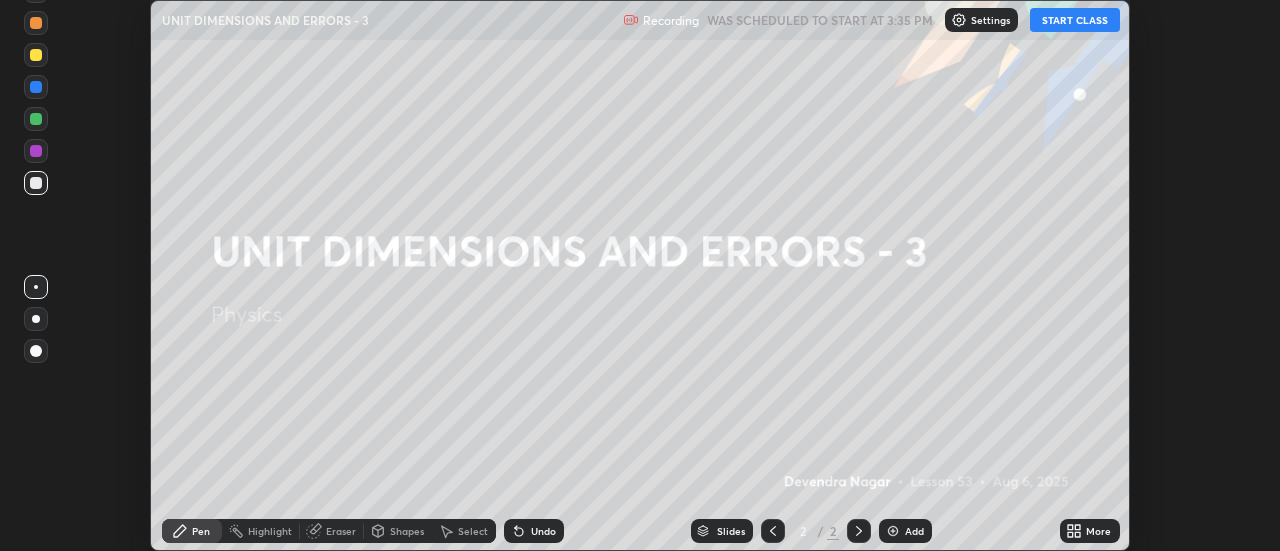 click on "START CLASS" at bounding box center (1075, 20) 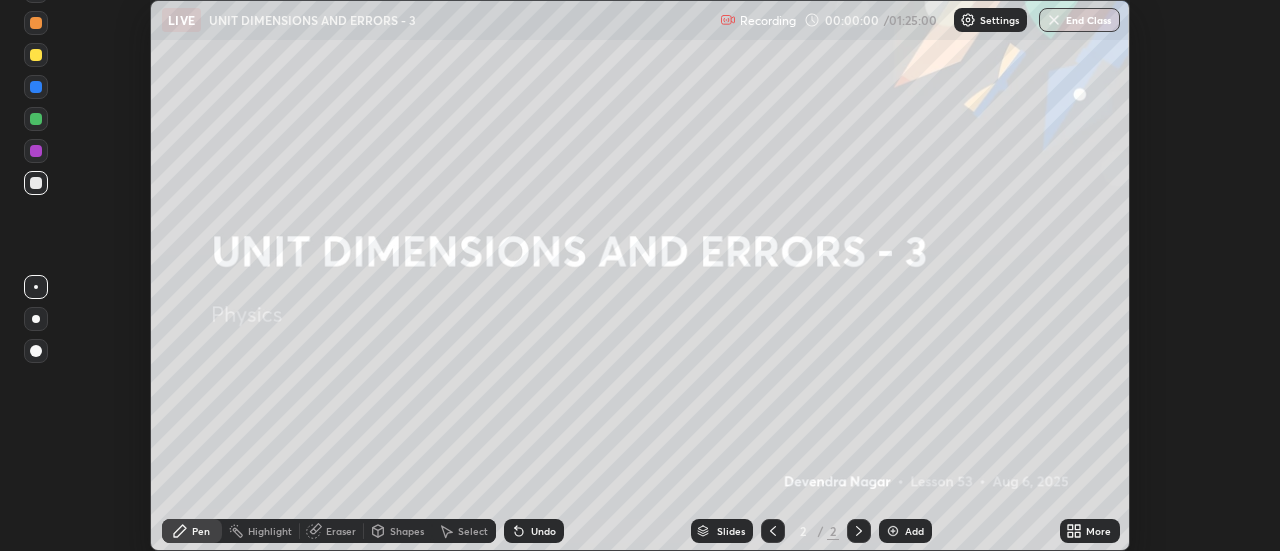 click 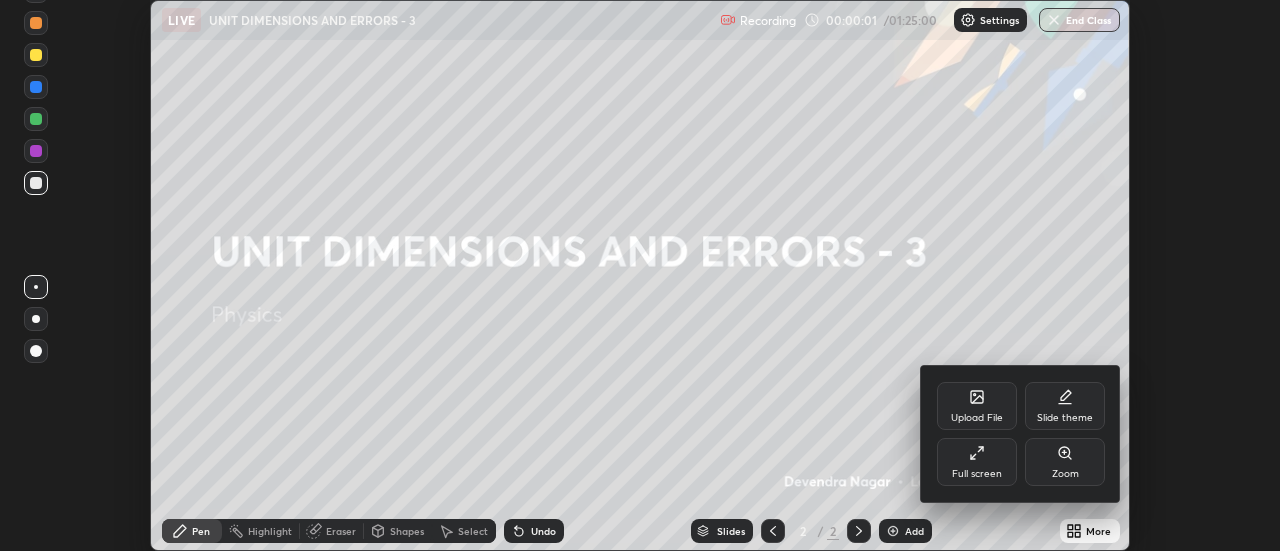 click on "Full screen" at bounding box center [977, 462] 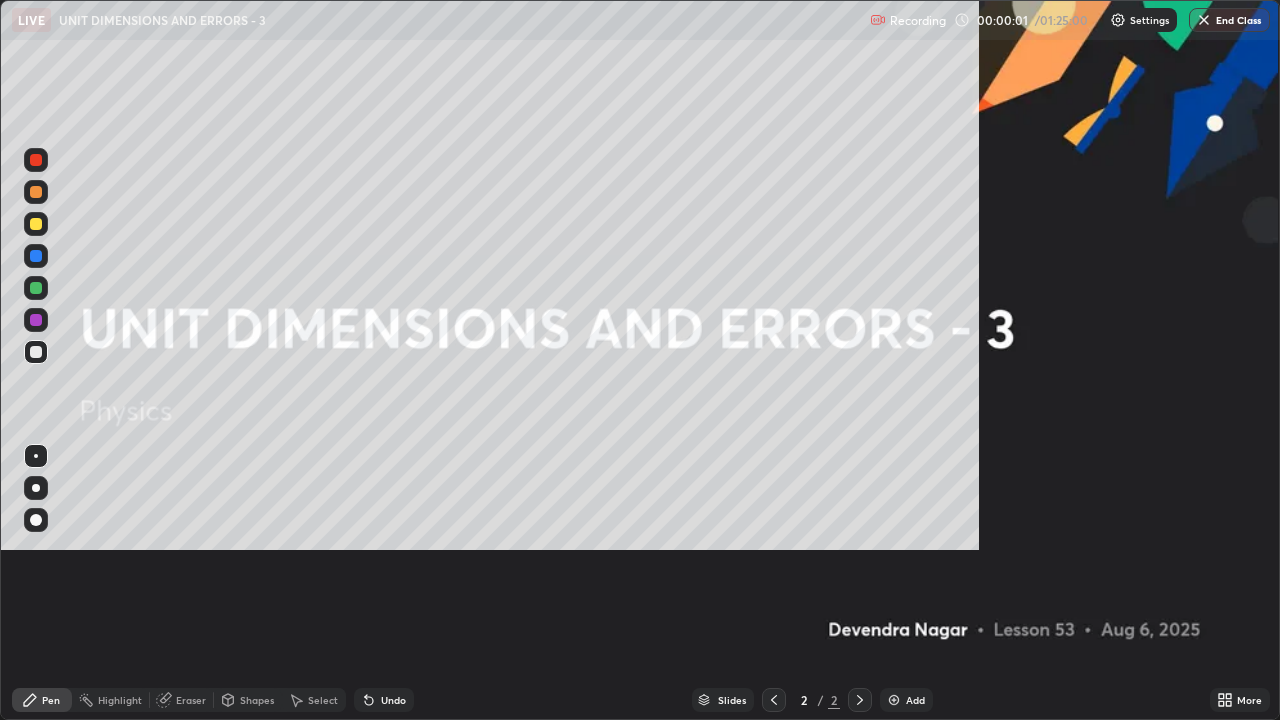 scroll, scrollTop: 99280, scrollLeft: 98720, axis: both 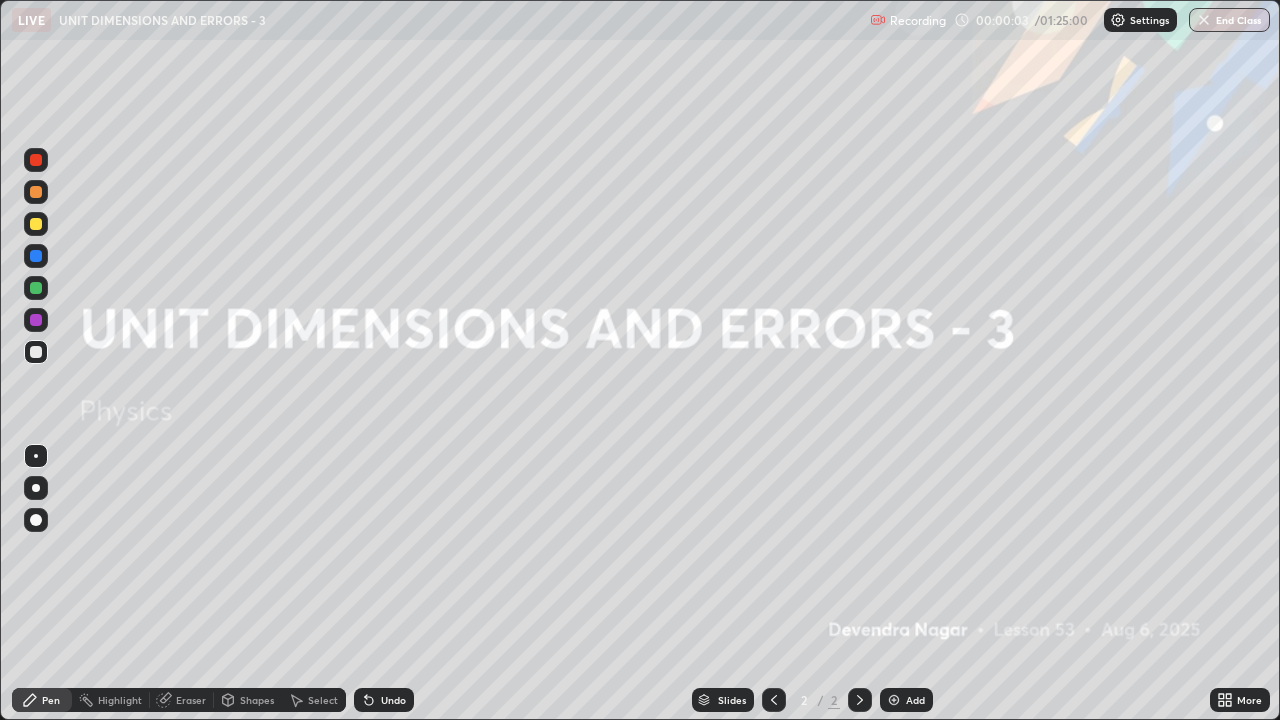 click at bounding box center (894, 700) 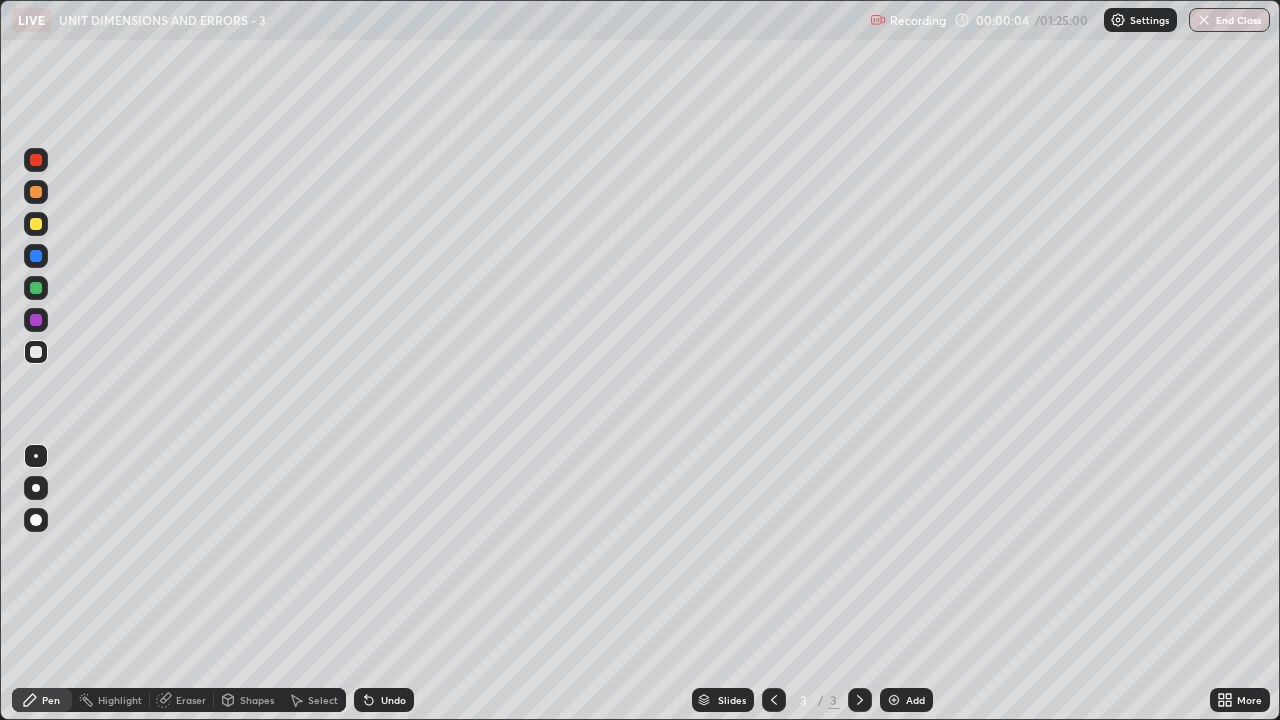 click on "Pen" at bounding box center (51, 700) 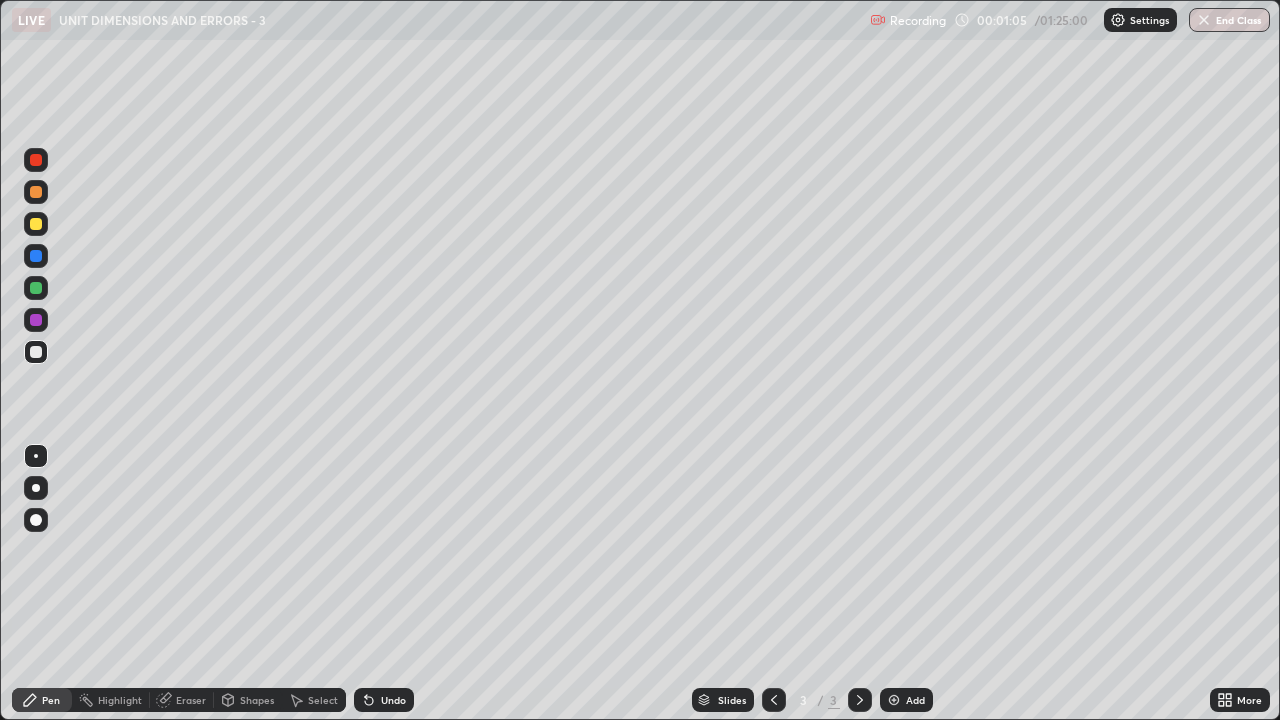 click on "Select" at bounding box center (323, 700) 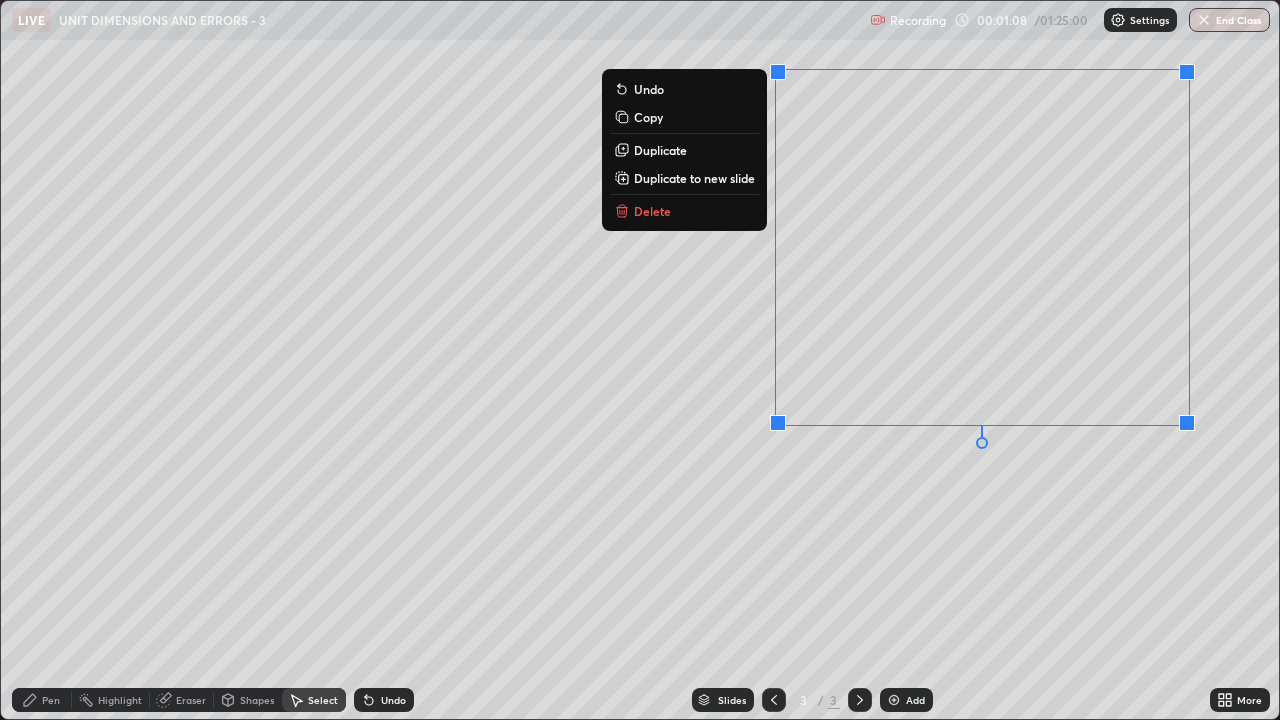 click on "Delete" at bounding box center (684, 211) 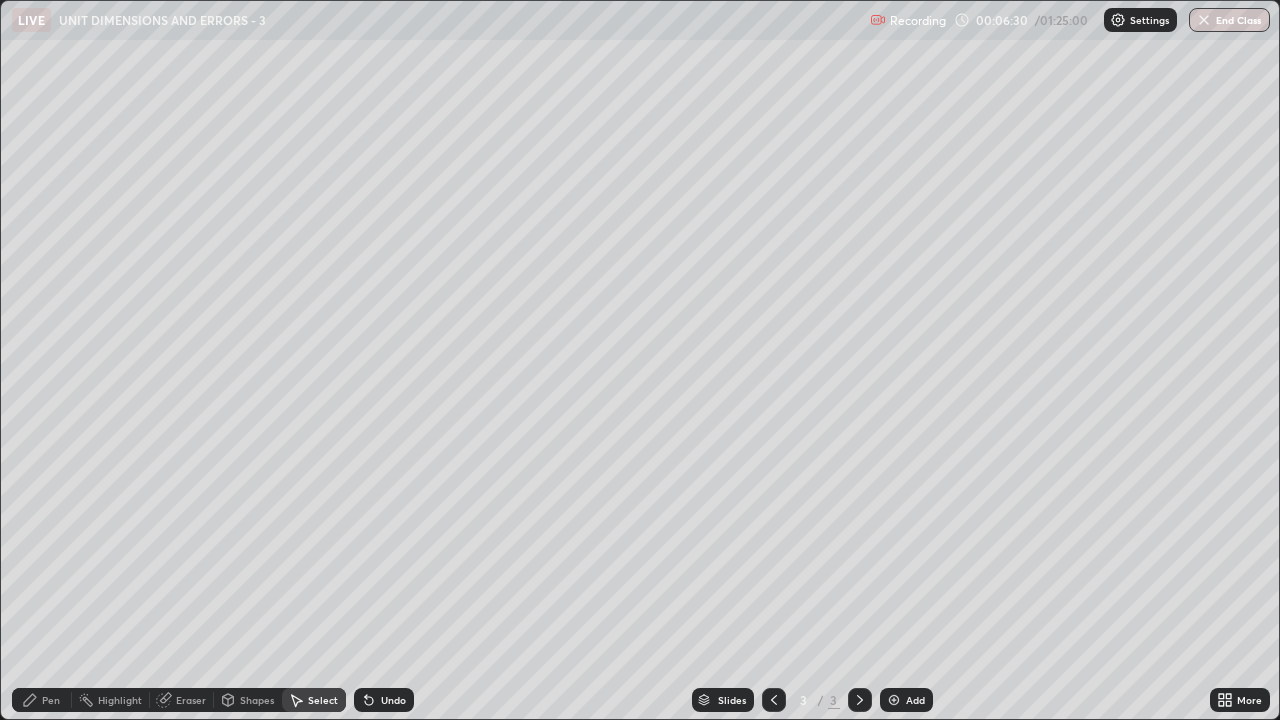 click on "Pen" at bounding box center [42, 700] 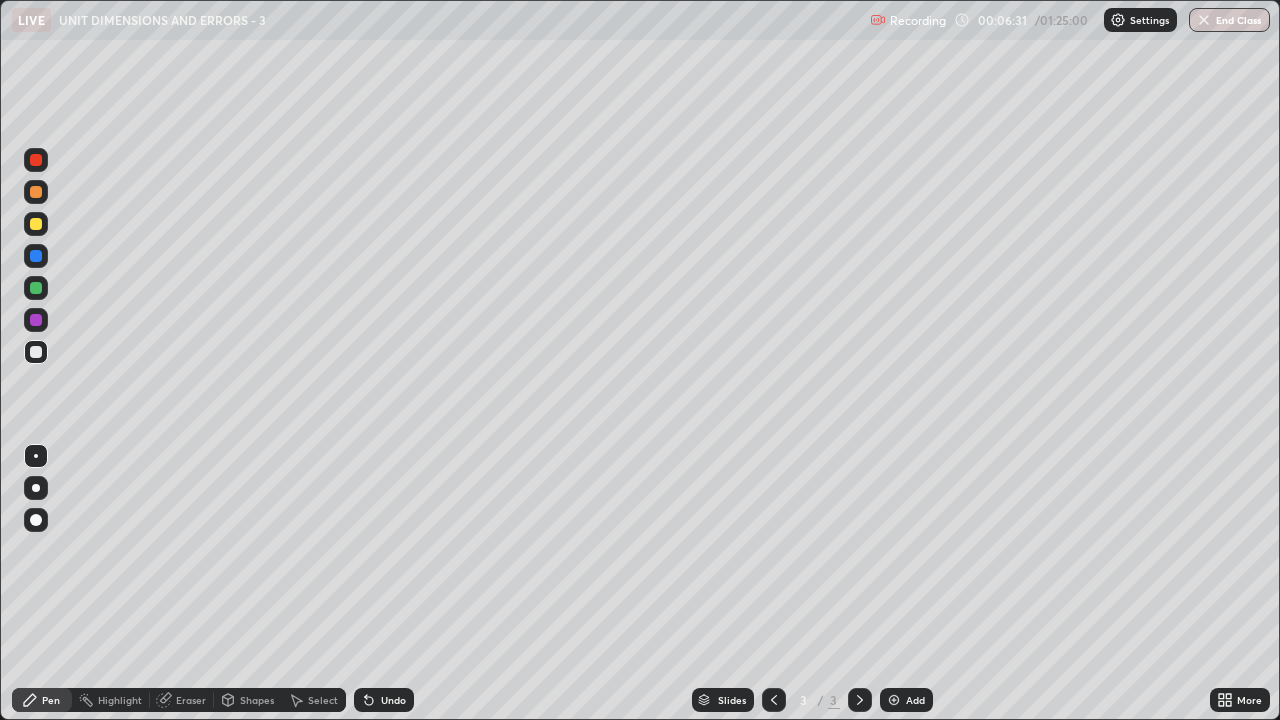 click on "Pen" at bounding box center (51, 700) 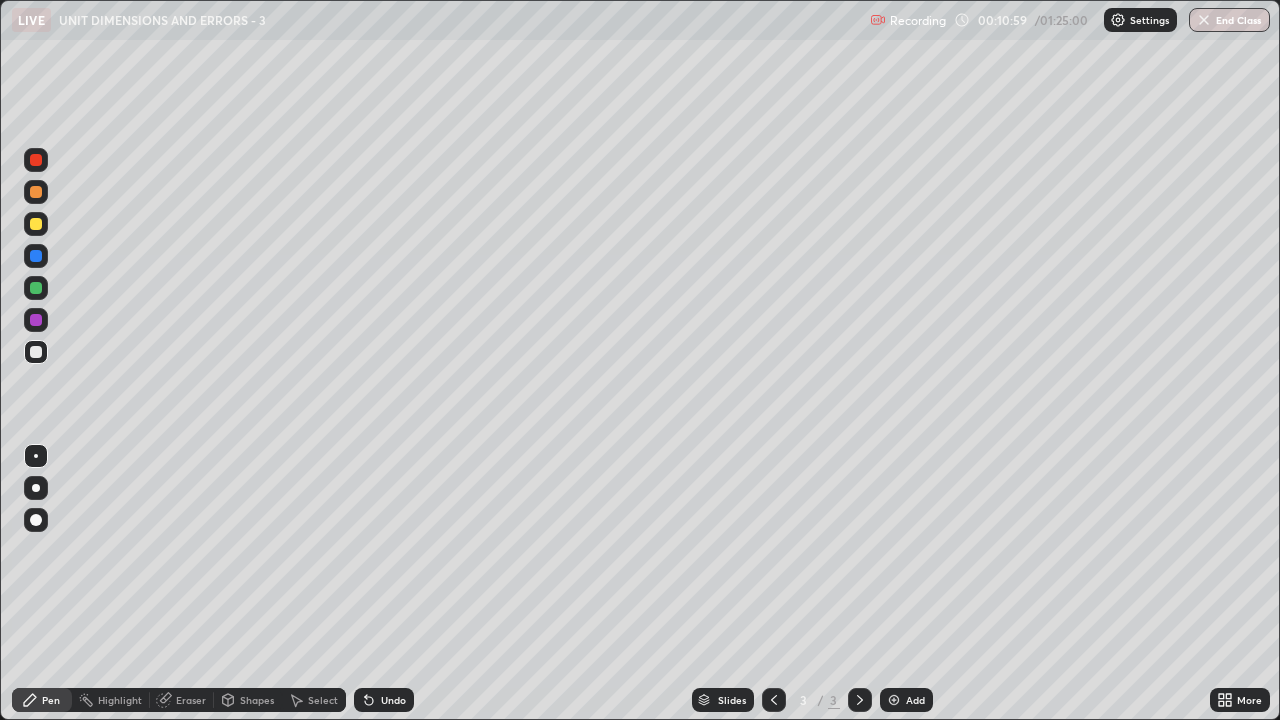 click on "More" at bounding box center (1240, 700) 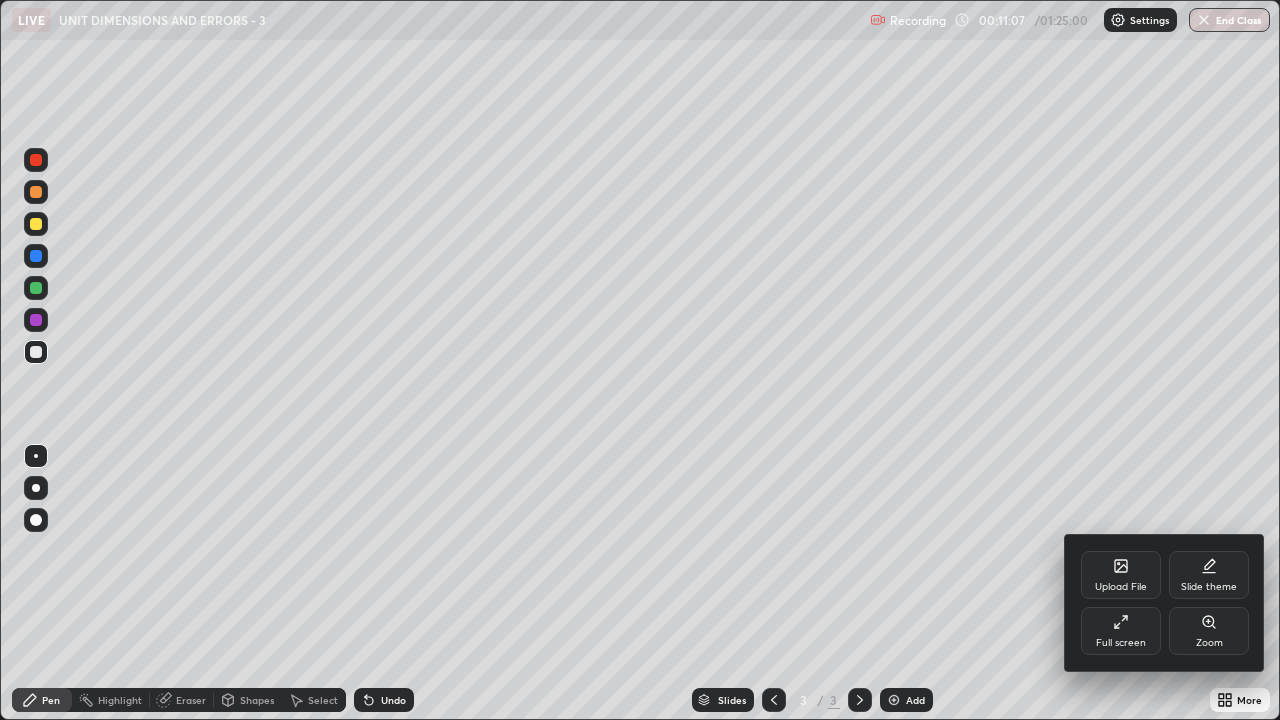 click on "Upload File" at bounding box center (1121, 587) 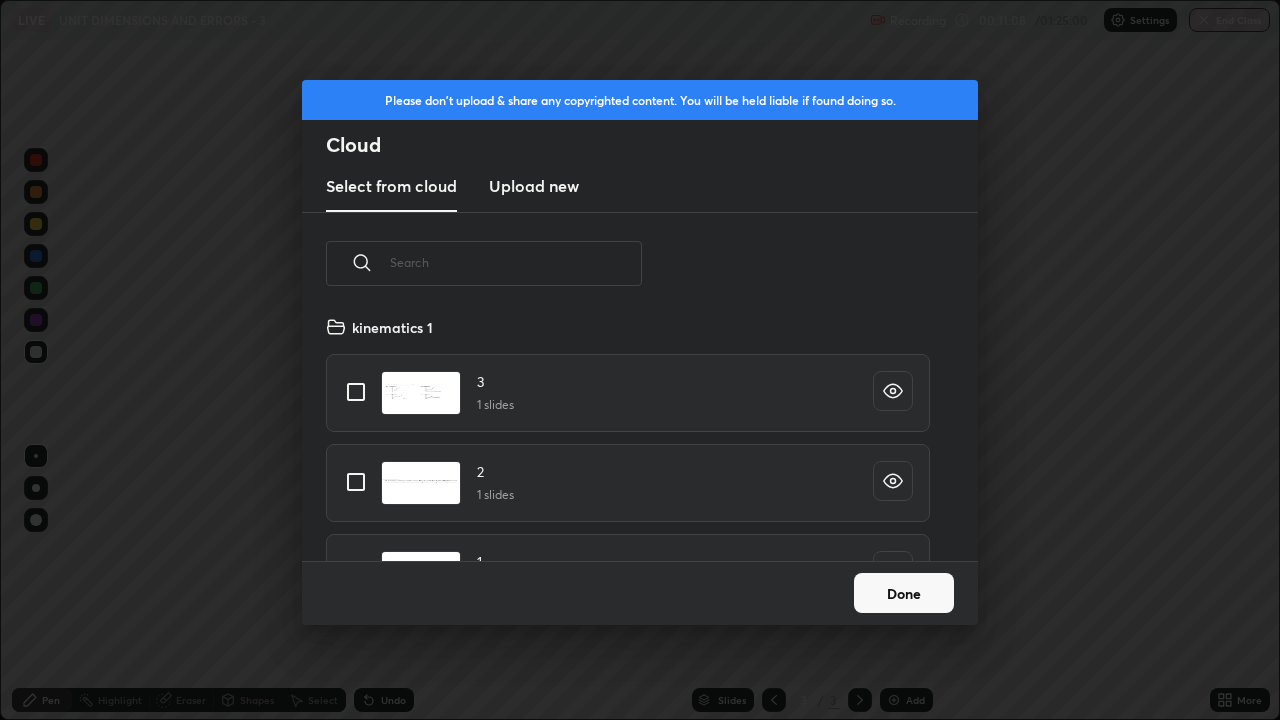 scroll, scrollTop: 7, scrollLeft: 11, axis: both 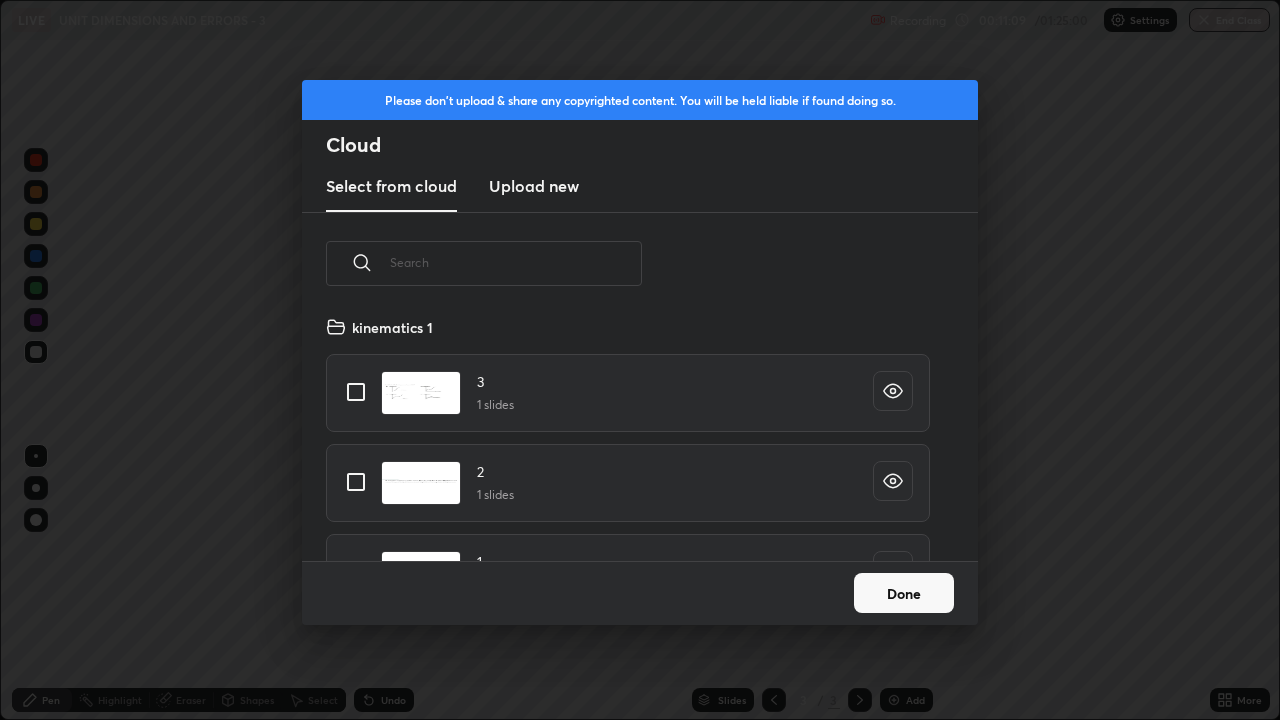 click on "Please don't upload & share any copyrighted content. You will be held liable if found doing so. Cloud Select from cloud Upload new ​ kinematics 1 3 1 slides 2 1 slides 1 1 slides 13-6-10 1 slides 13-6- 1 1 slides 13-6-6 1 slides 13-6-11 1 slides 13-6-5 1 slides Done" at bounding box center (640, 360) 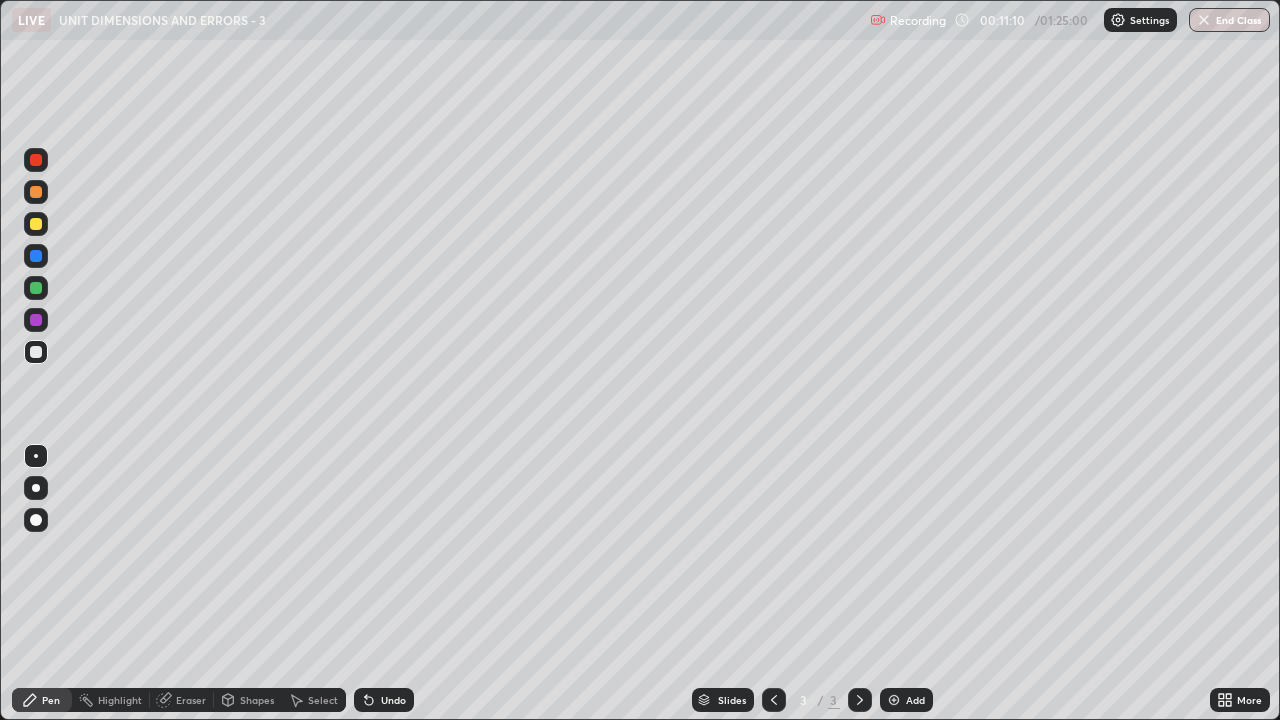 click 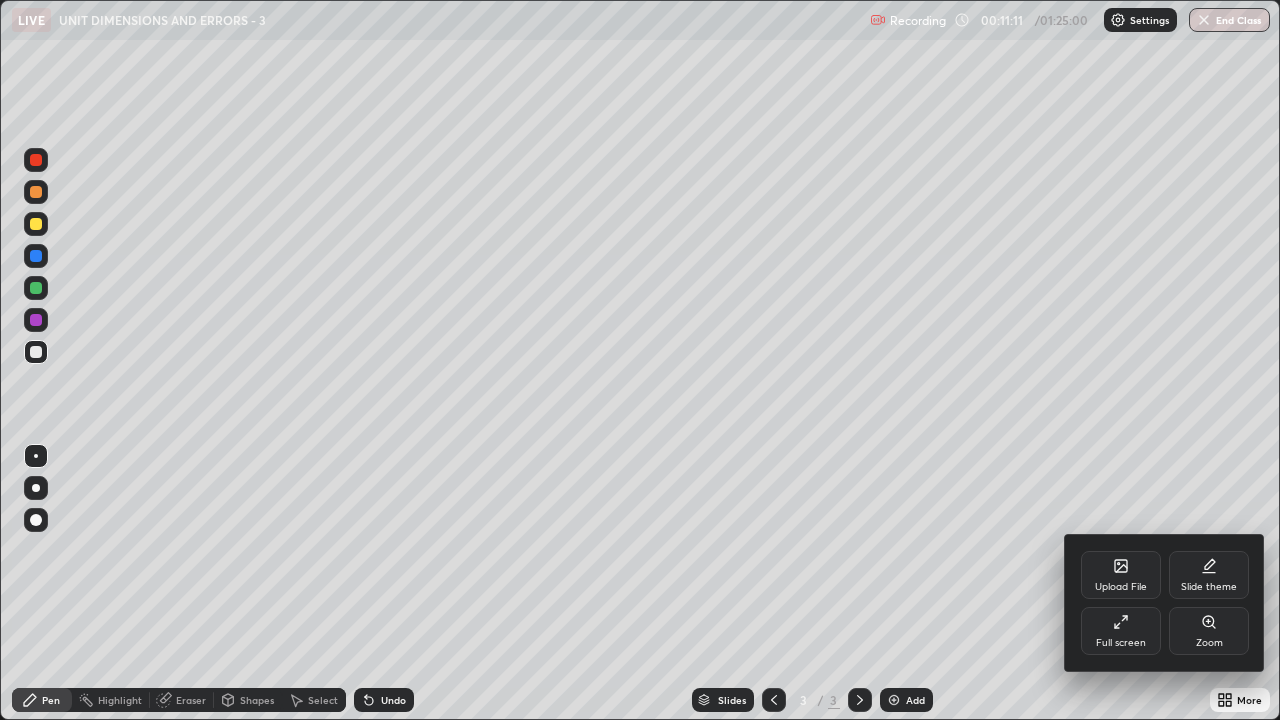 click on "Full screen" at bounding box center [1121, 643] 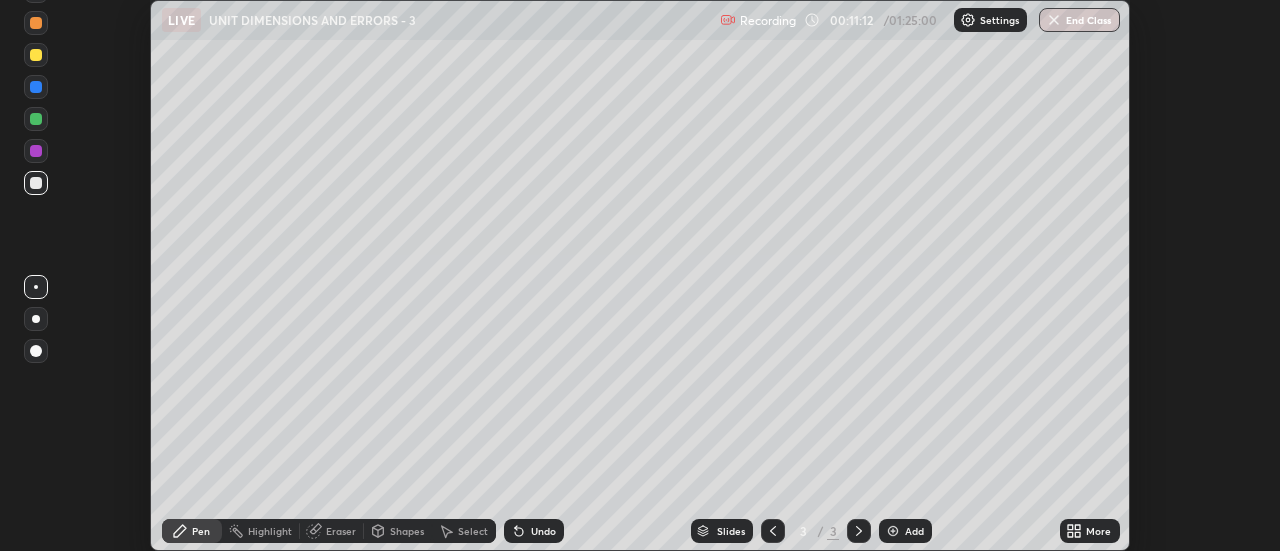 scroll, scrollTop: 551, scrollLeft: 1280, axis: both 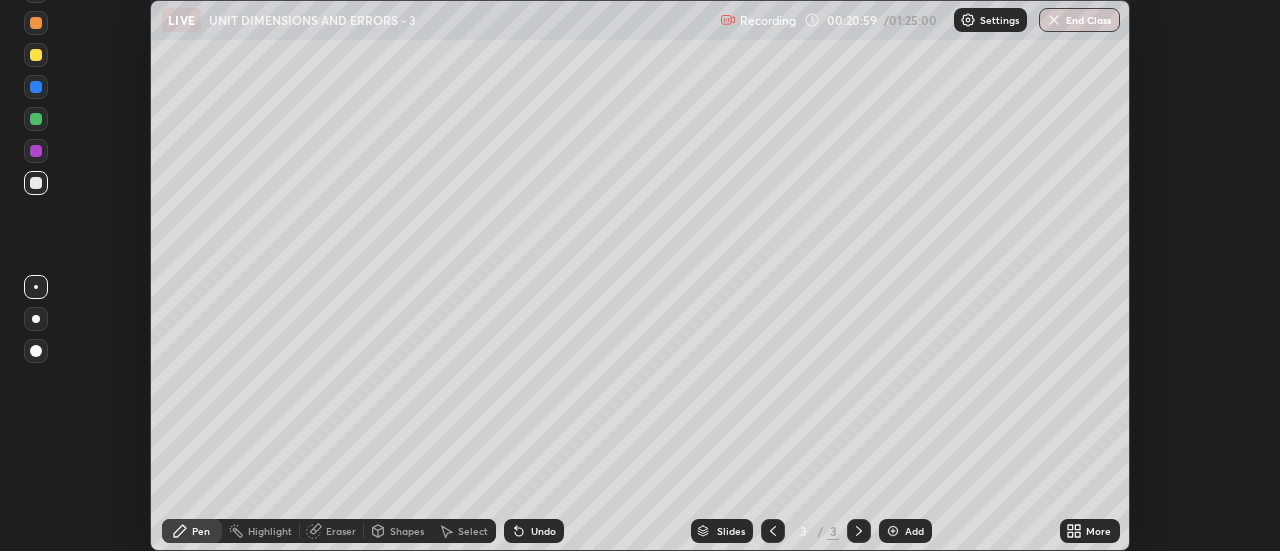 click at bounding box center (893, 531) 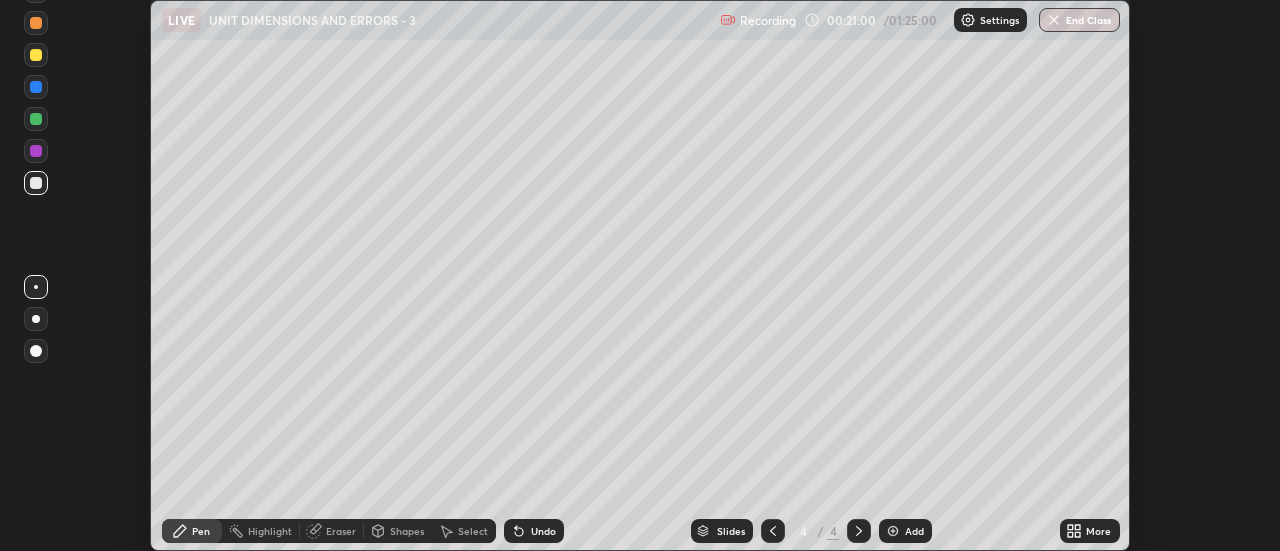 click on "More" at bounding box center (1098, 531) 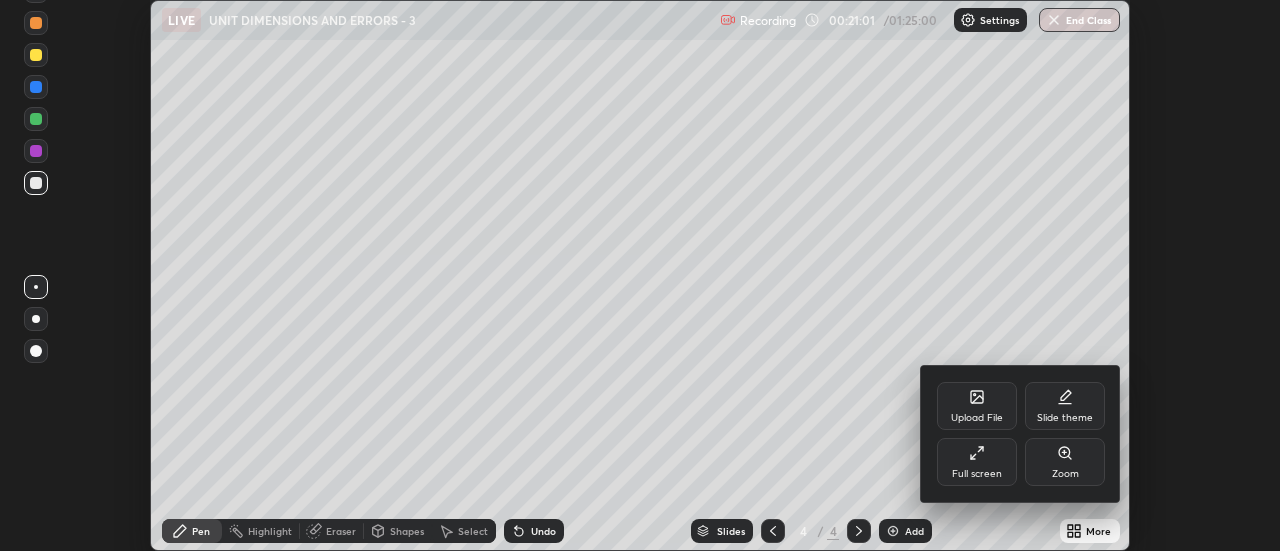 click on "Full screen" at bounding box center [977, 462] 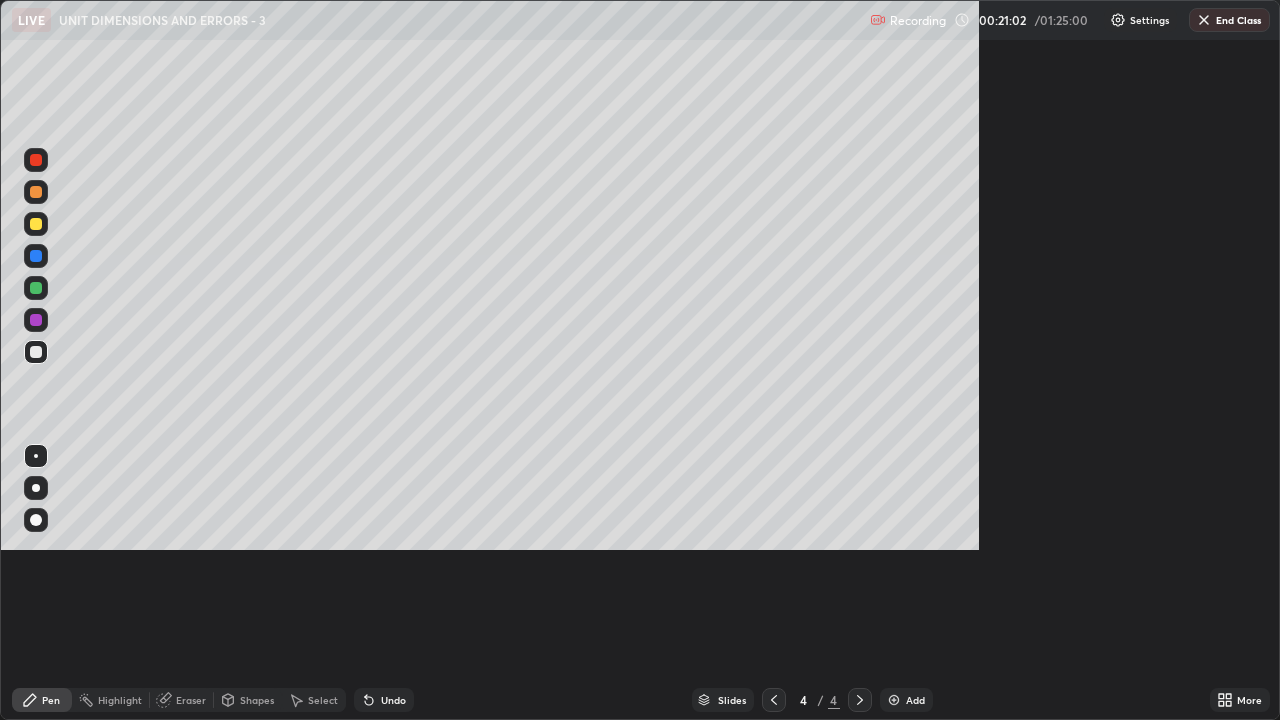 scroll, scrollTop: 99280, scrollLeft: 98720, axis: both 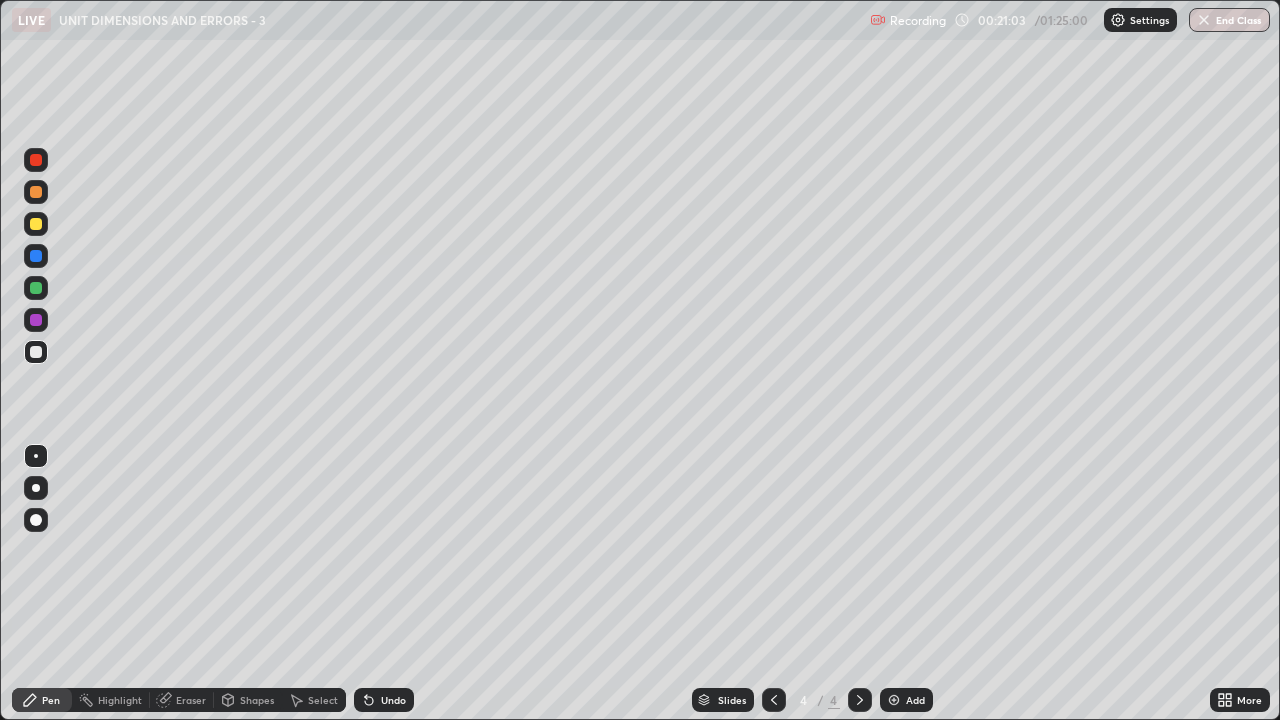click on "Pen" at bounding box center [51, 700] 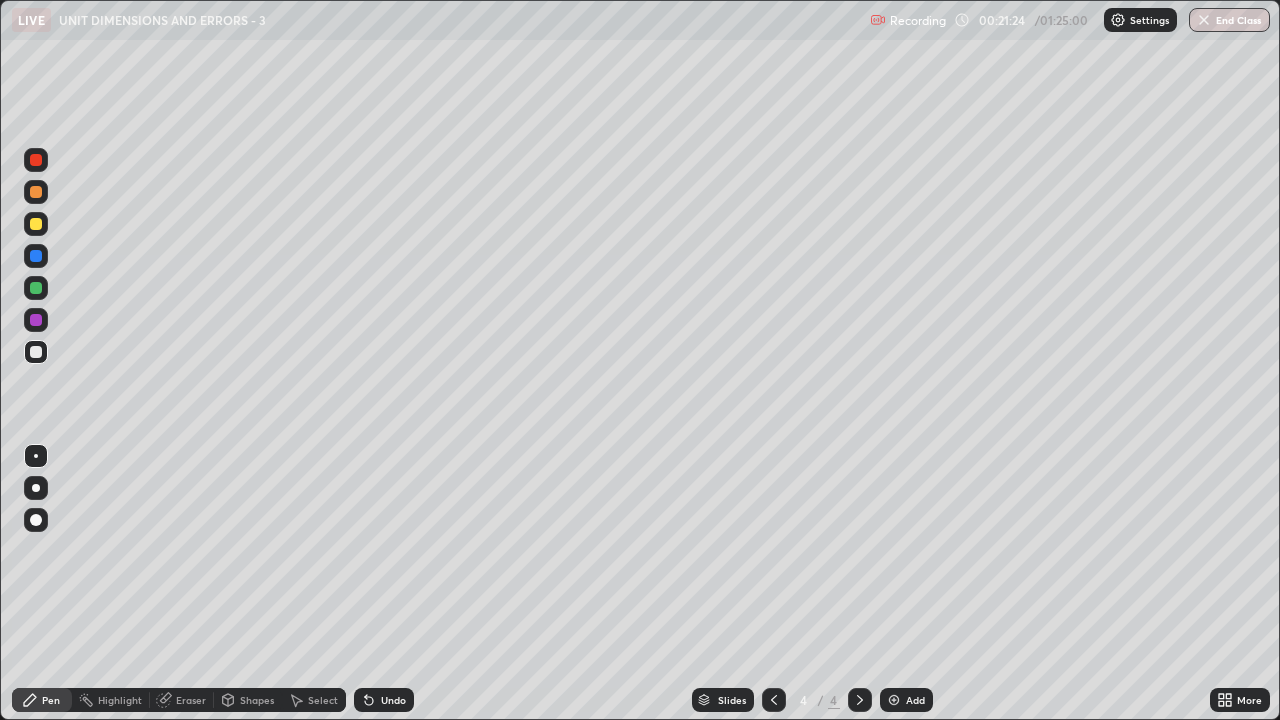 click on "Undo" at bounding box center (393, 700) 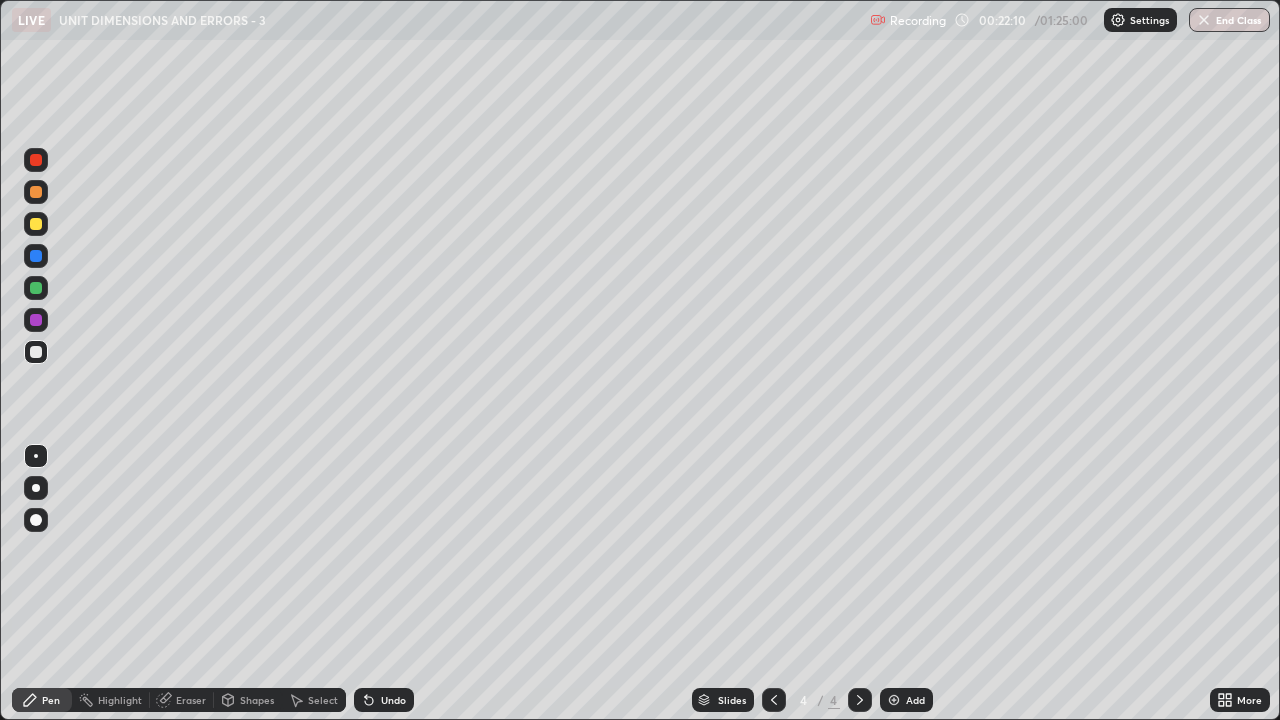 click at bounding box center [36, 224] 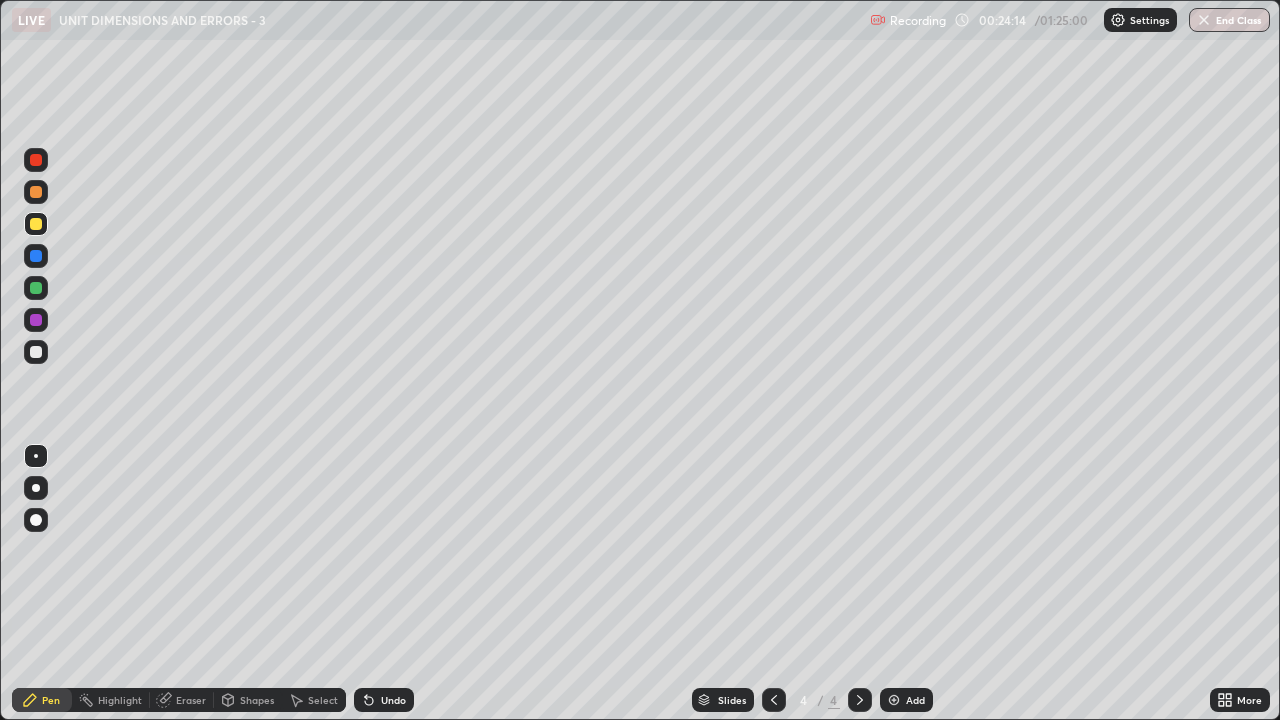 click on "Eraser" at bounding box center [191, 700] 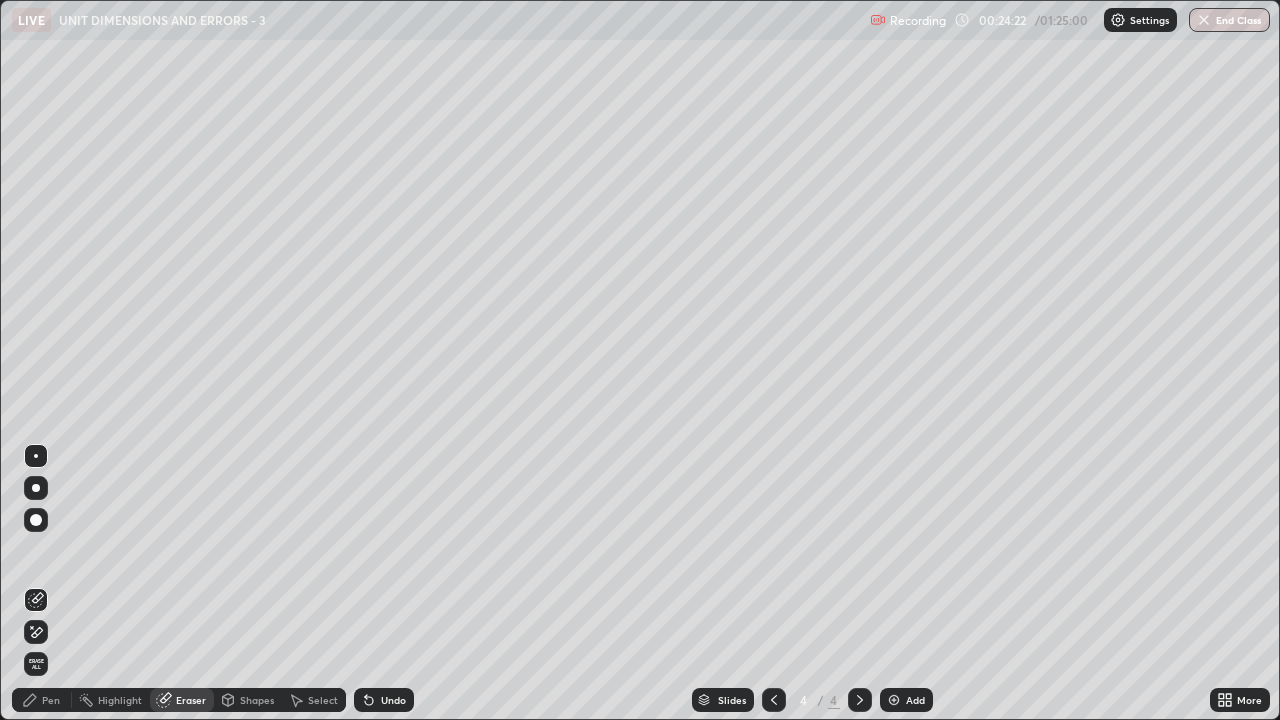 click on "Pen" at bounding box center [51, 700] 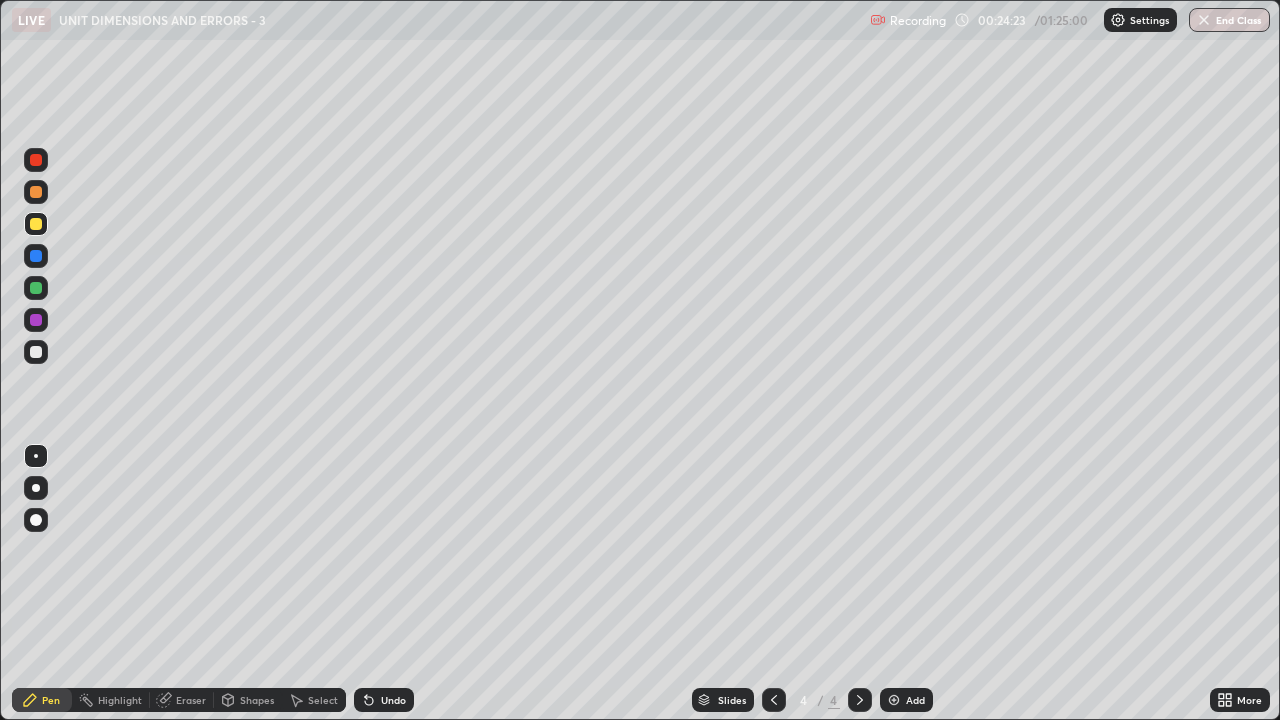 click at bounding box center [36, 352] 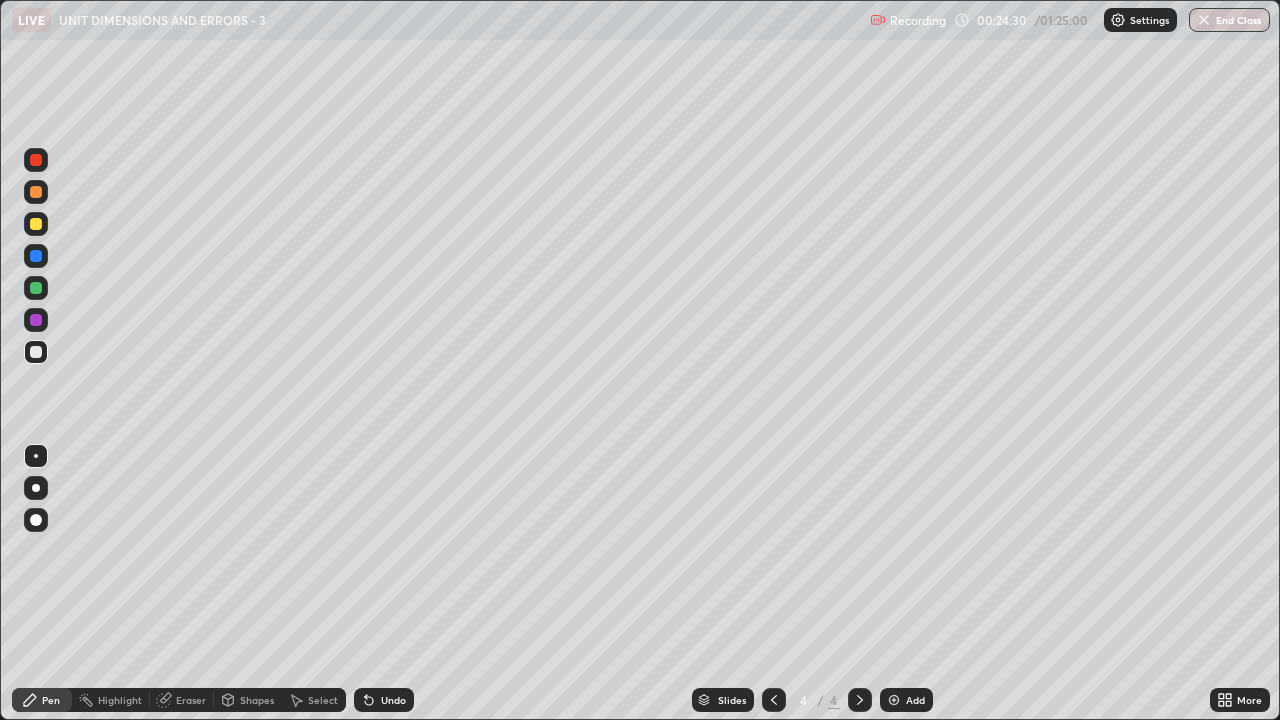 click on "Eraser" at bounding box center [191, 700] 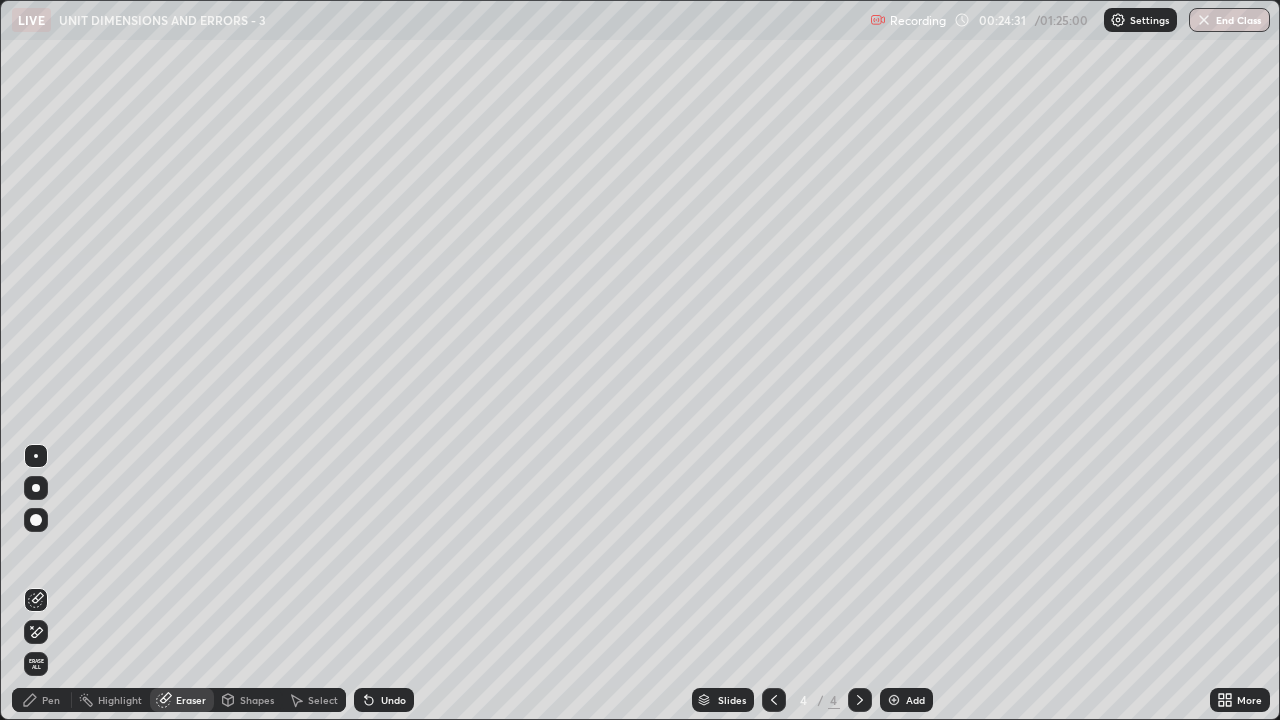 click on "Pen" at bounding box center [51, 700] 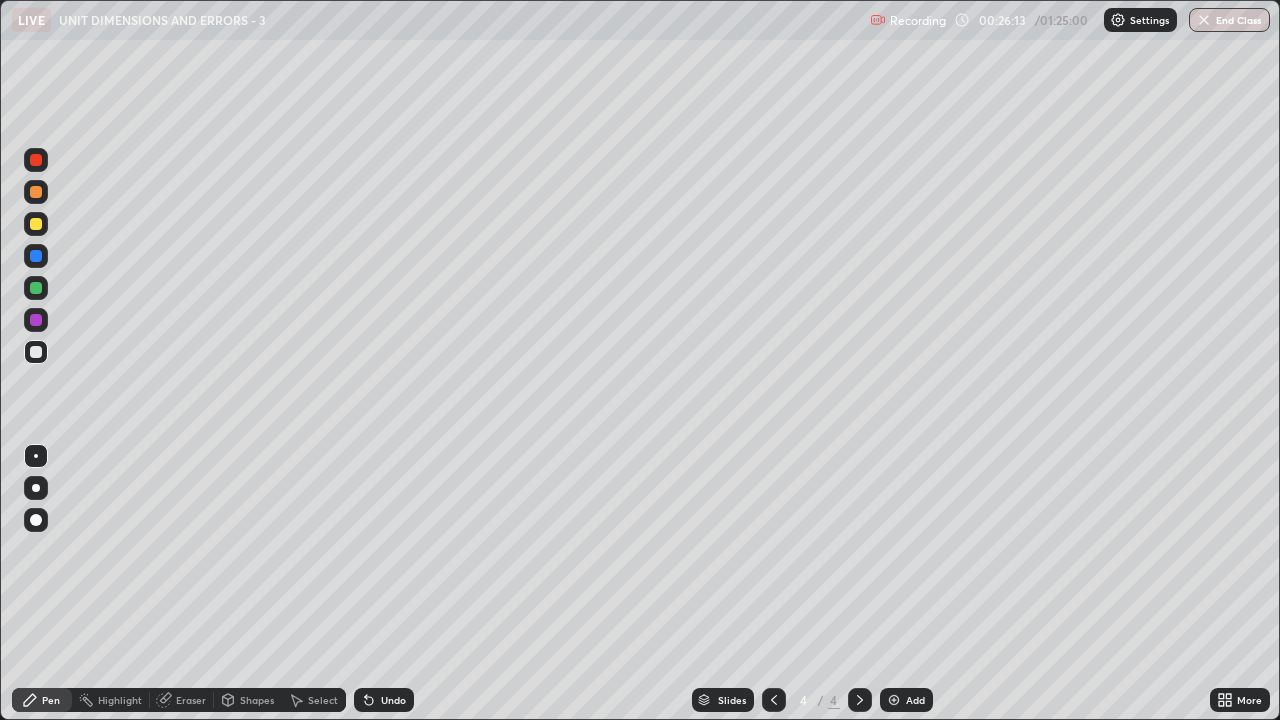 click on "Pen" at bounding box center [51, 700] 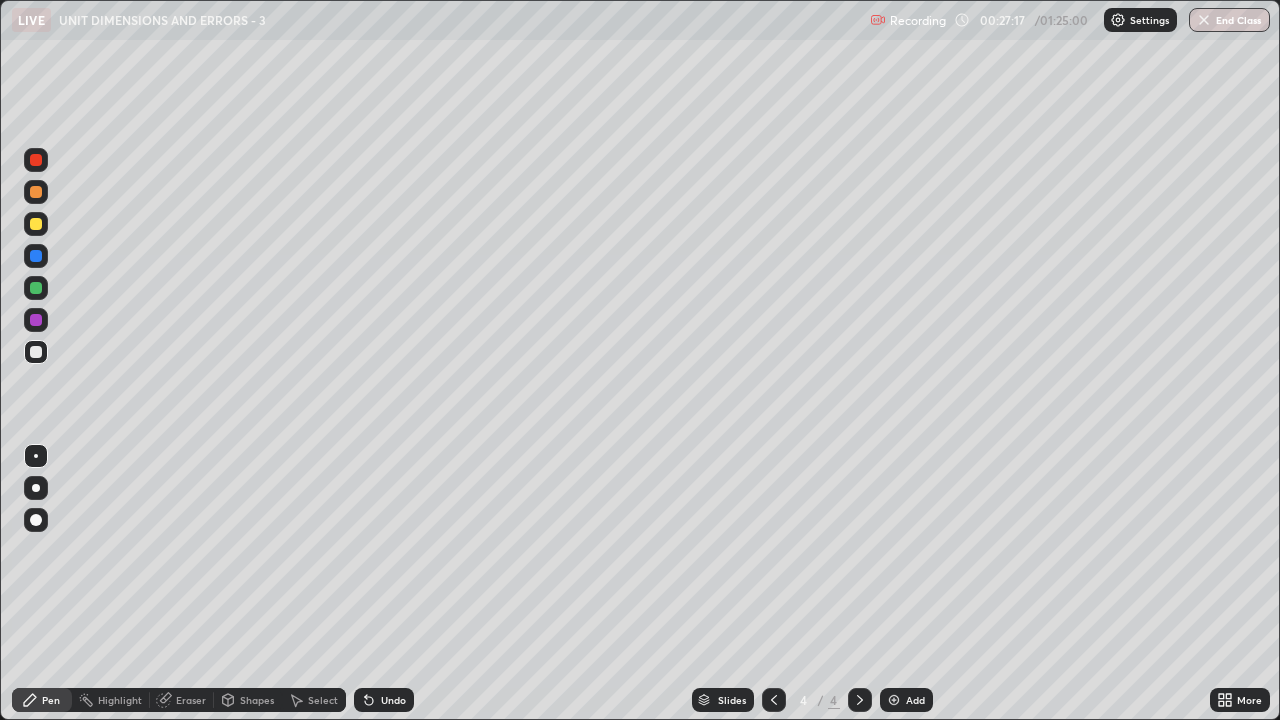 click on "Pen" at bounding box center (51, 700) 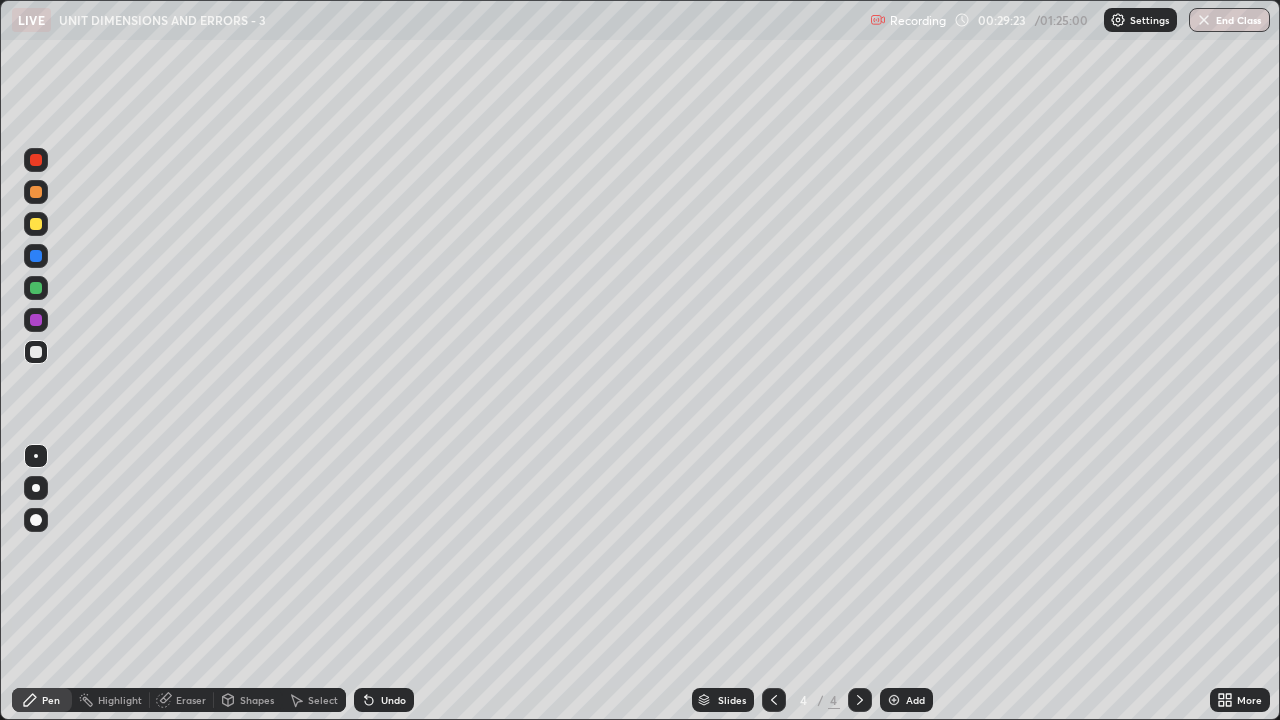 click on "Highlight" at bounding box center (120, 700) 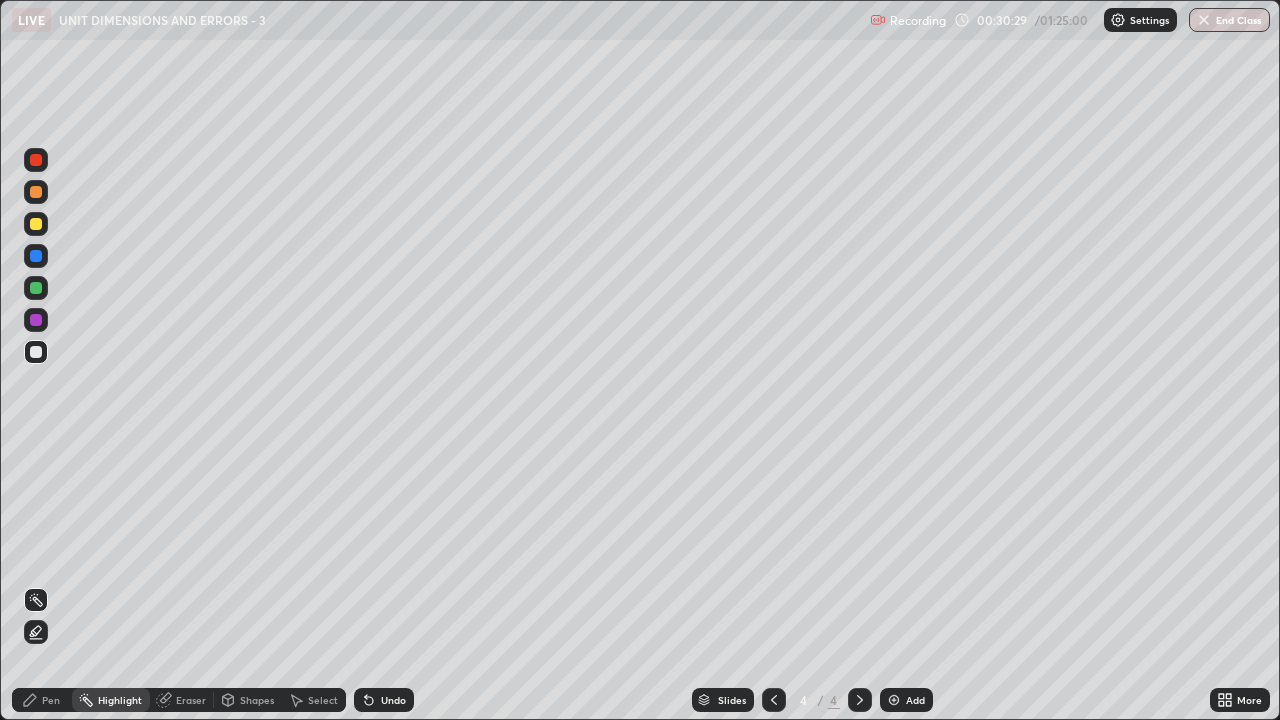 click on "Highlight" at bounding box center [120, 700] 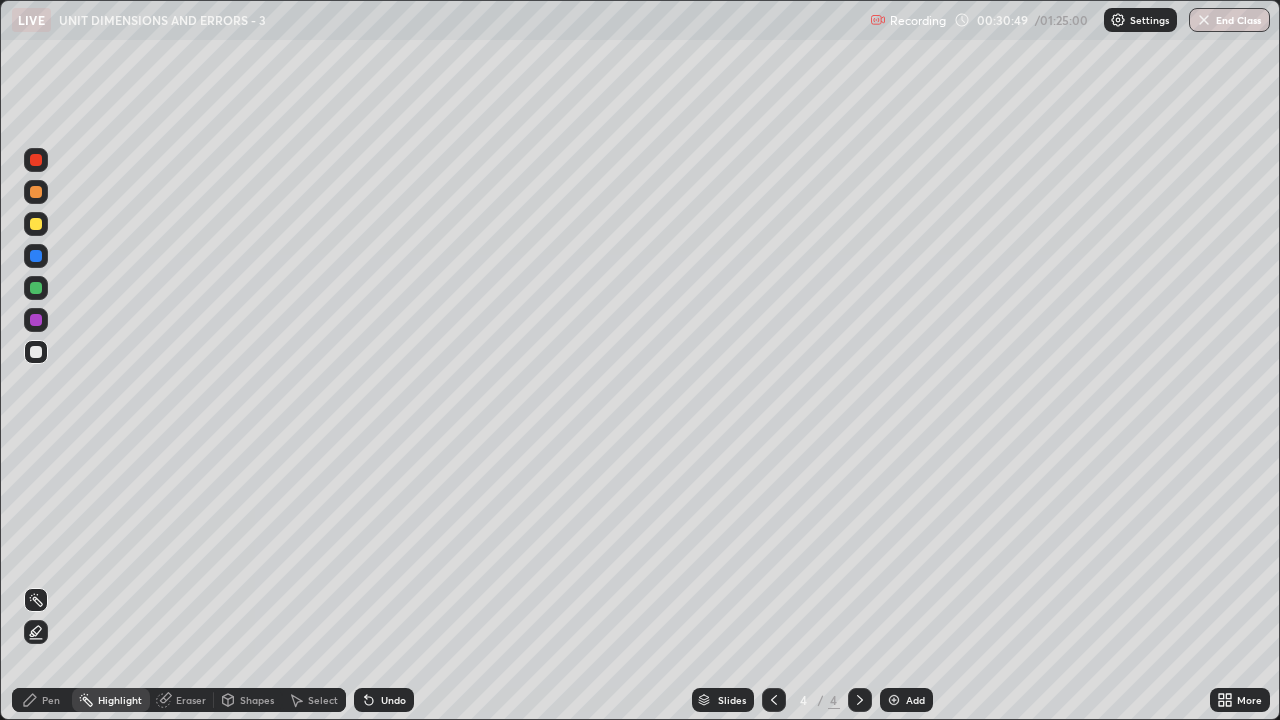 click at bounding box center [894, 700] 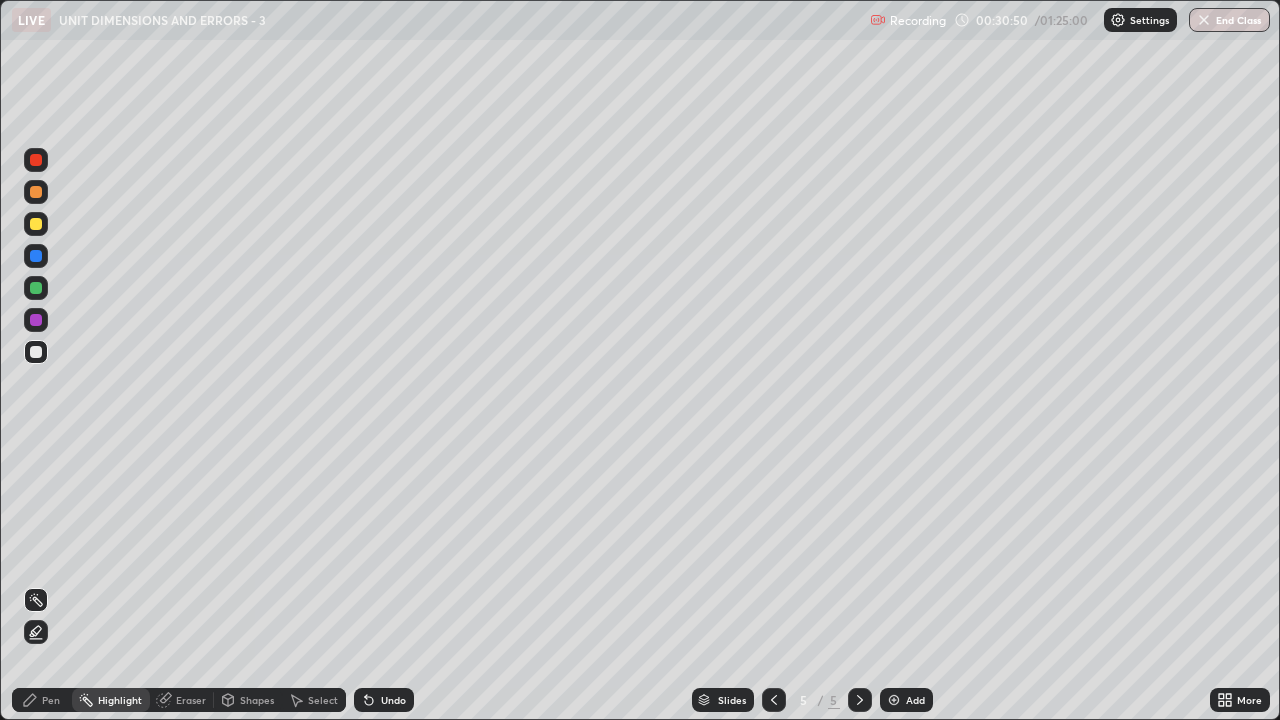 click on "Pen" at bounding box center (51, 700) 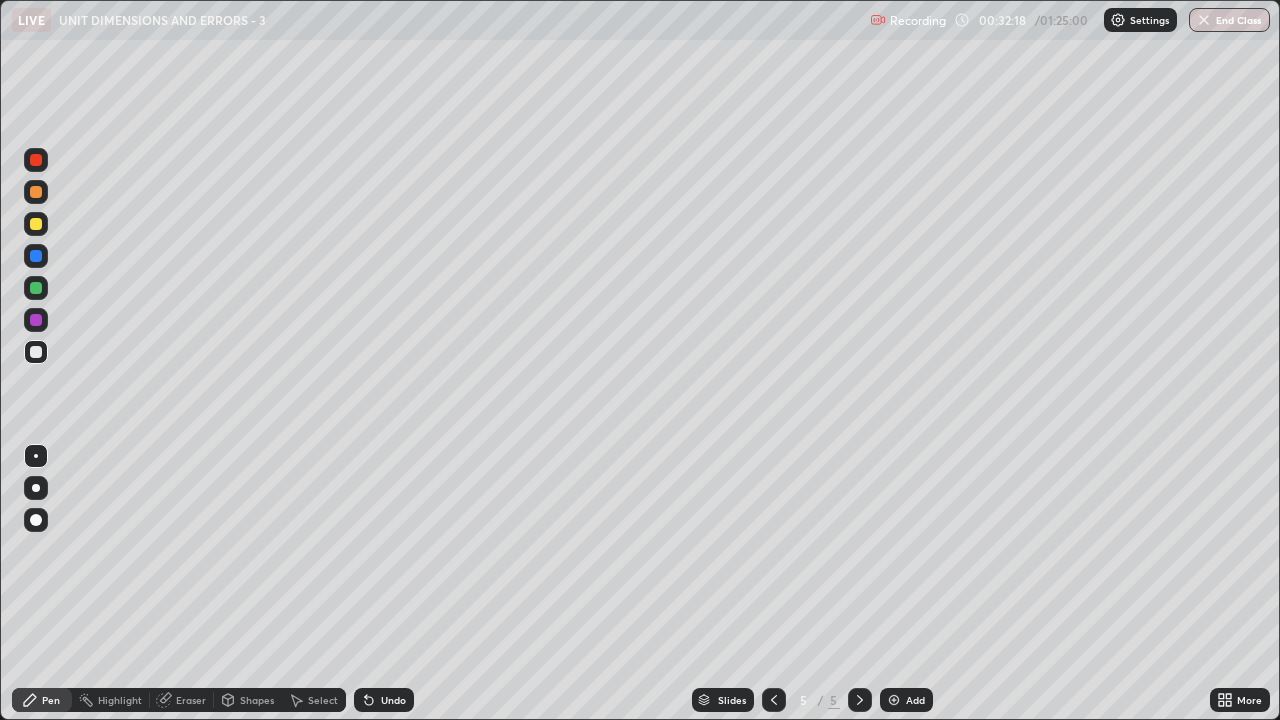 click on "Highlight" at bounding box center [120, 700] 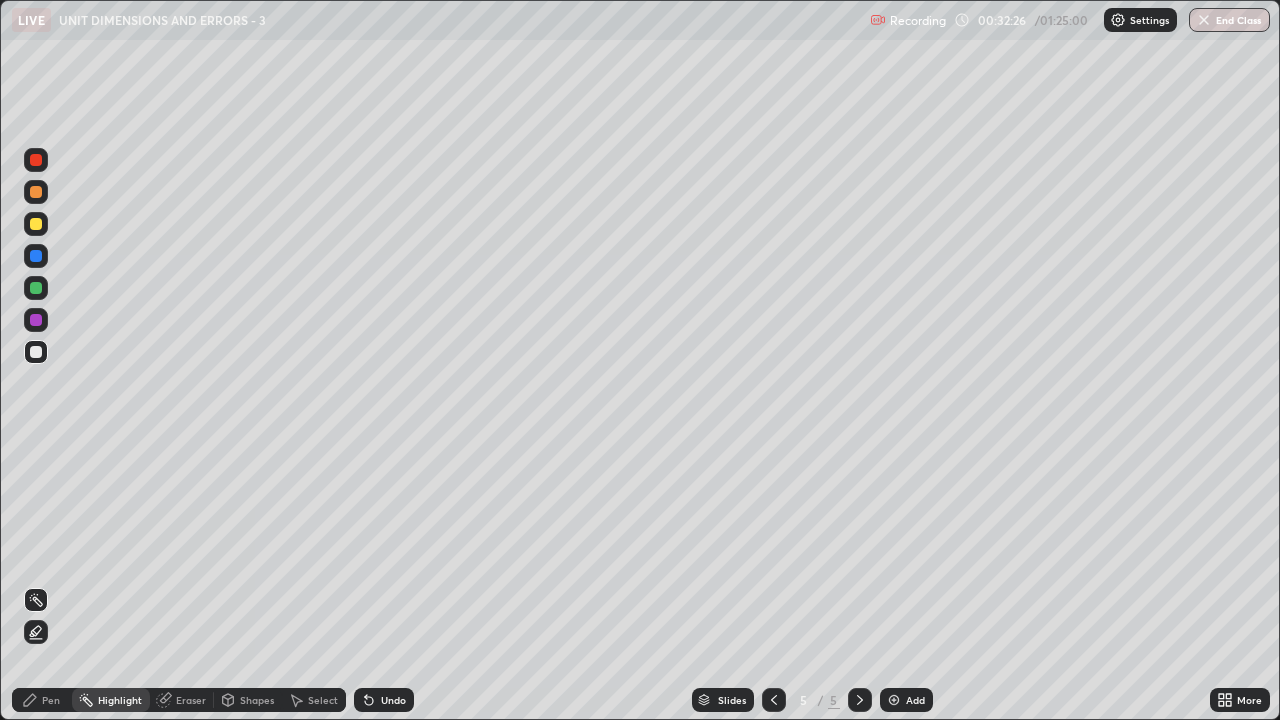 click on "Select" at bounding box center (323, 700) 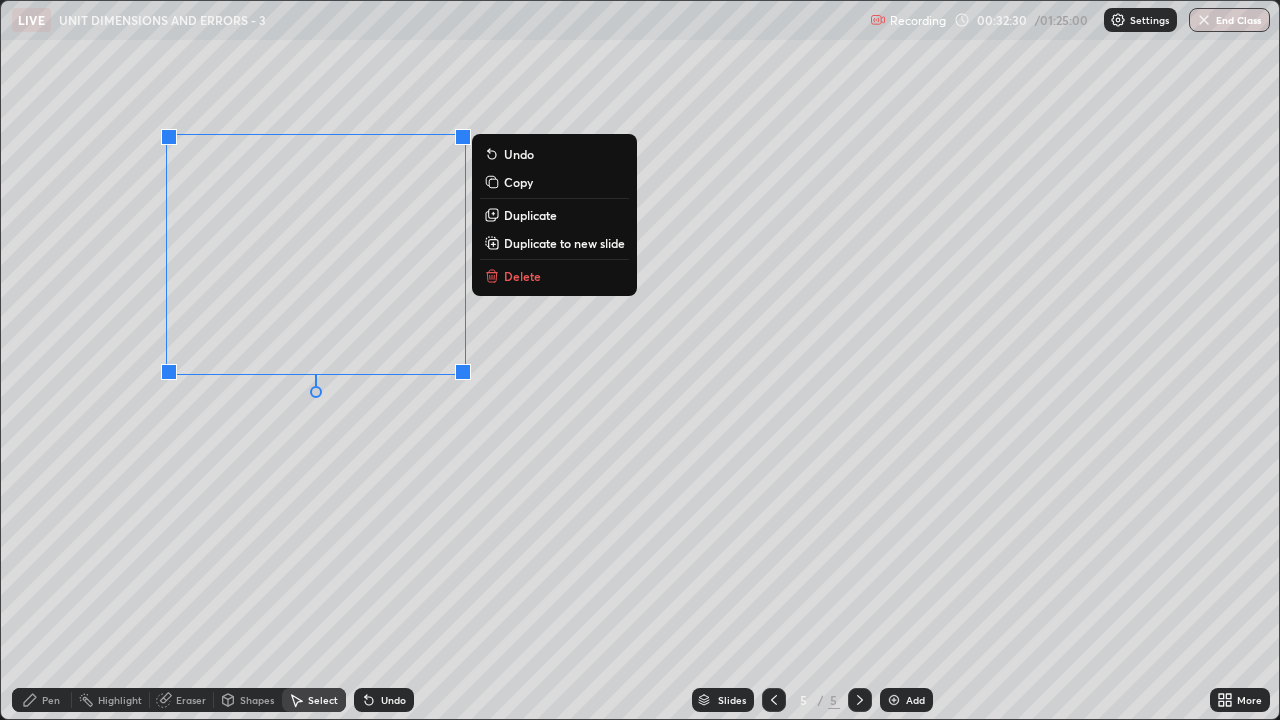 click on "Copy" at bounding box center (518, 182) 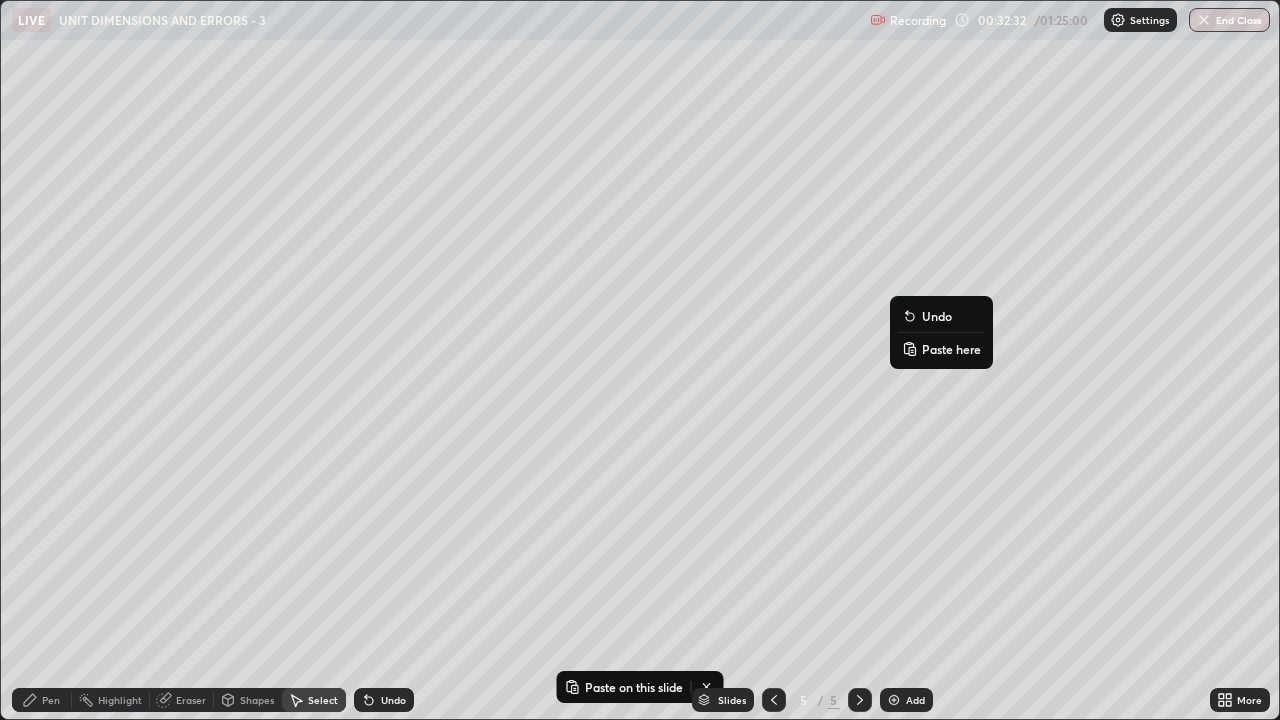 click on "Paste here" at bounding box center [951, 349] 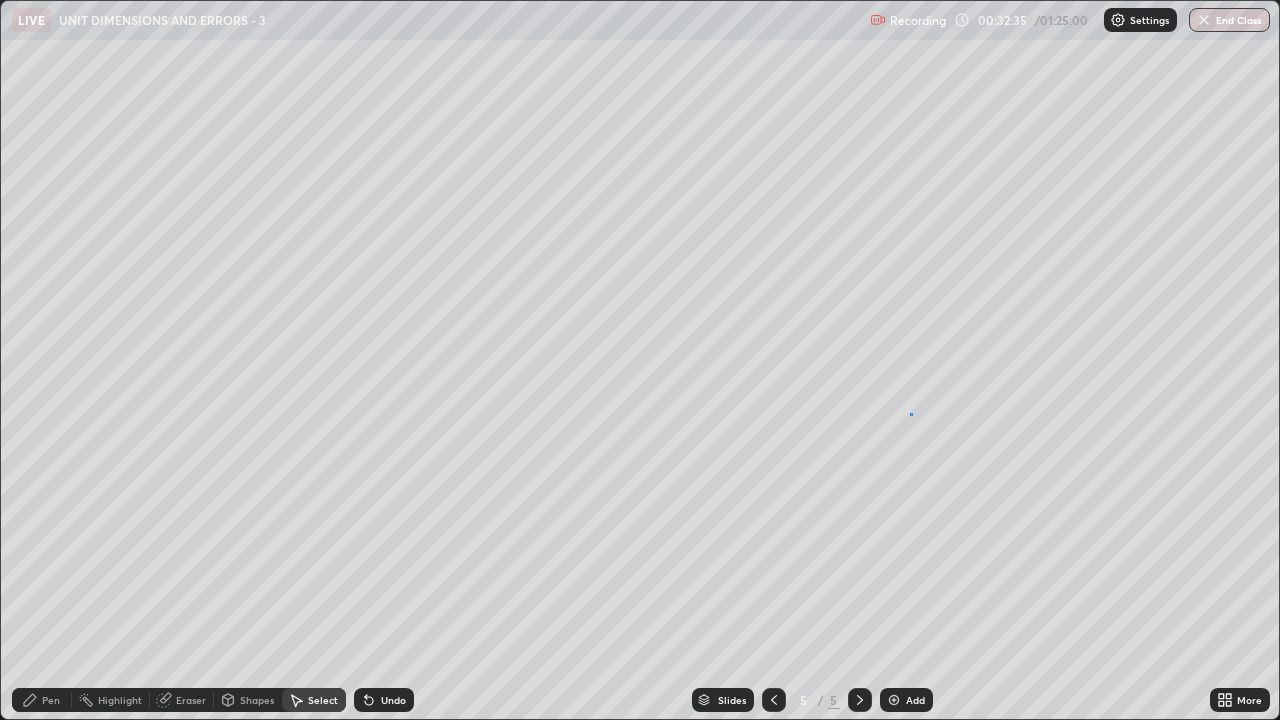 click on "0 ° Undo Copy Paste here Duplicate Duplicate to new slide Delete" at bounding box center (640, 360) 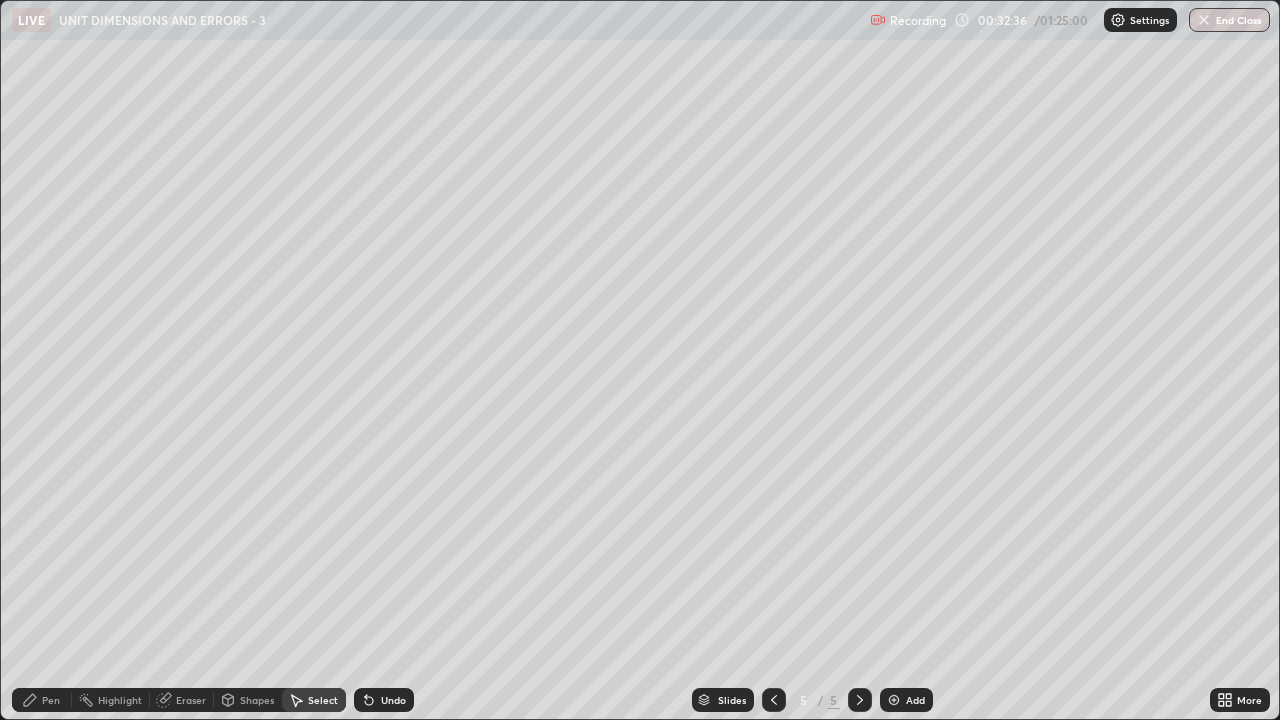 click on "Pen" at bounding box center [51, 700] 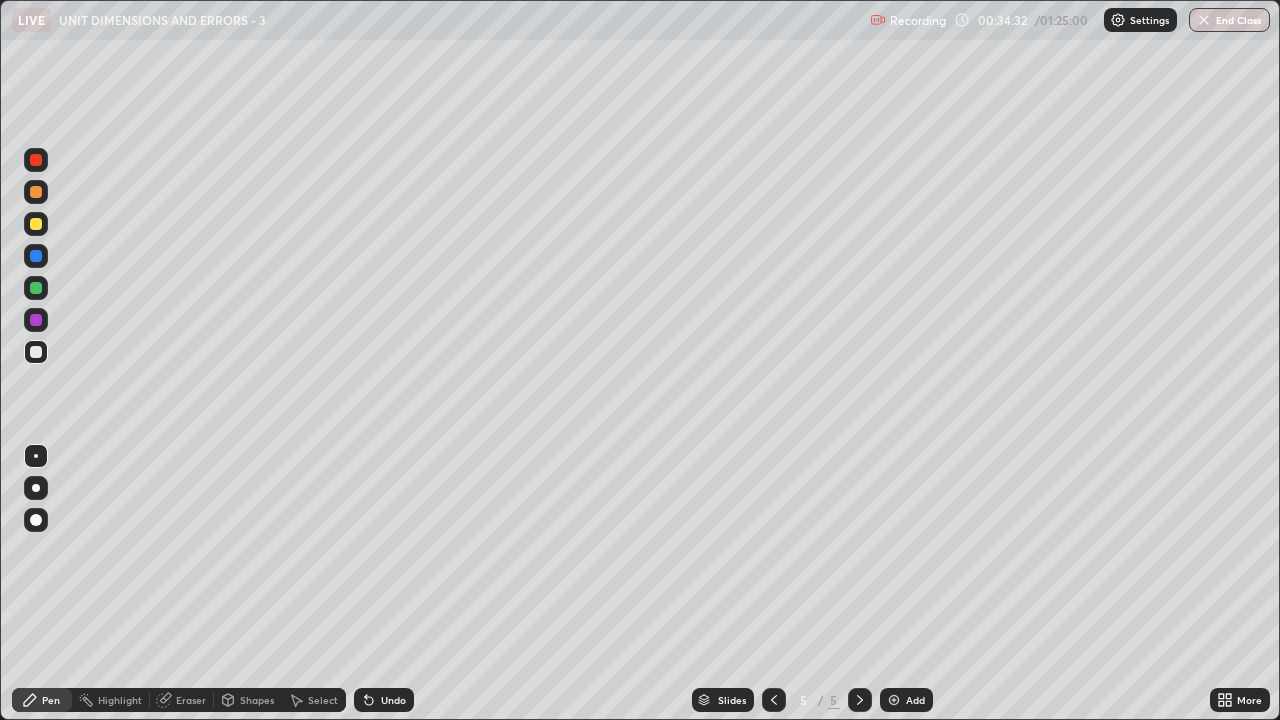 click 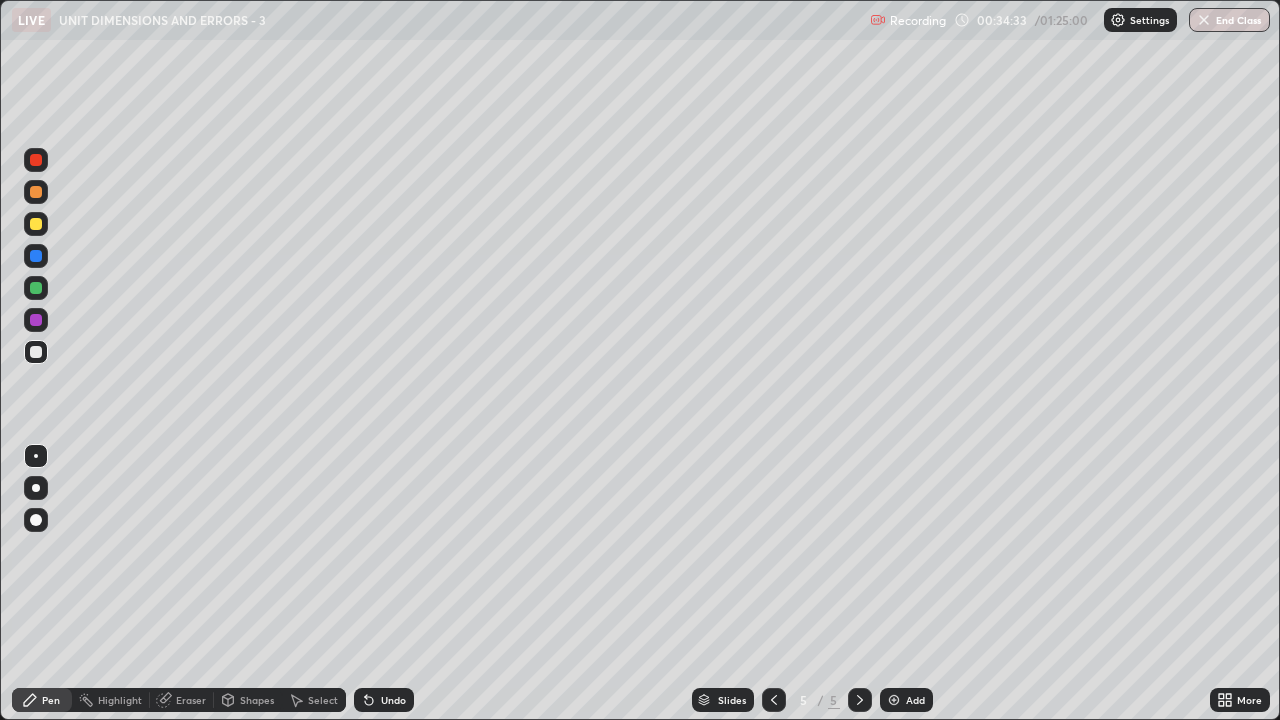 click on "Undo" at bounding box center (384, 700) 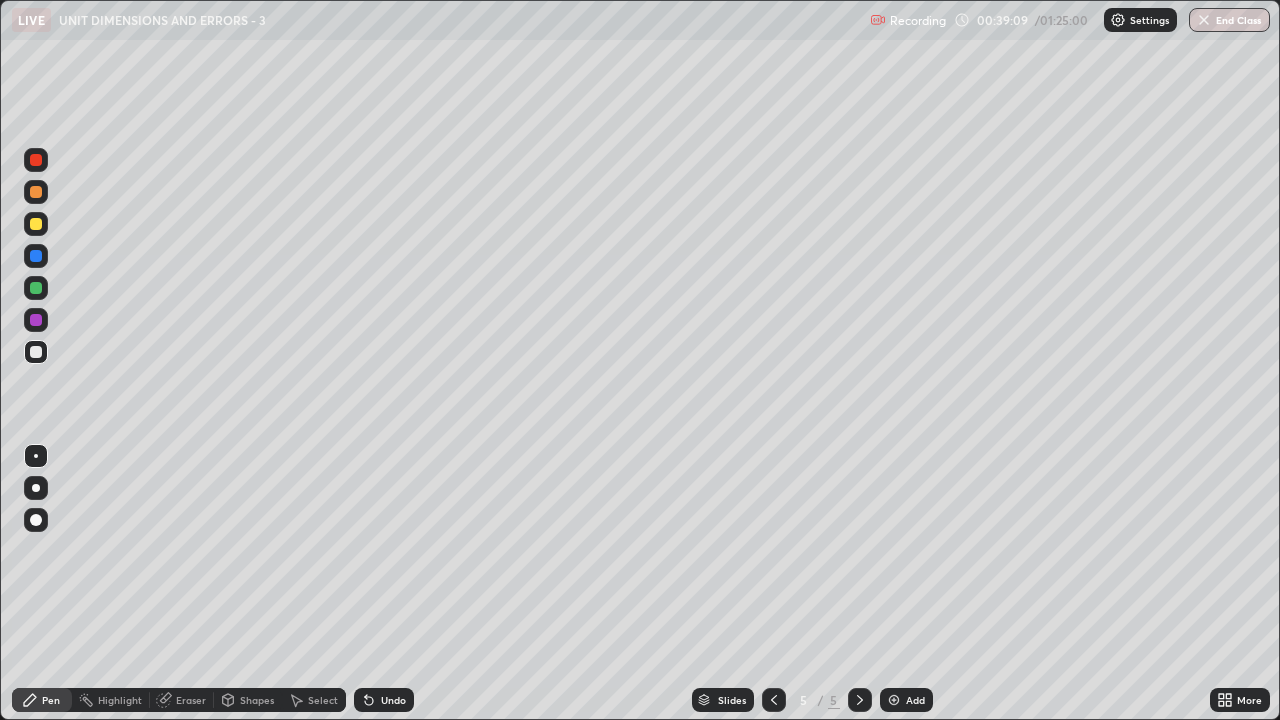 click 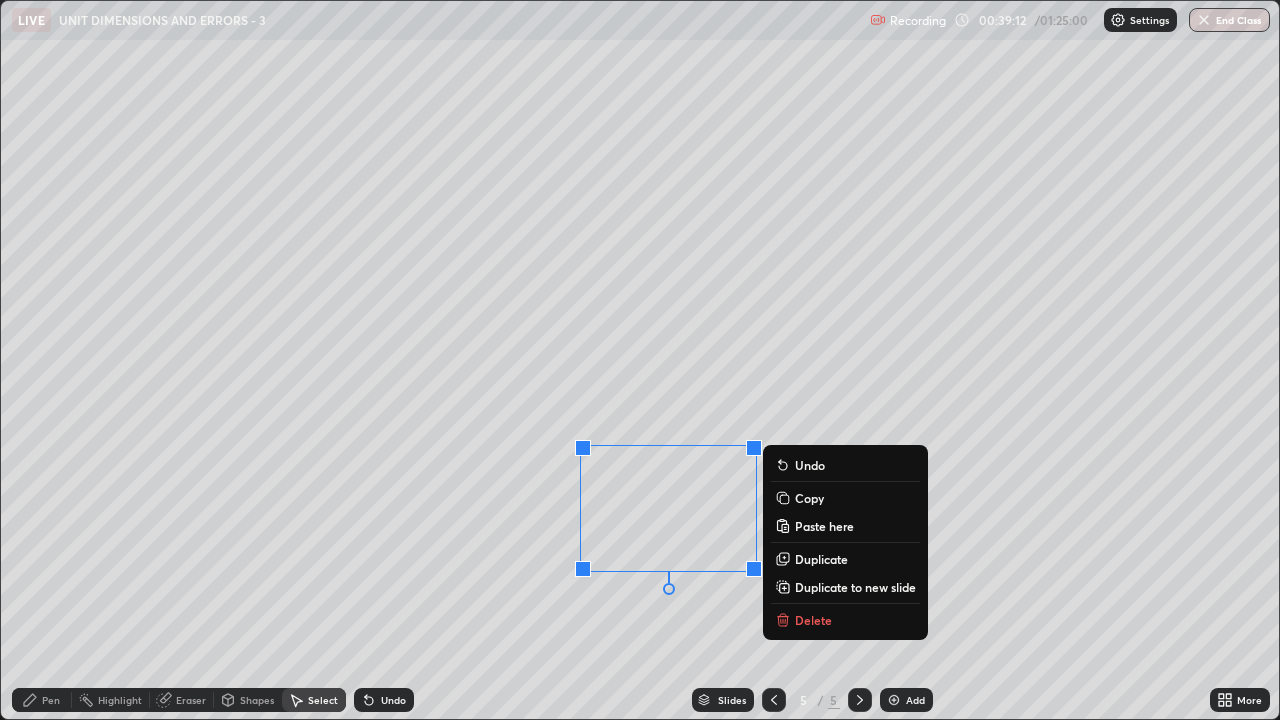 click on "Delete" at bounding box center (813, 620) 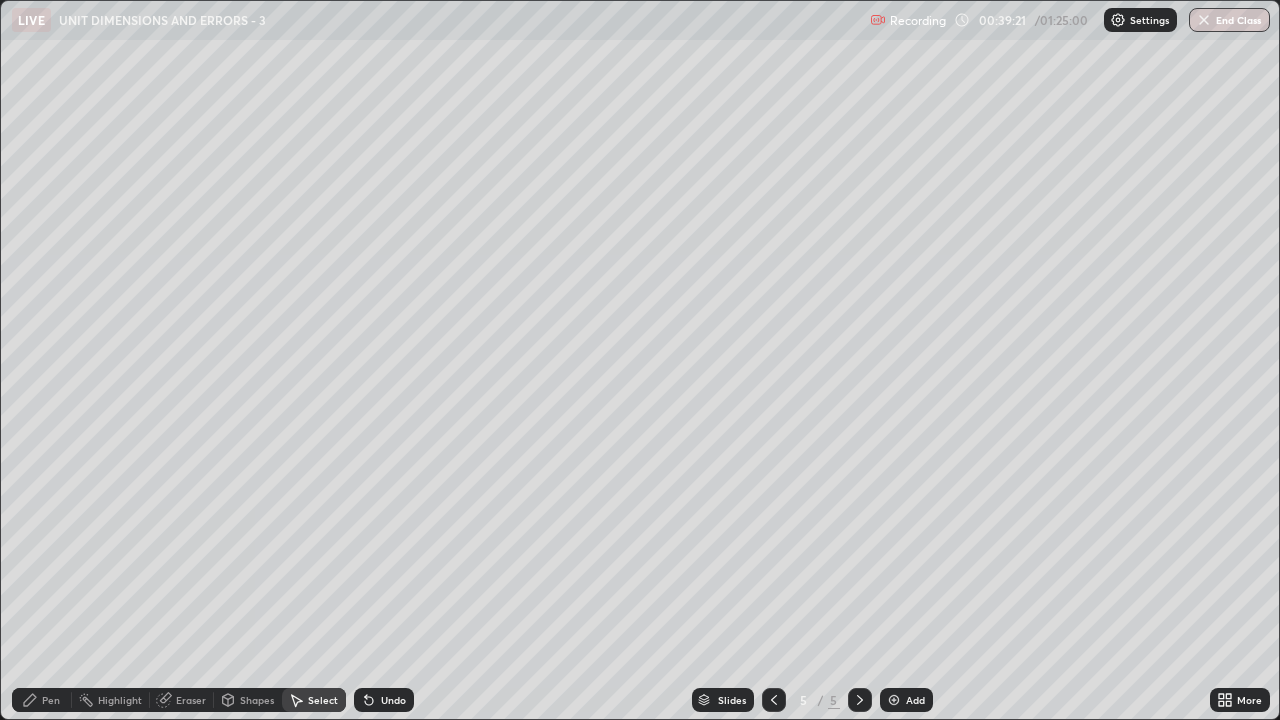 click on "Pen" at bounding box center [42, 700] 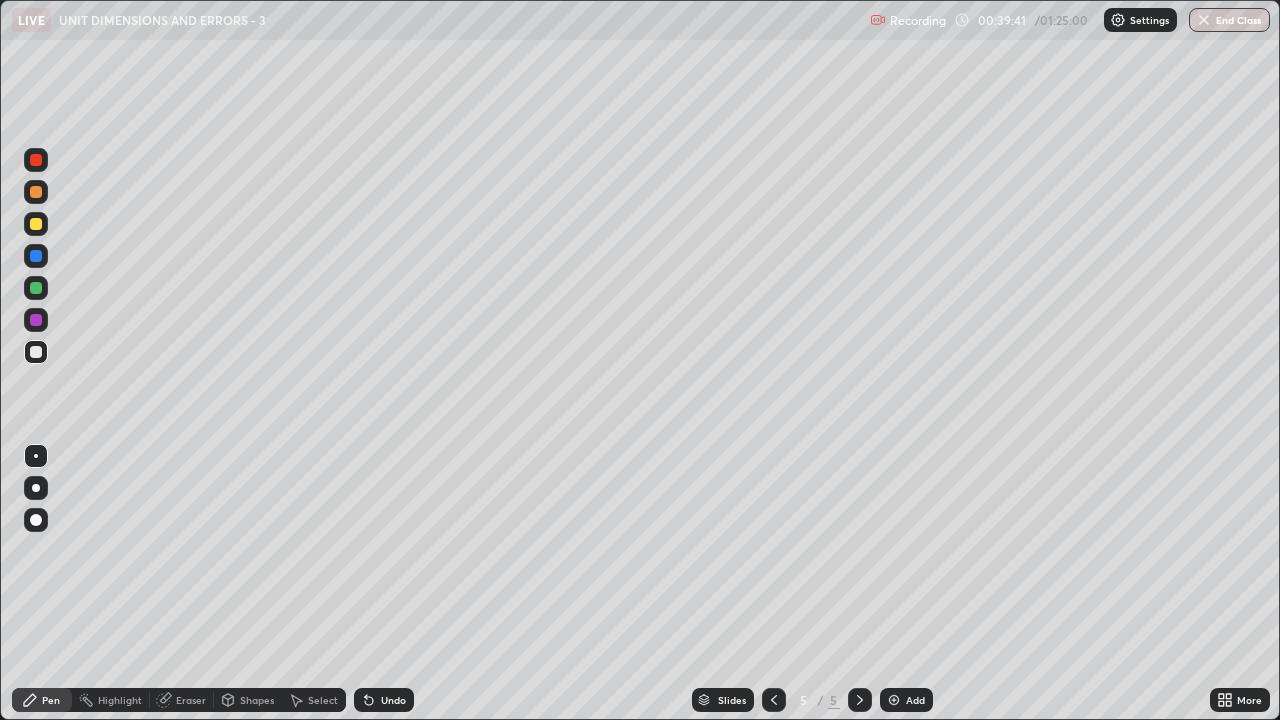click on "Eraser" at bounding box center (191, 700) 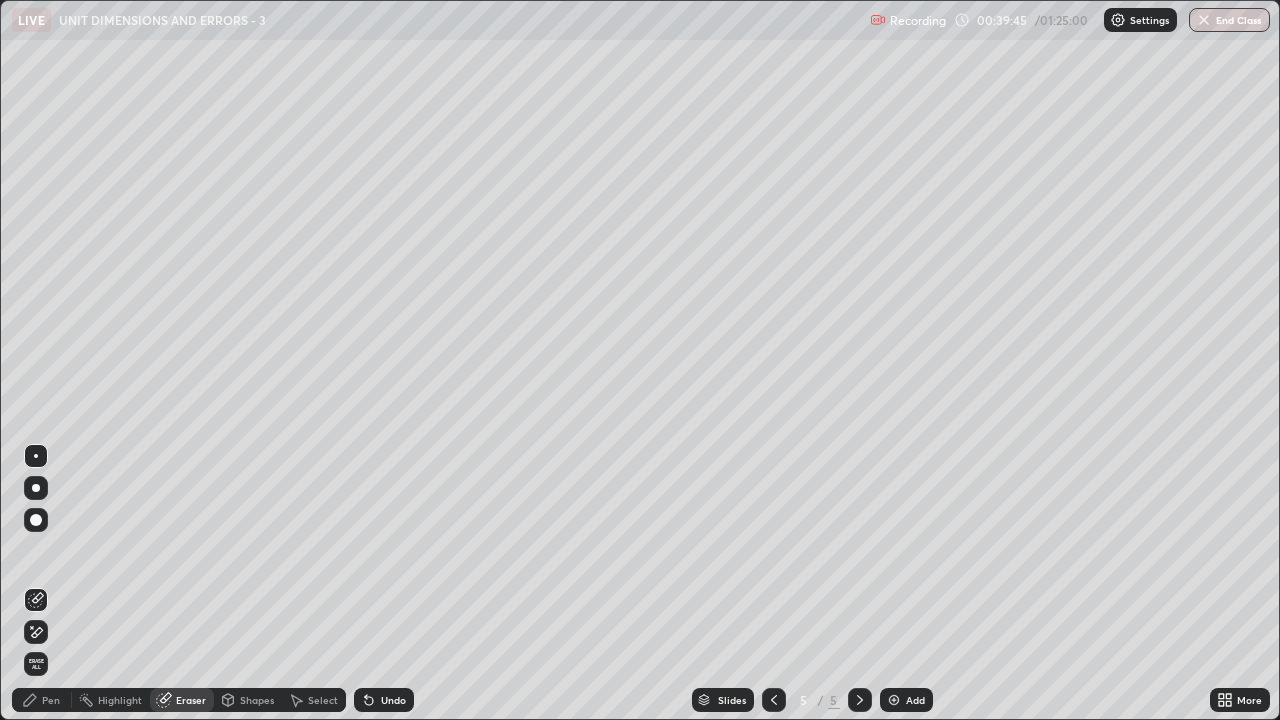 click on "Pen" at bounding box center [51, 700] 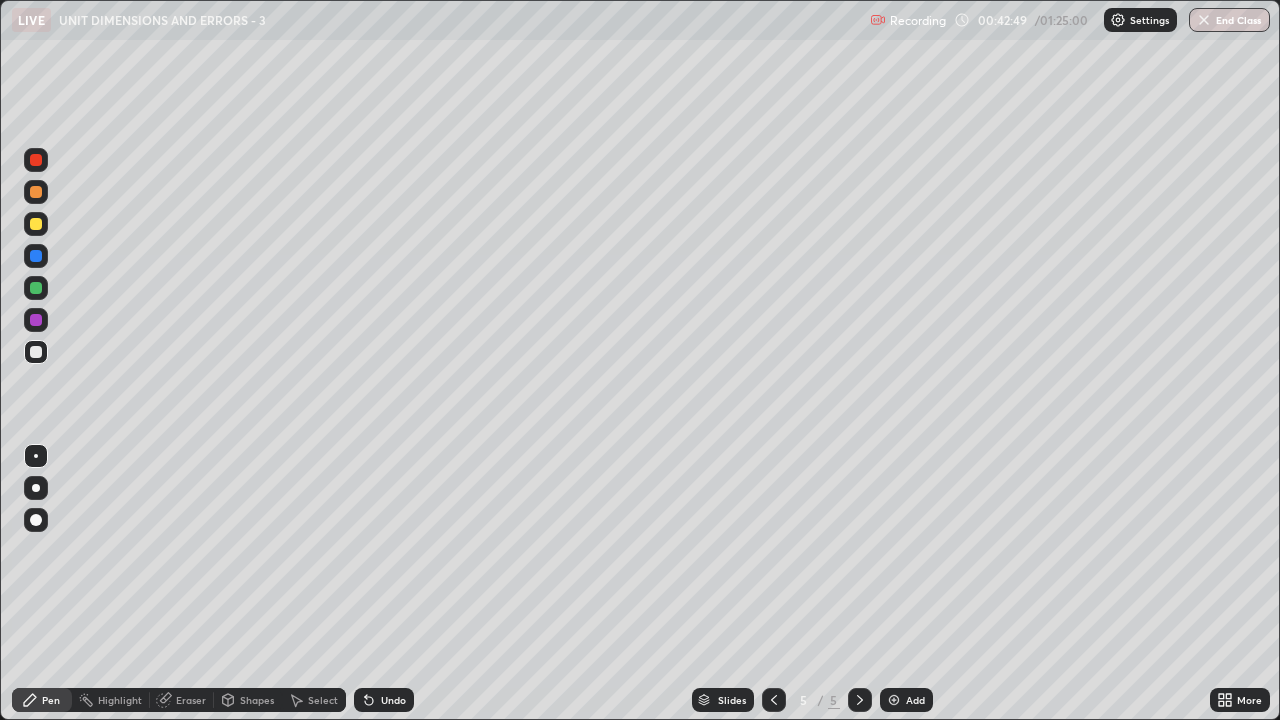 click on "Select" at bounding box center (314, 700) 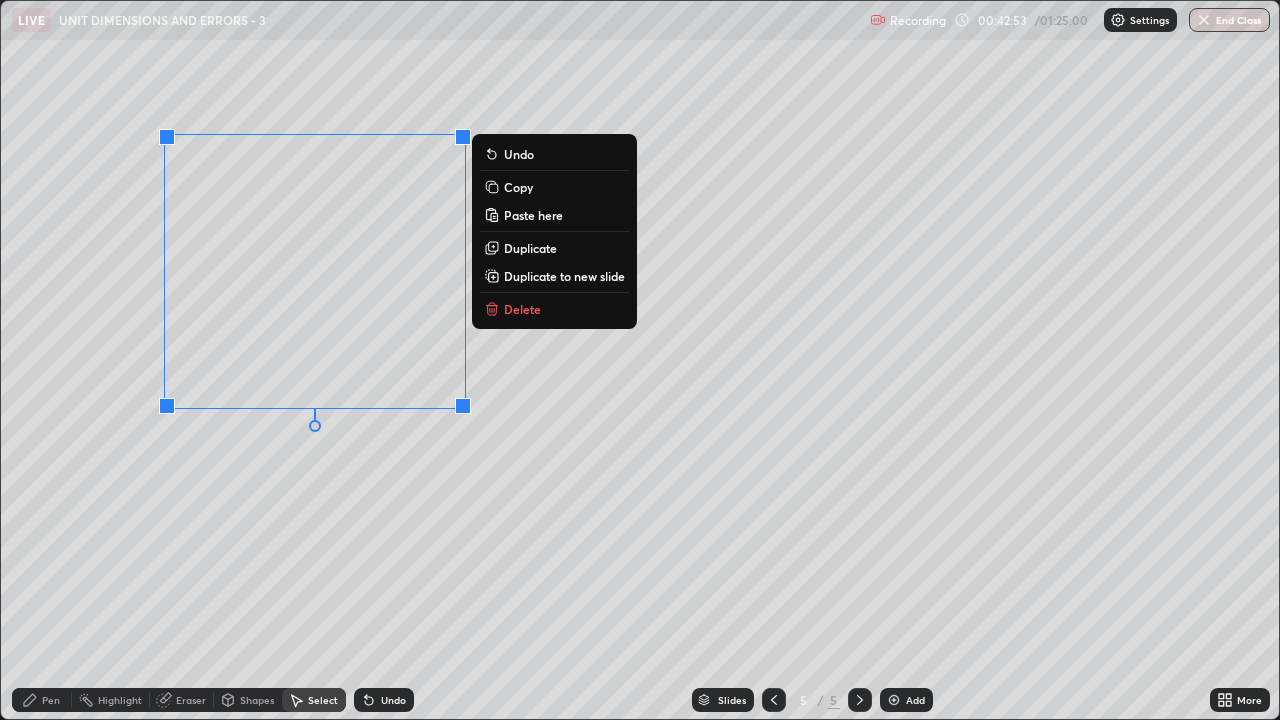 click on "0 ° Undo Copy Paste here Duplicate Duplicate to new slide Delete" at bounding box center (640, 360) 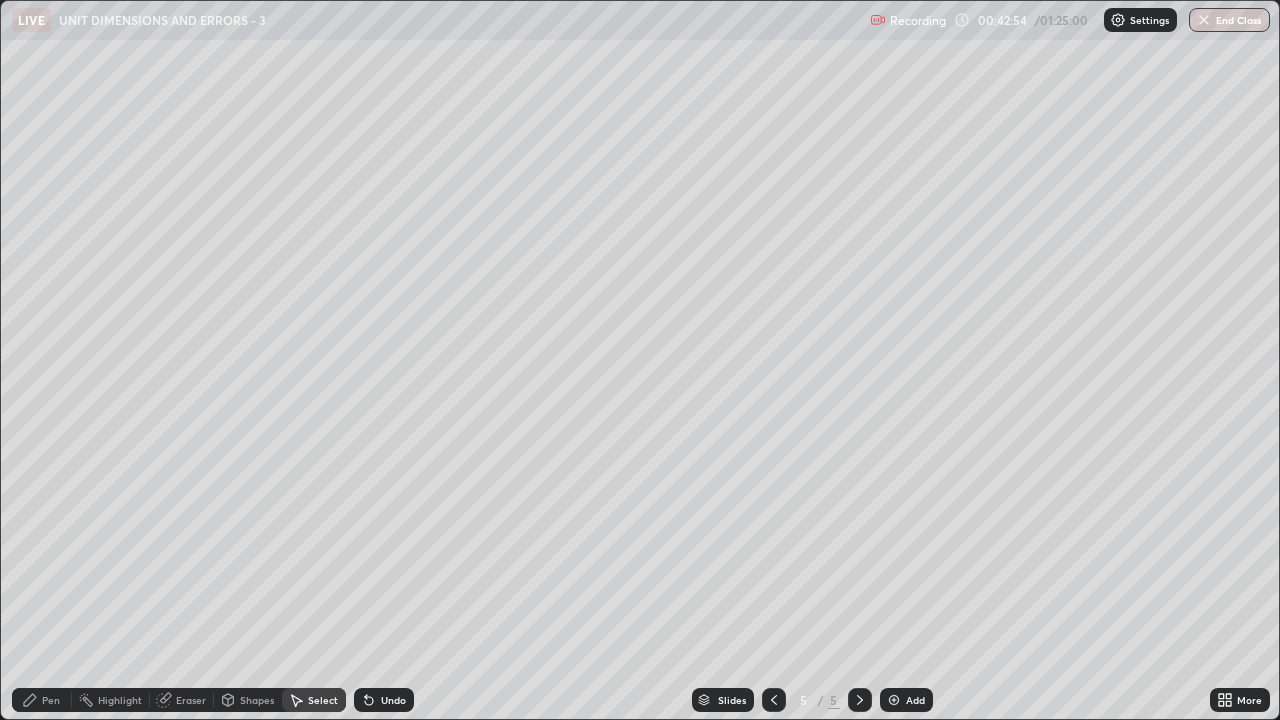 click at bounding box center [894, 700] 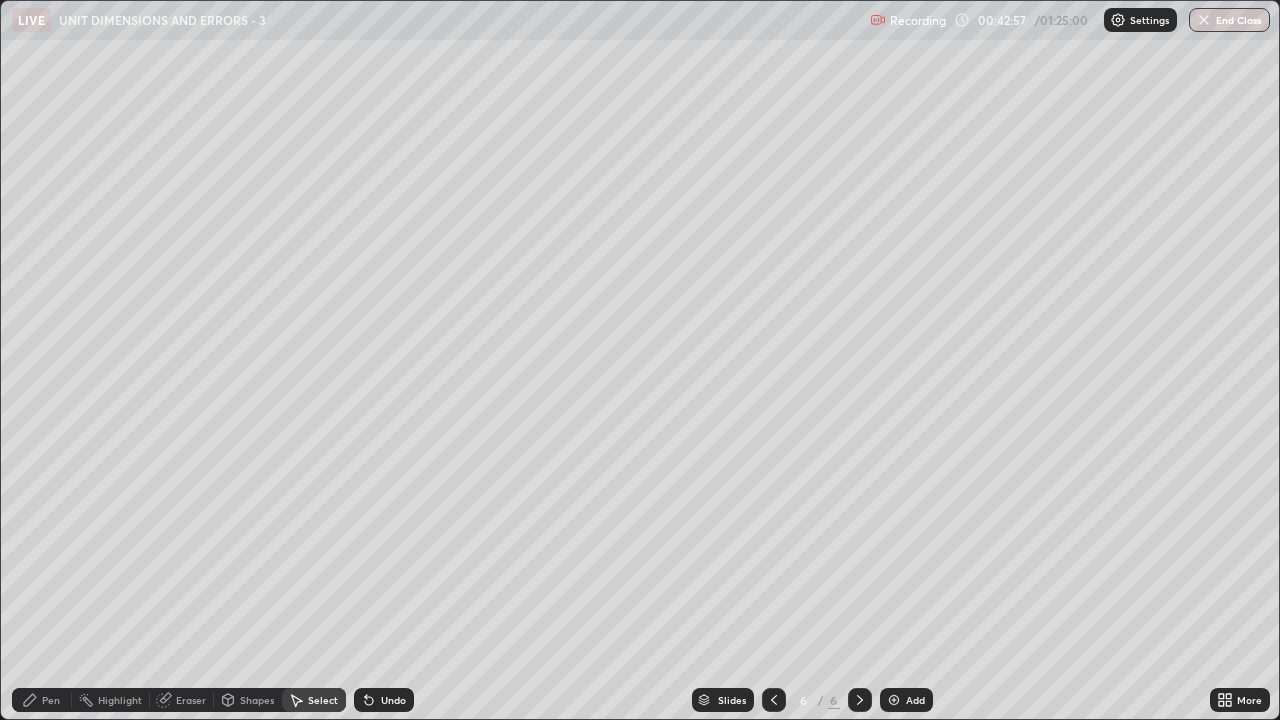 click on "Pen" at bounding box center (51, 700) 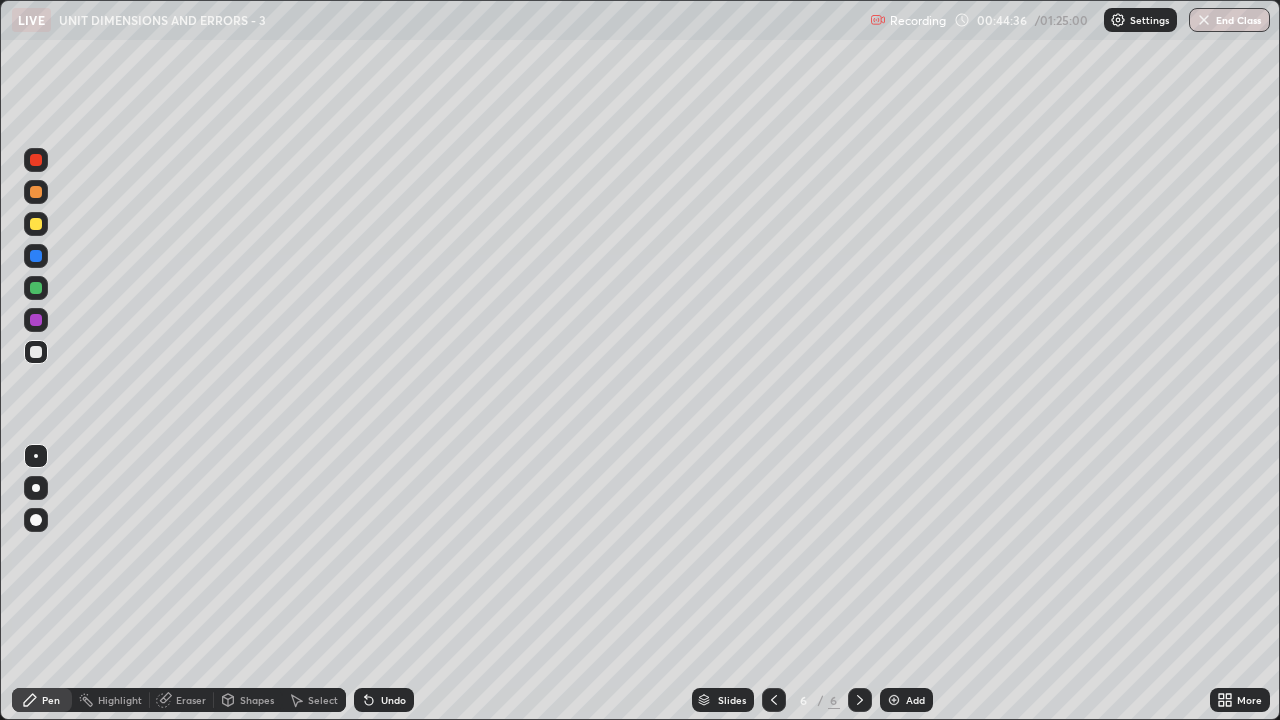 click on "Undo" at bounding box center [393, 700] 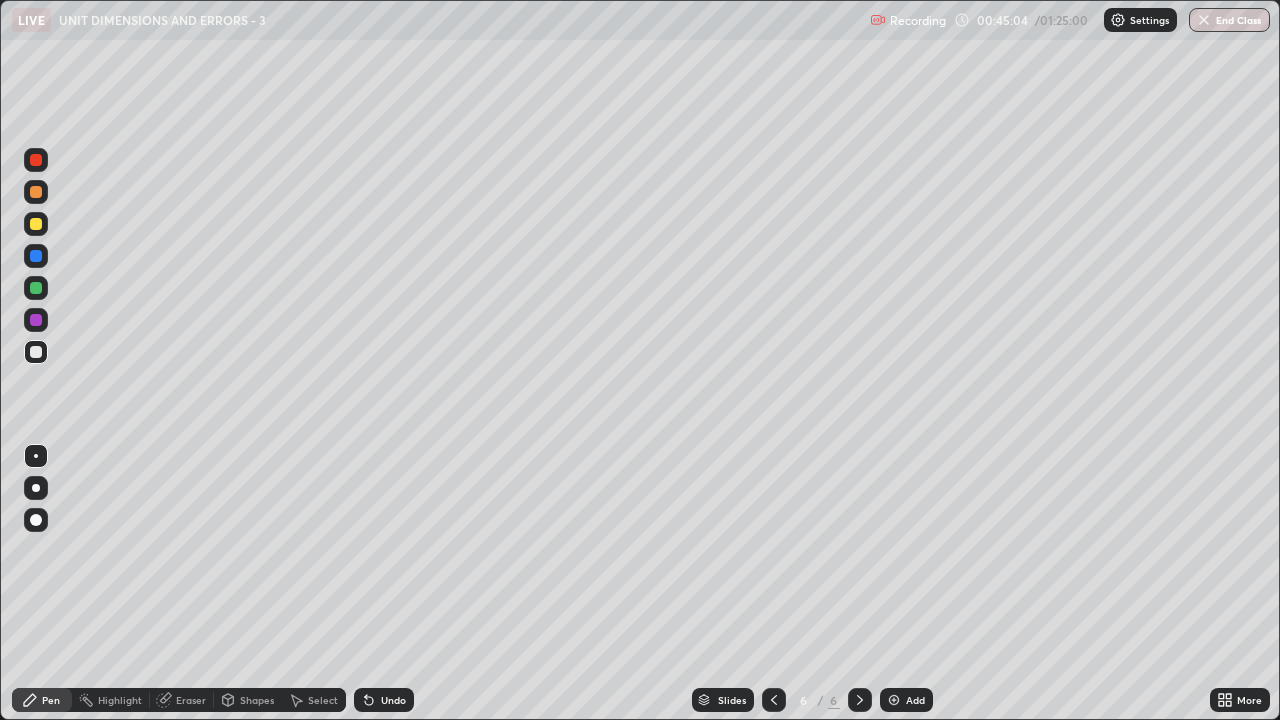 click on "Undo" at bounding box center [393, 700] 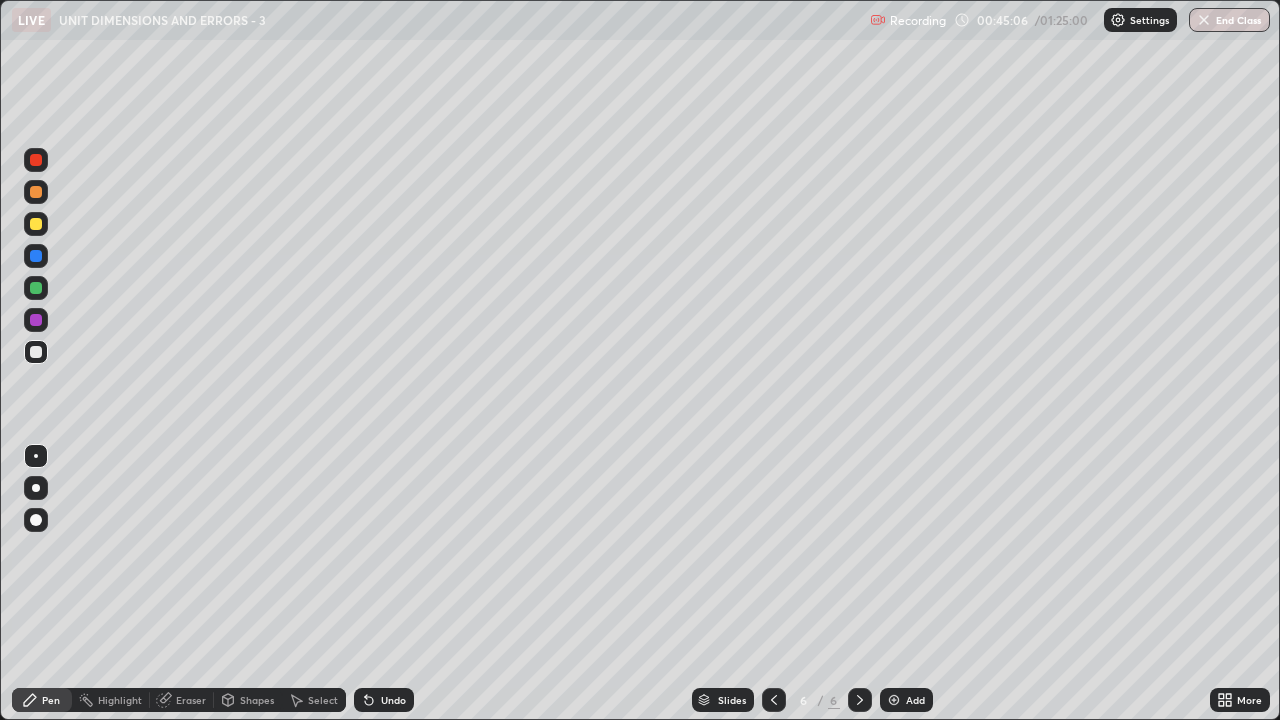 click on "Undo" at bounding box center (393, 700) 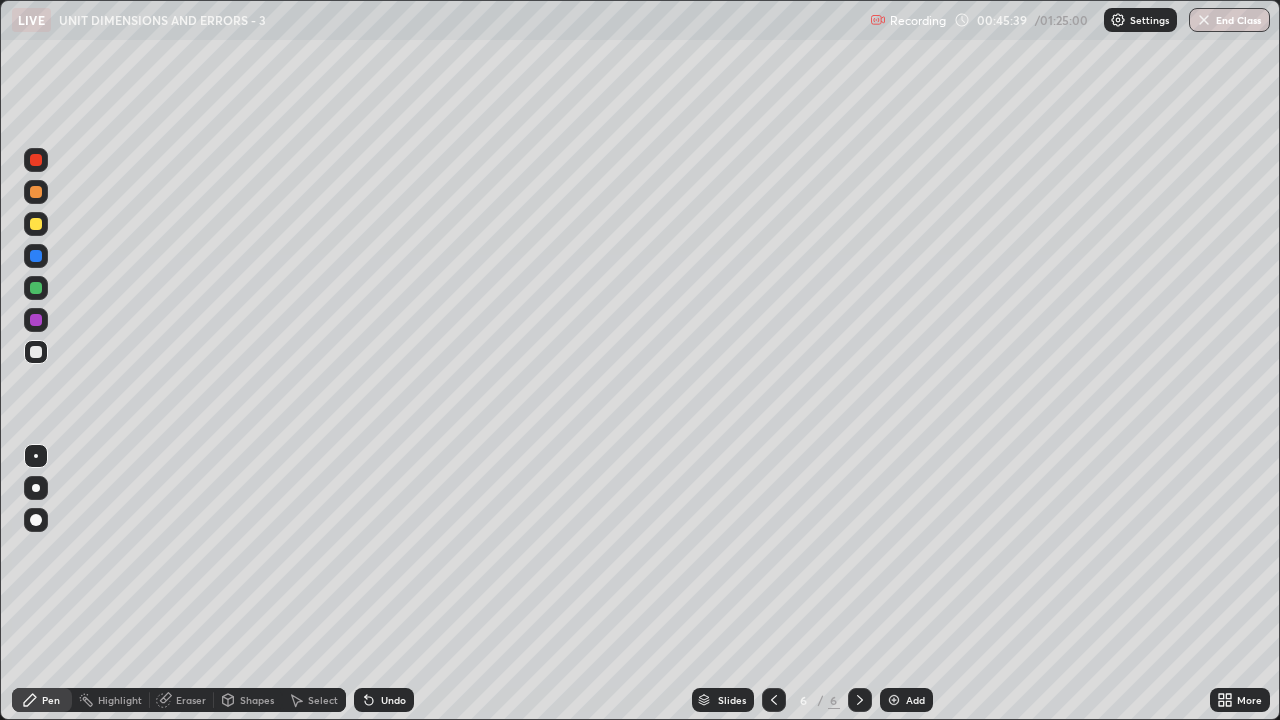 click on "Eraser" at bounding box center (191, 700) 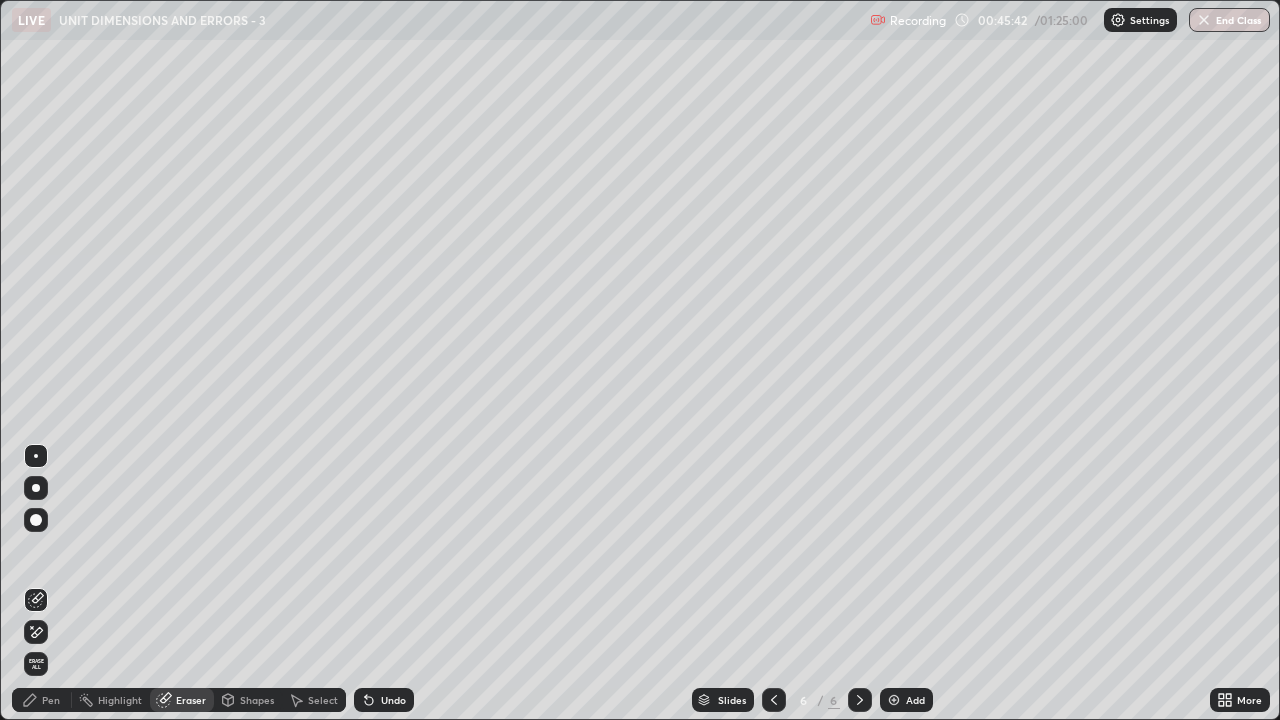 click on "Pen" at bounding box center (51, 700) 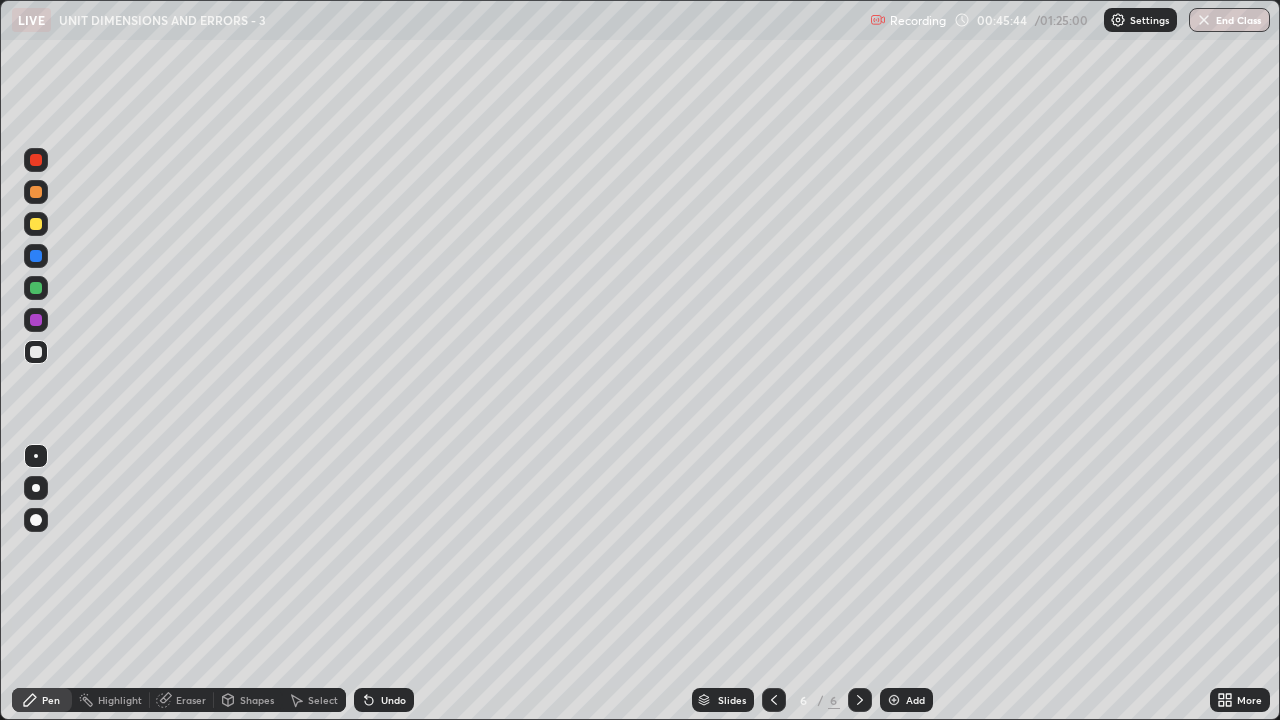 click on "Select" at bounding box center [314, 700] 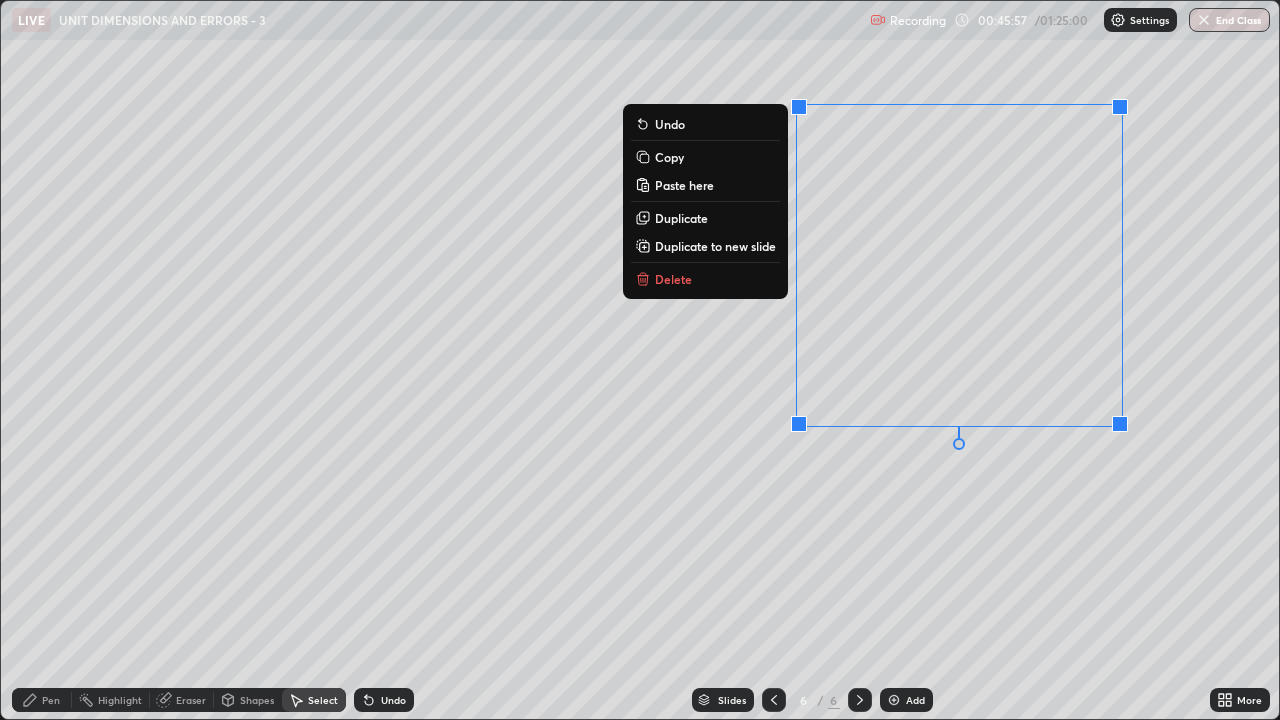 click on "Paste here" at bounding box center [684, 185] 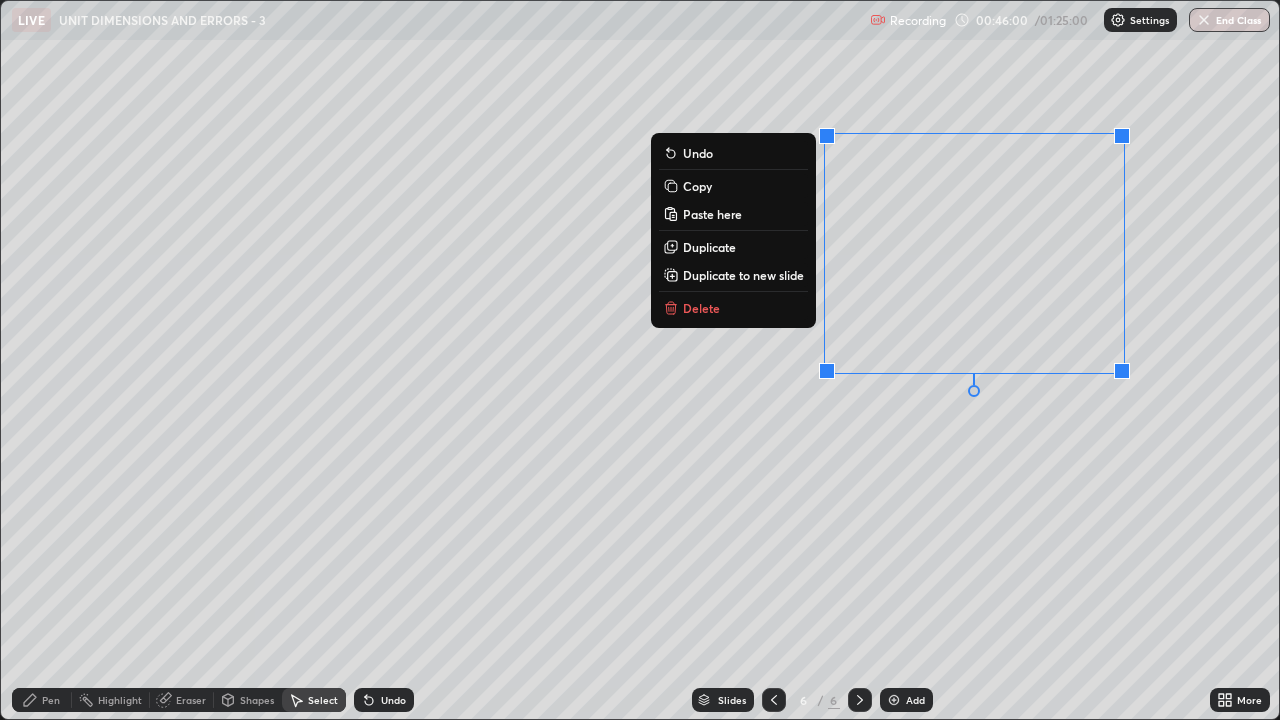 click on "Duplicate to new slide" at bounding box center (743, 275) 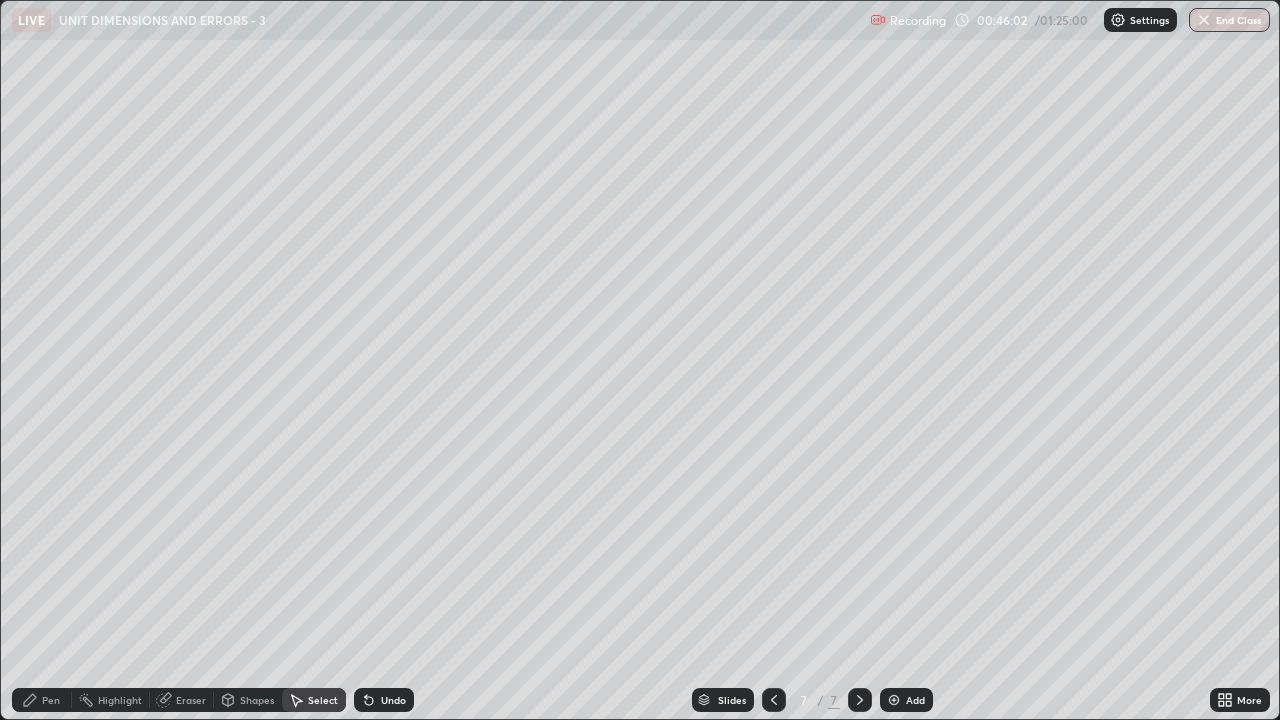 click on "Pen" at bounding box center (42, 700) 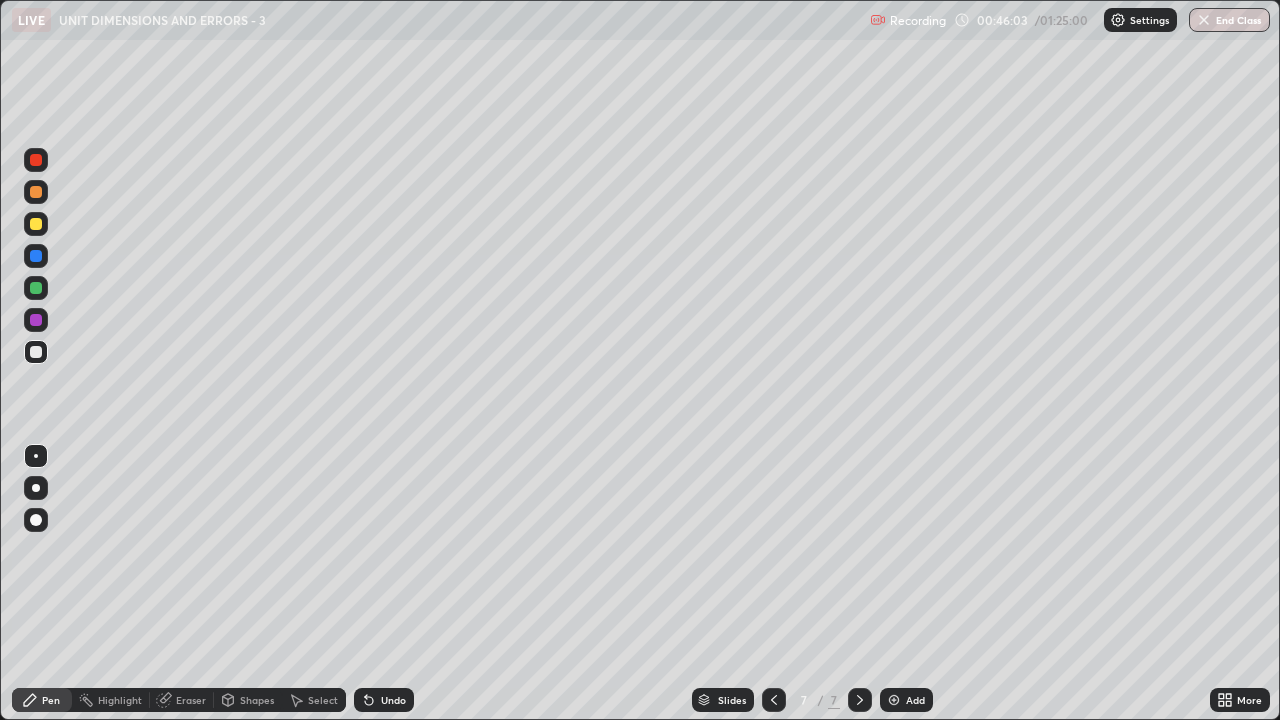 click at bounding box center [36, 352] 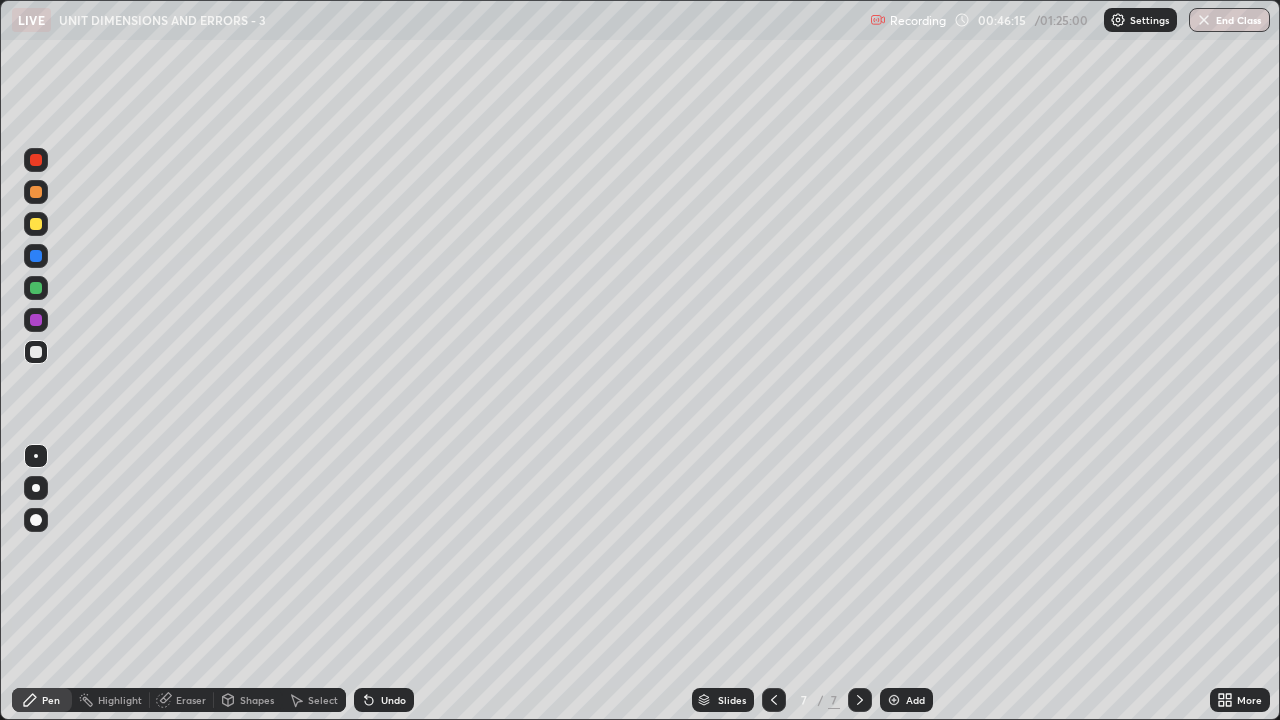 click 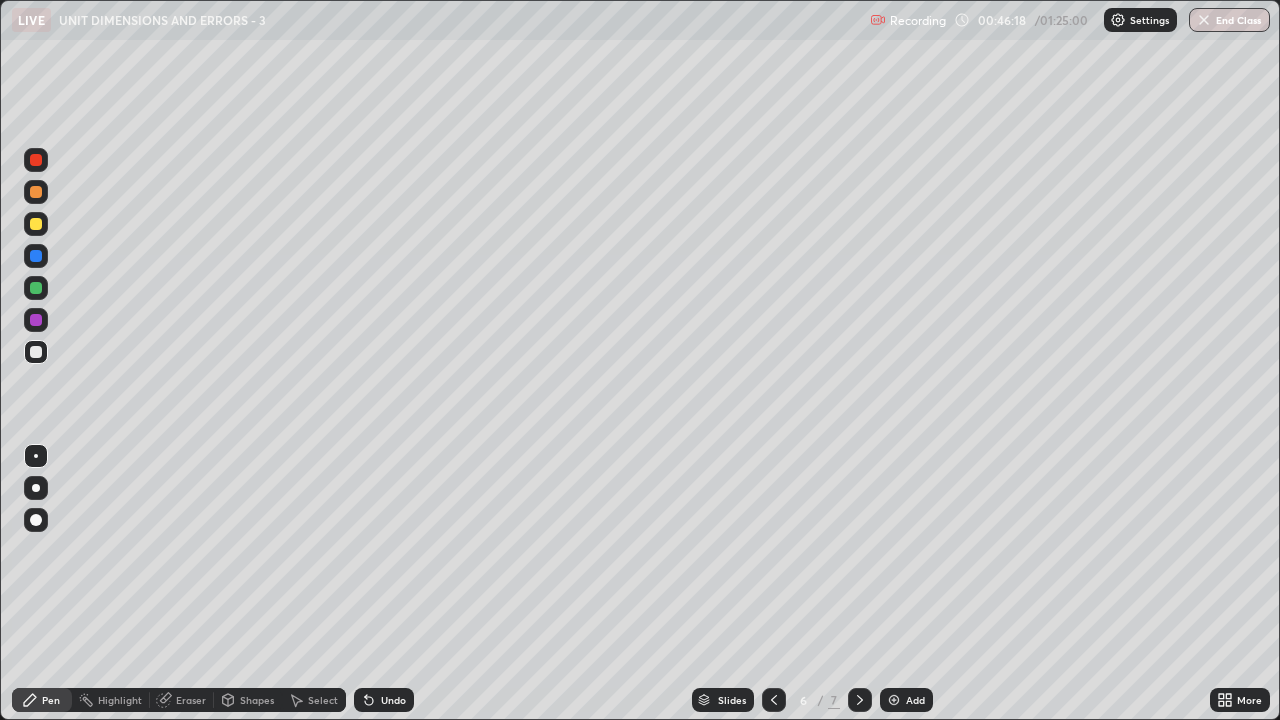 click on "Undo" at bounding box center [393, 700] 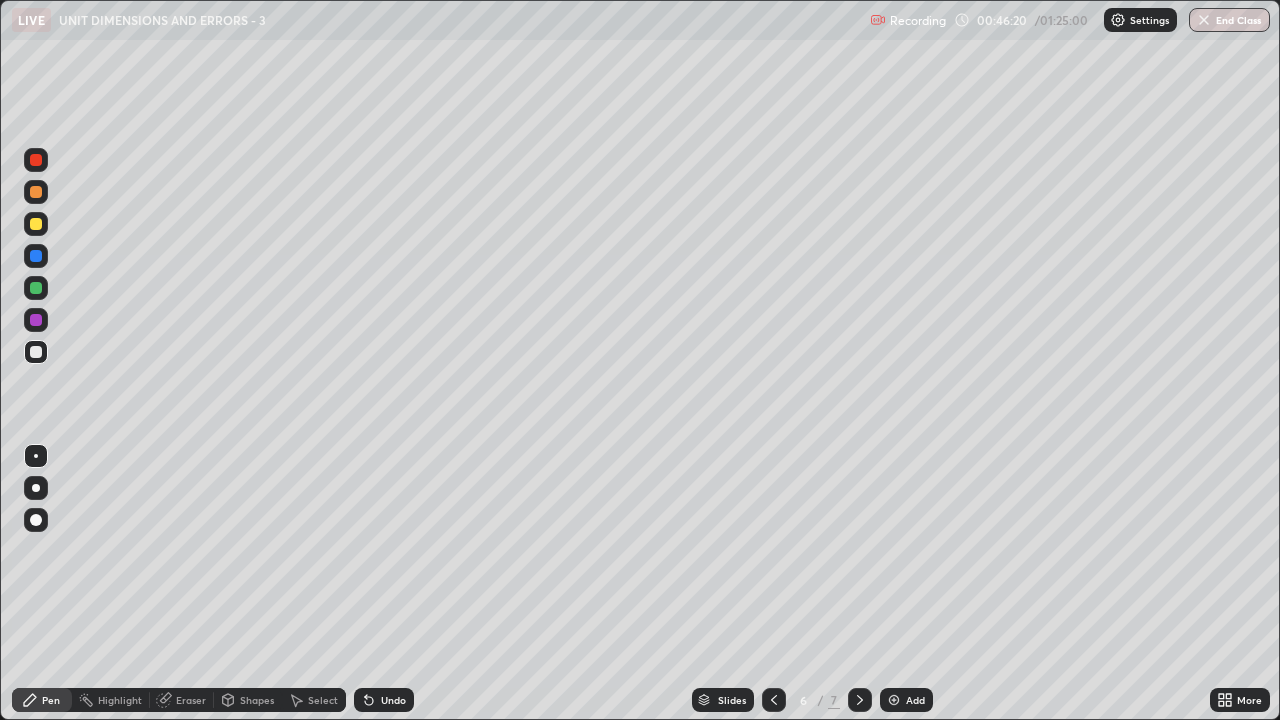 click on "Select" at bounding box center (323, 700) 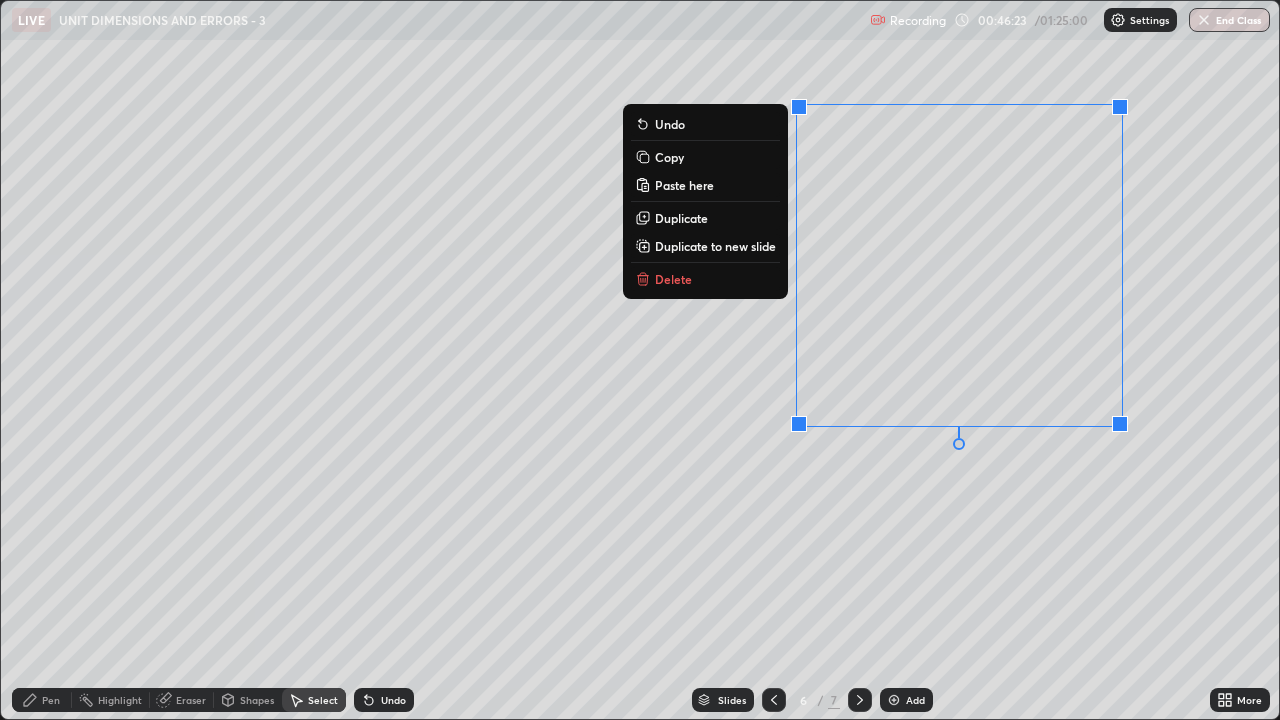 click on "Duplicate to new slide" at bounding box center (715, 246) 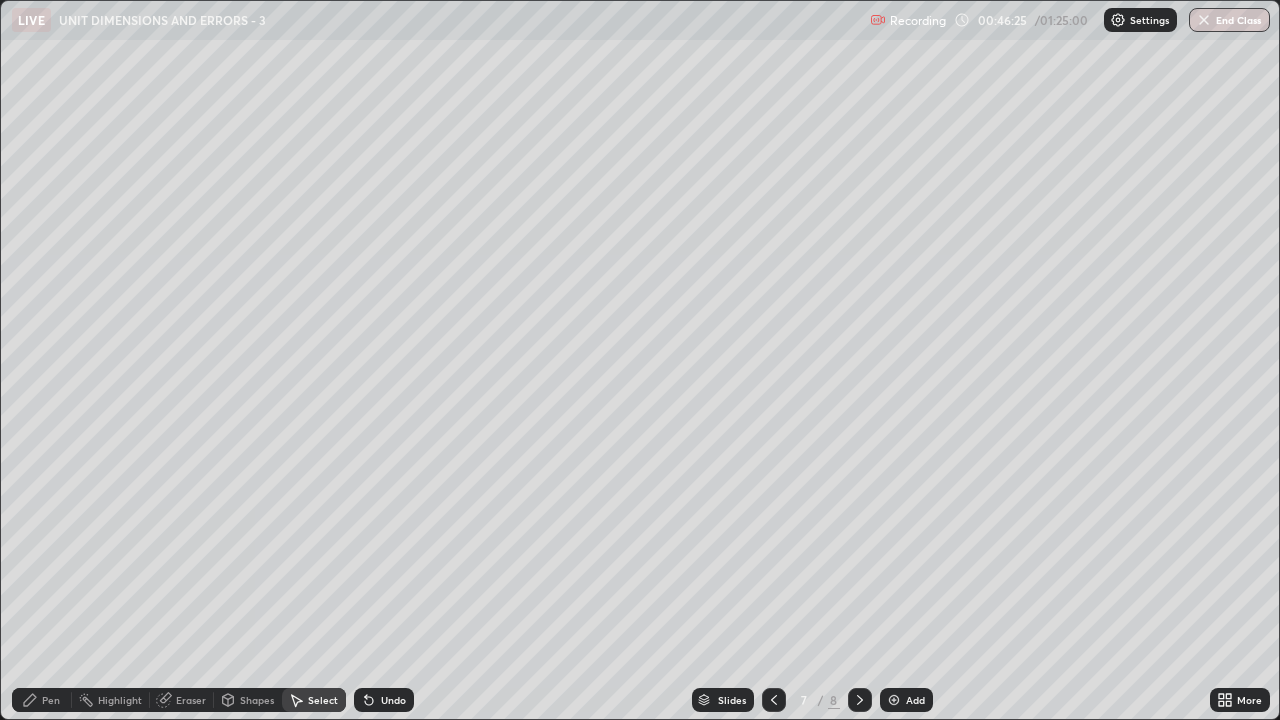click on "Pen" at bounding box center (51, 700) 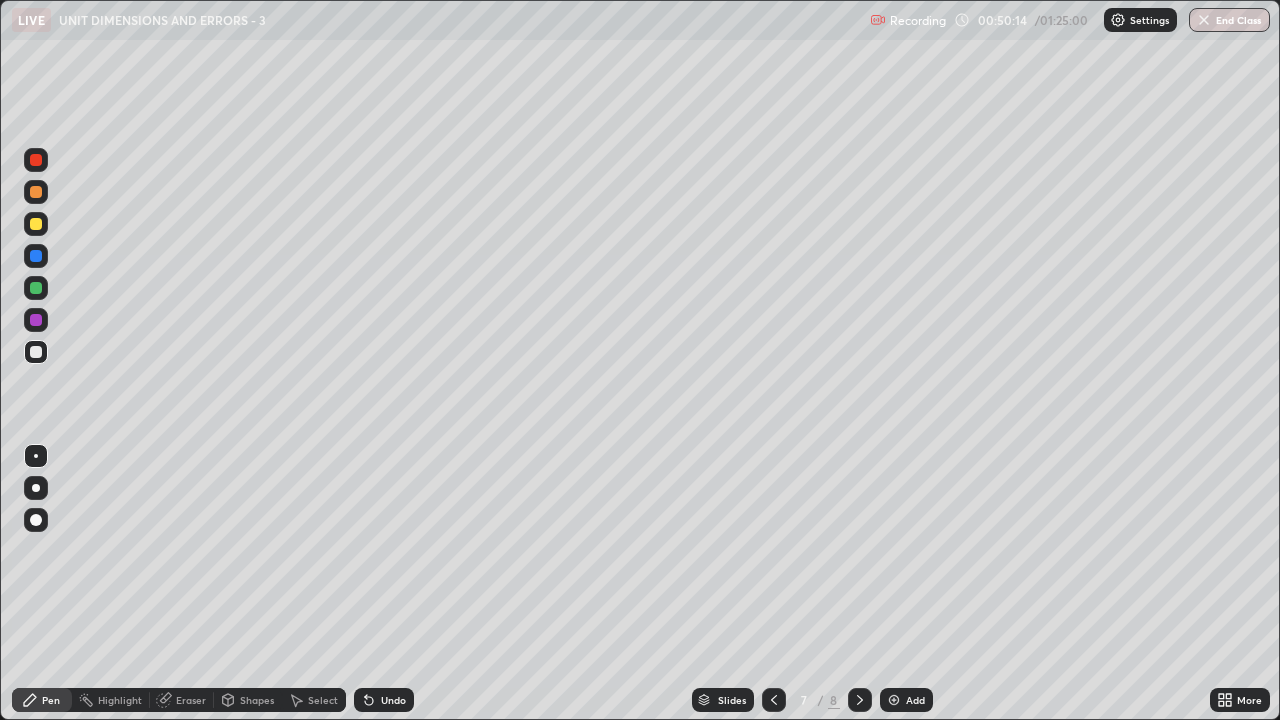 click on "Highlight" at bounding box center (120, 700) 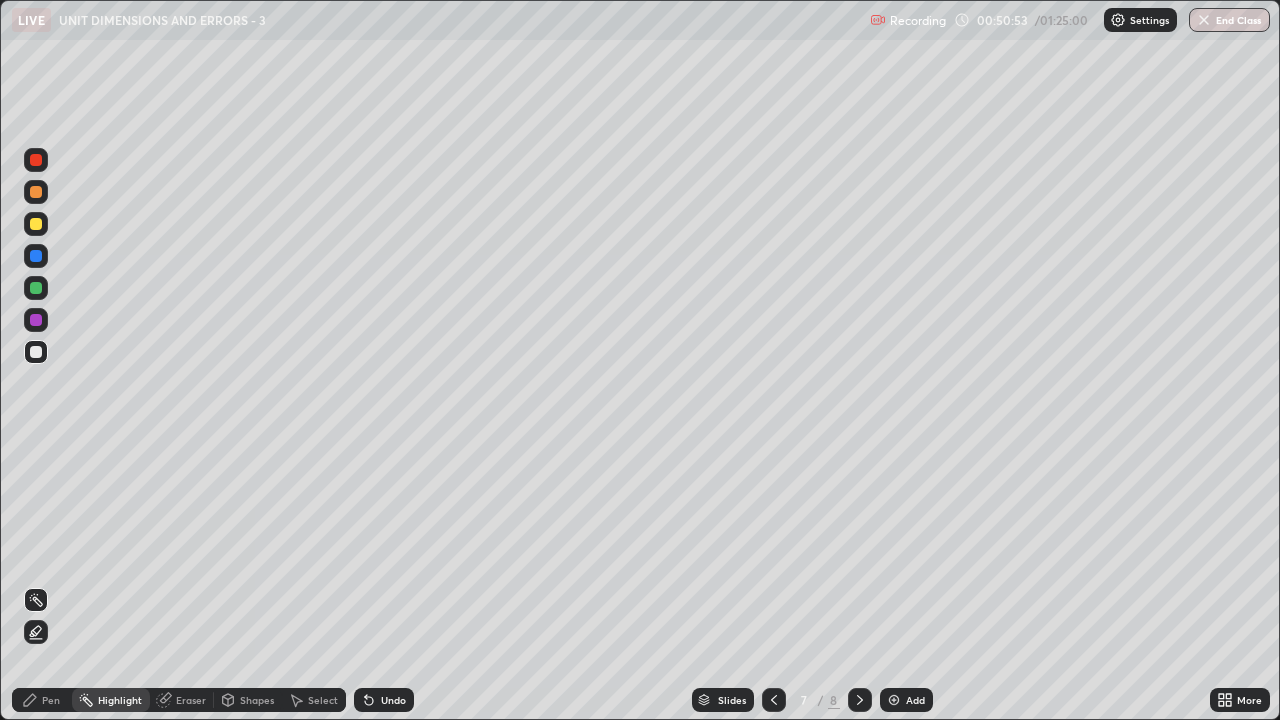click on "Pen" at bounding box center [51, 700] 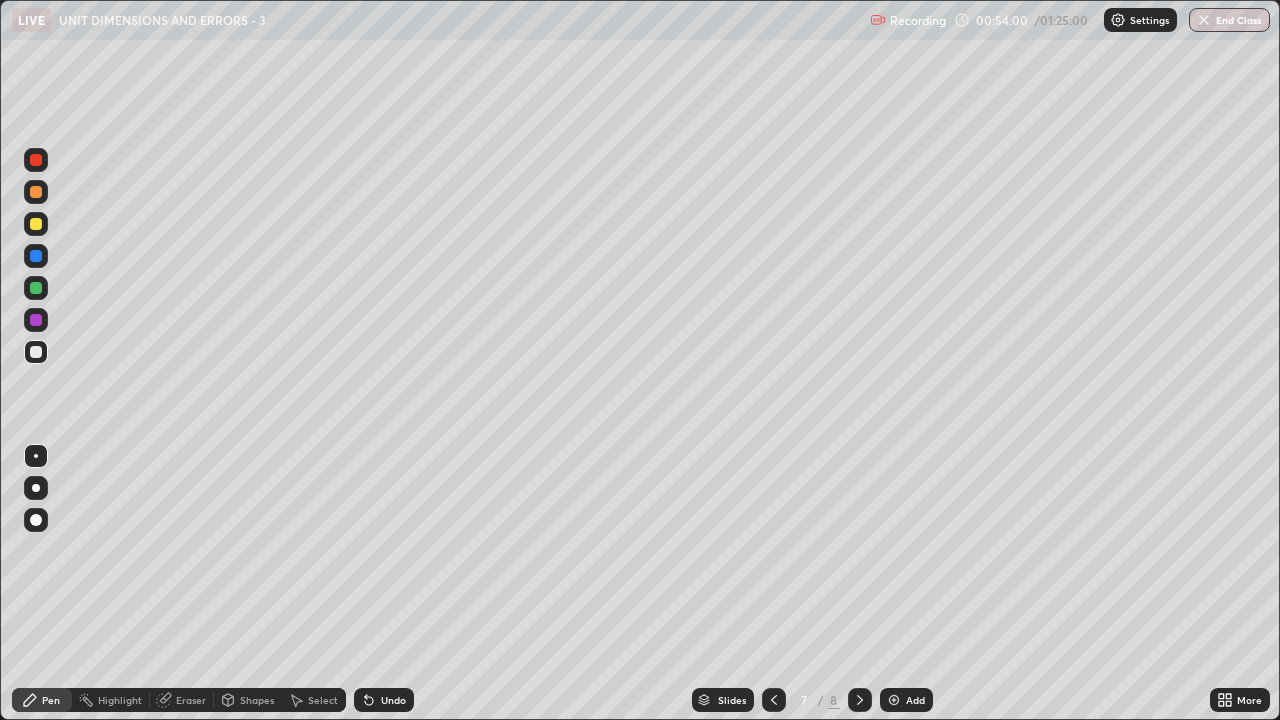click 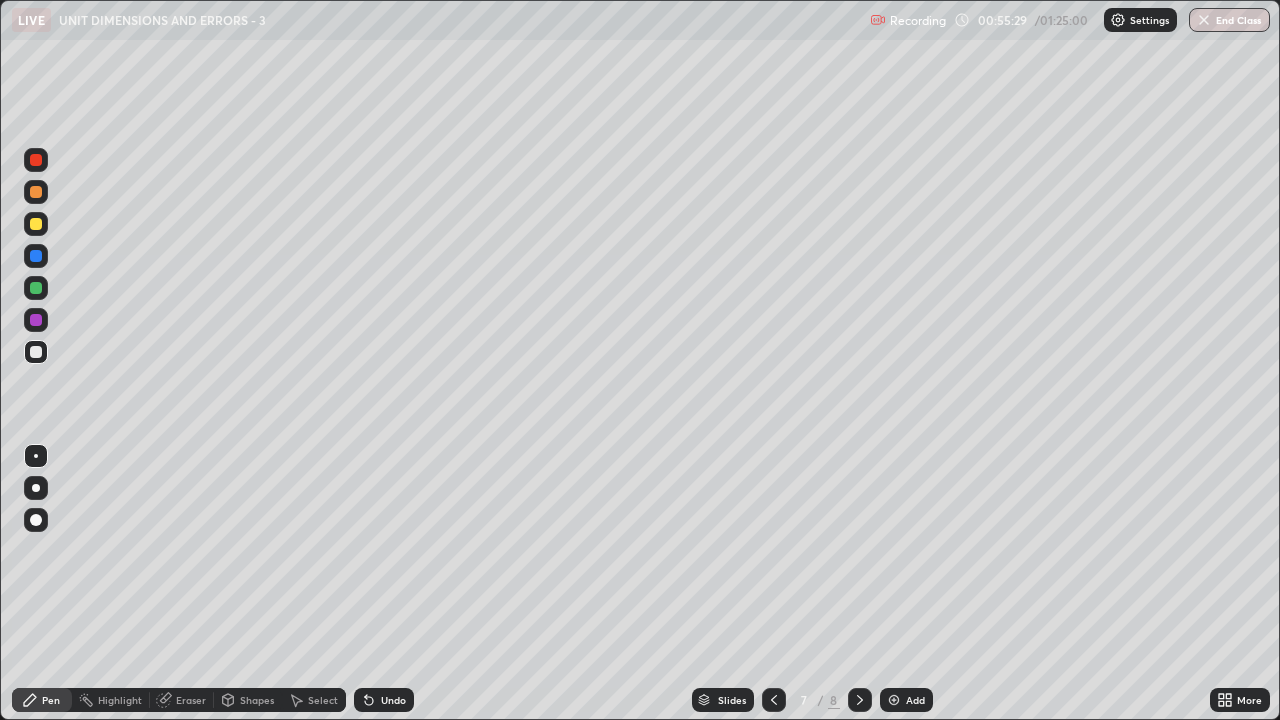 click on "Select" at bounding box center [323, 700] 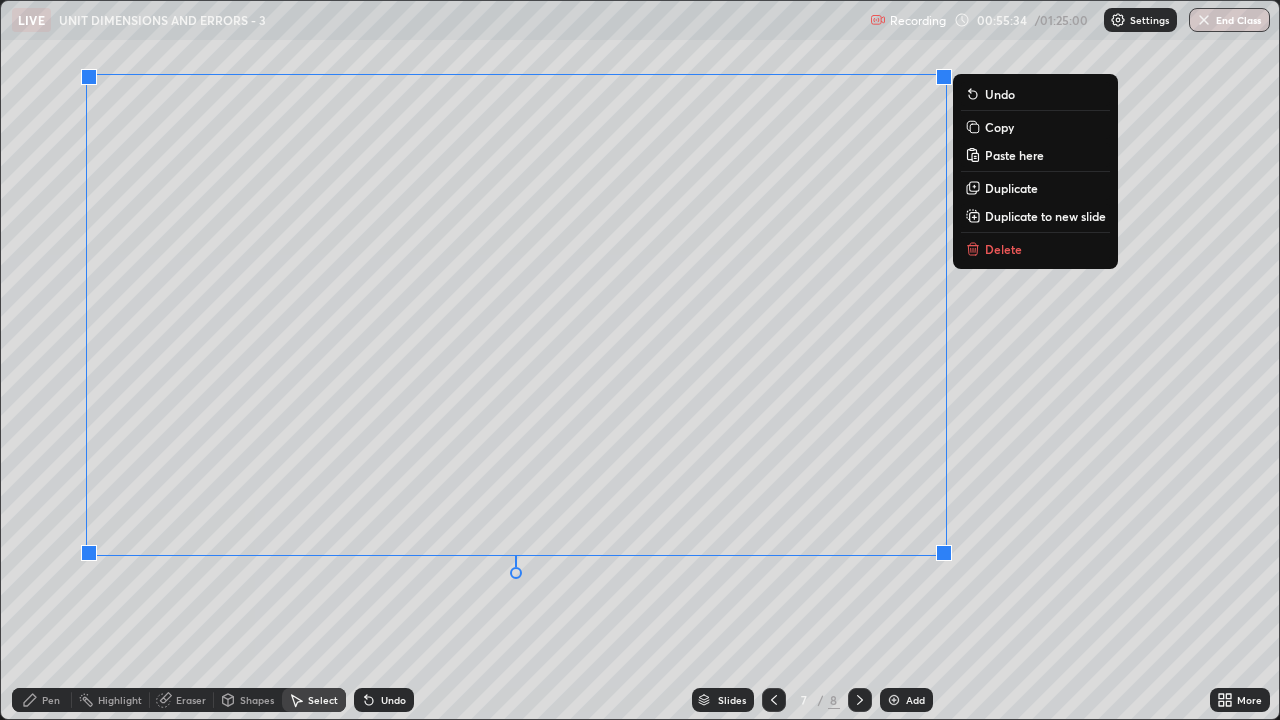 click on "Duplicate to new slide" at bounding box center [1045, 216] 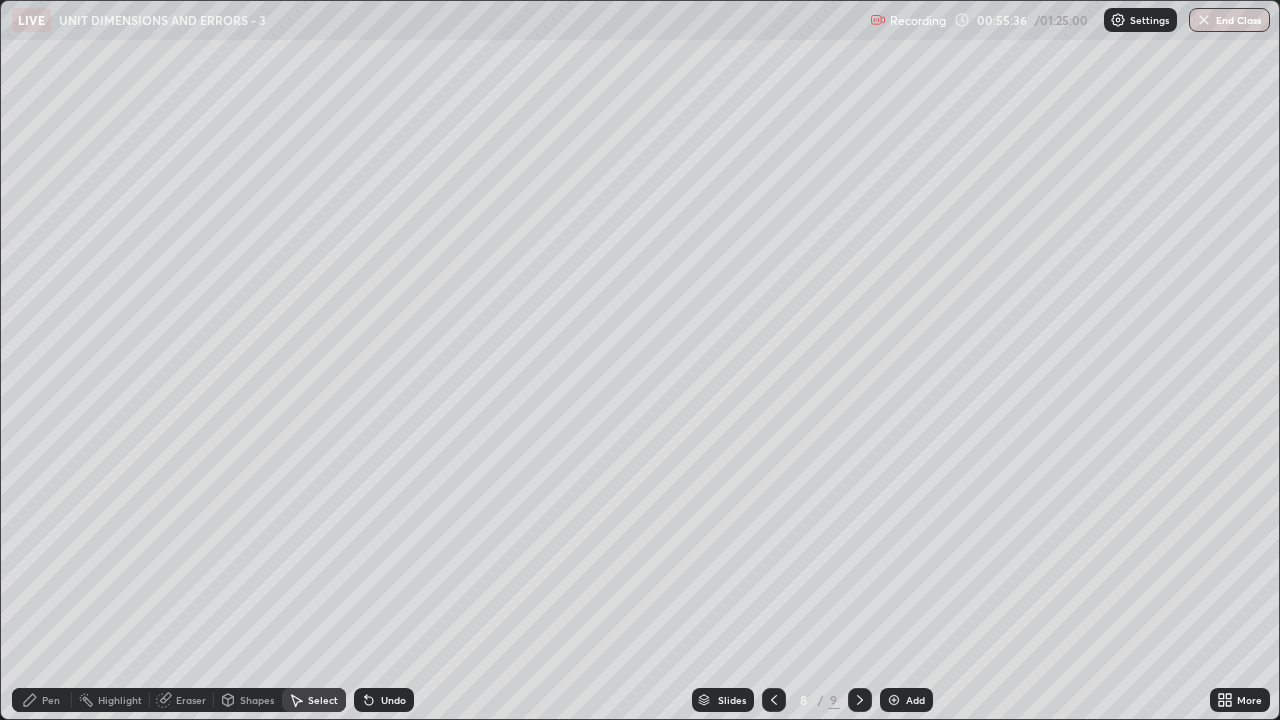 click on "Eraser" at bounding box center (191, 700) 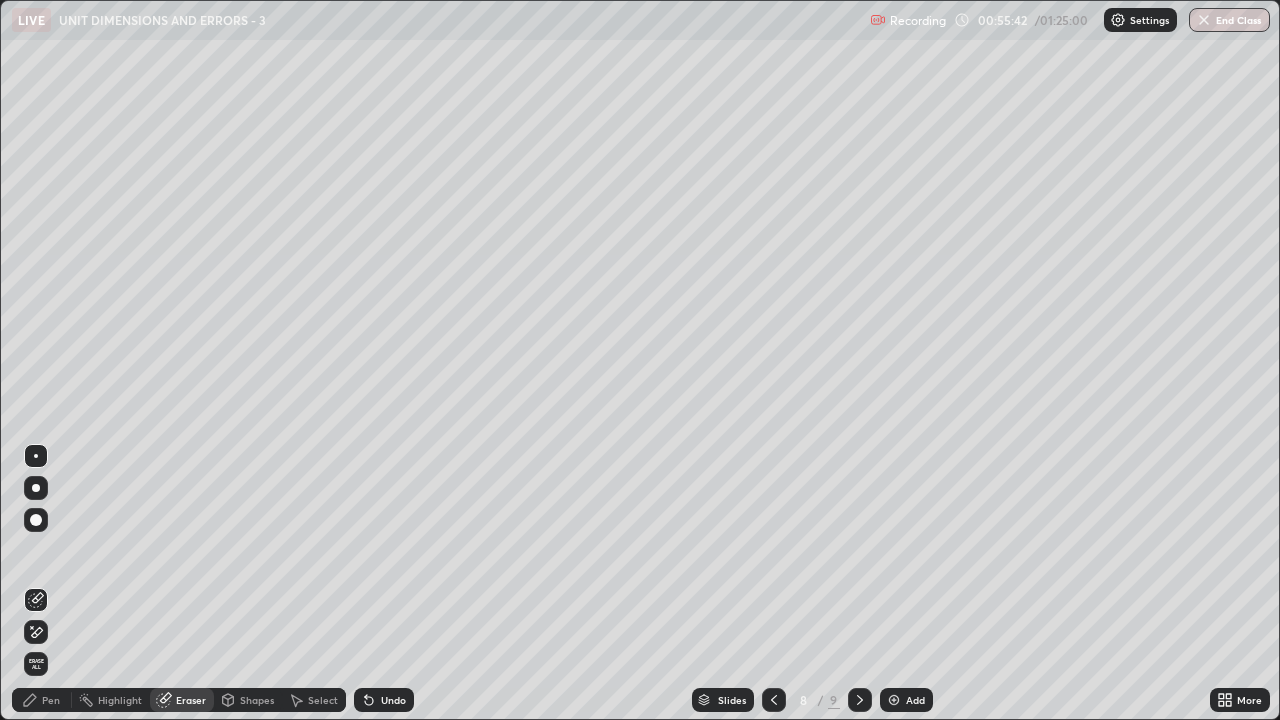 click on "Pen" at bounding box center [51, 700] 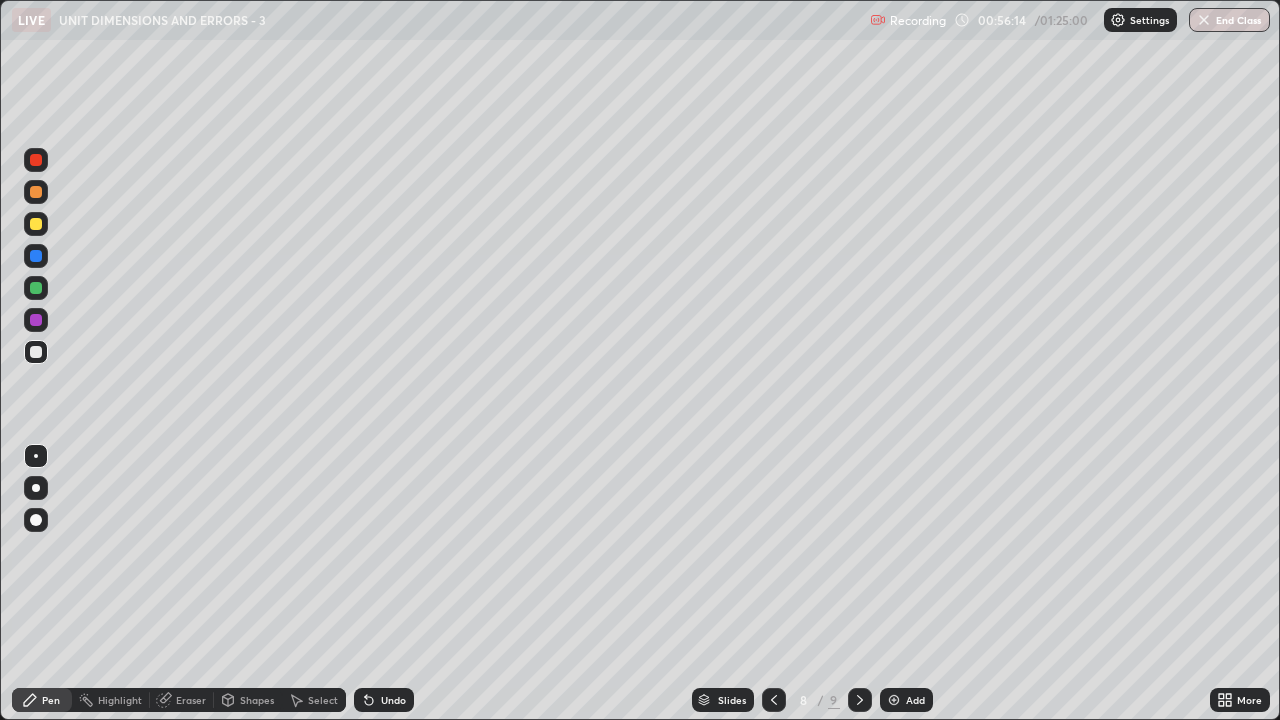 click on "Select" at bounding box center (323, 700) 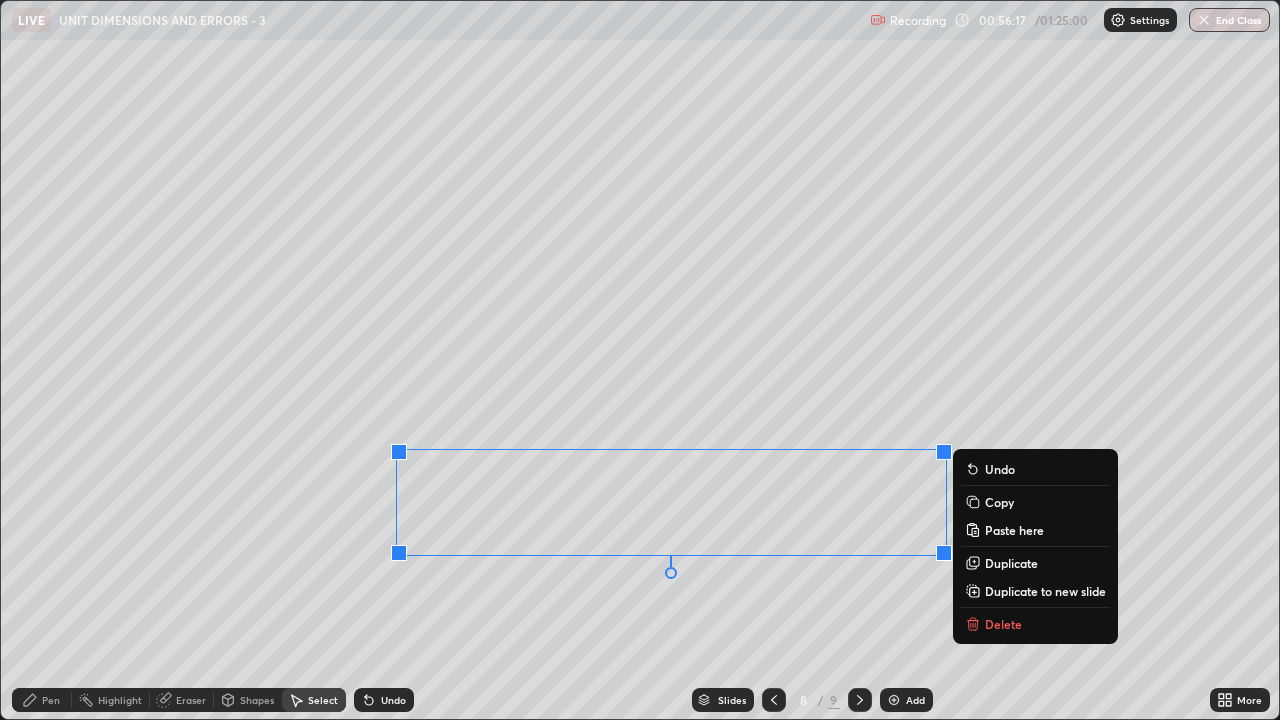 click on "Delete" at bounding box center [1003, 624] 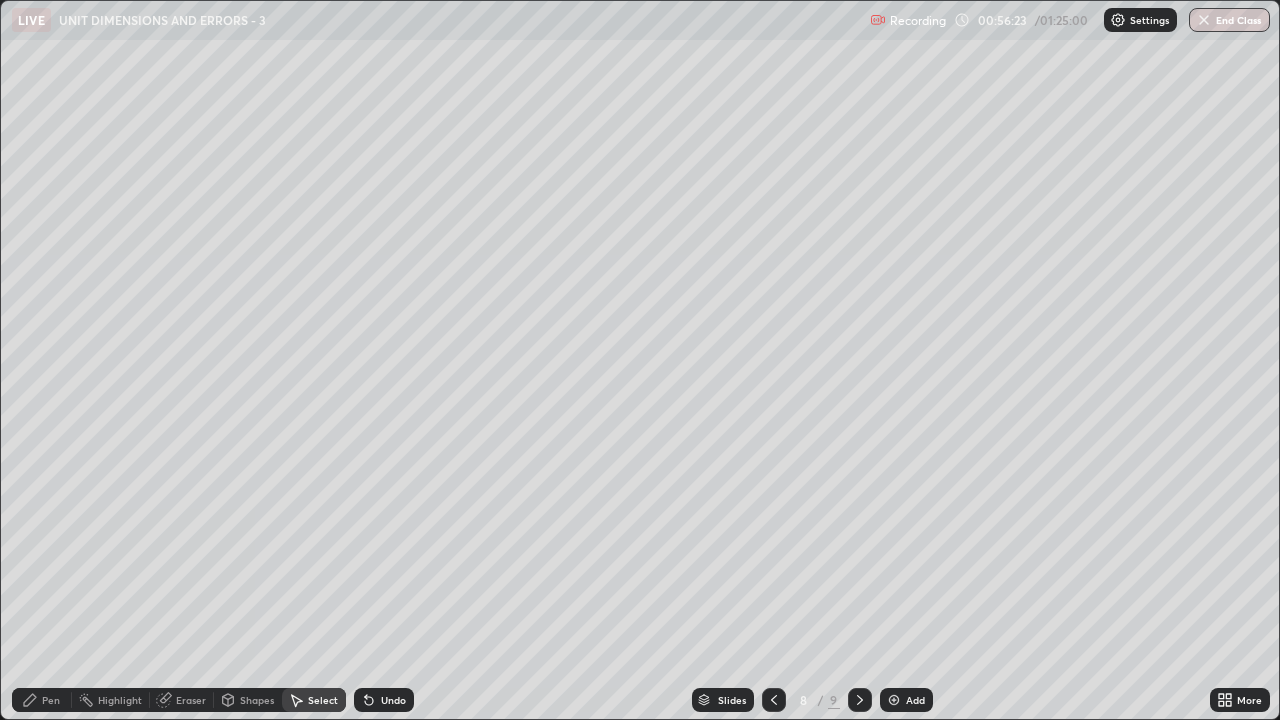 click on "Pen" at bounding box center (51, 700) 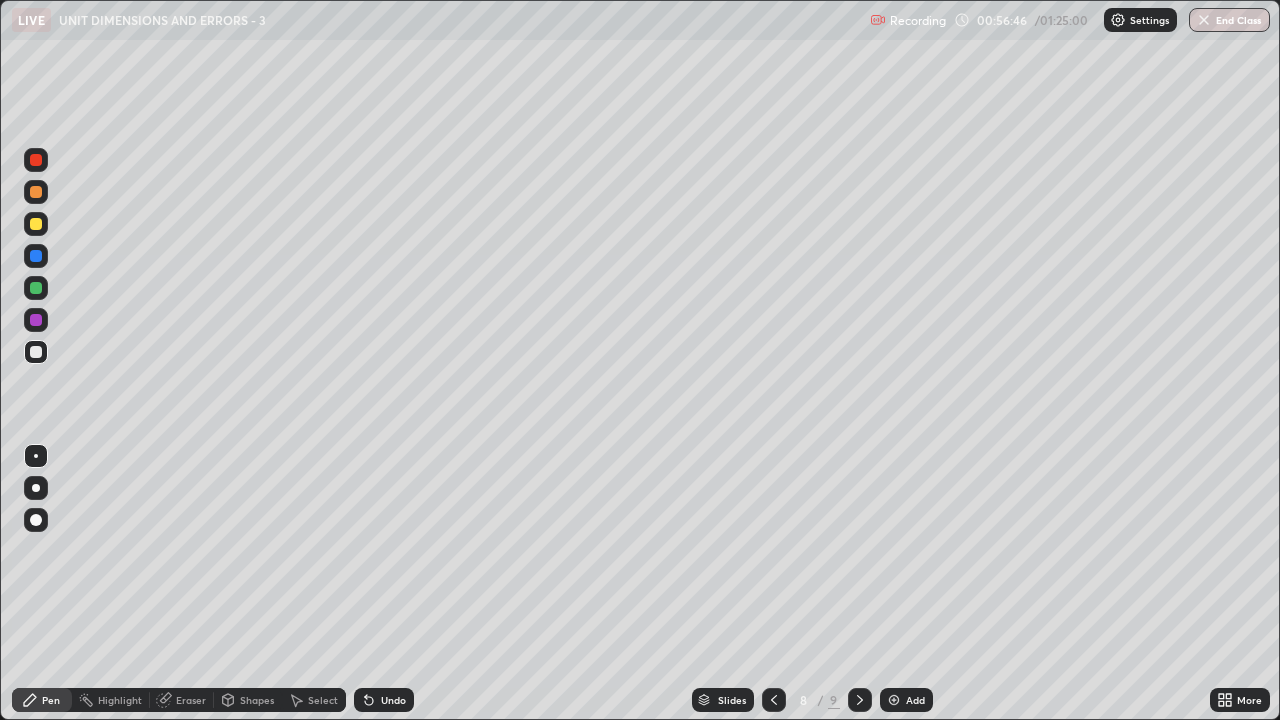 click on "Undo" at bounding box center [384, 700] 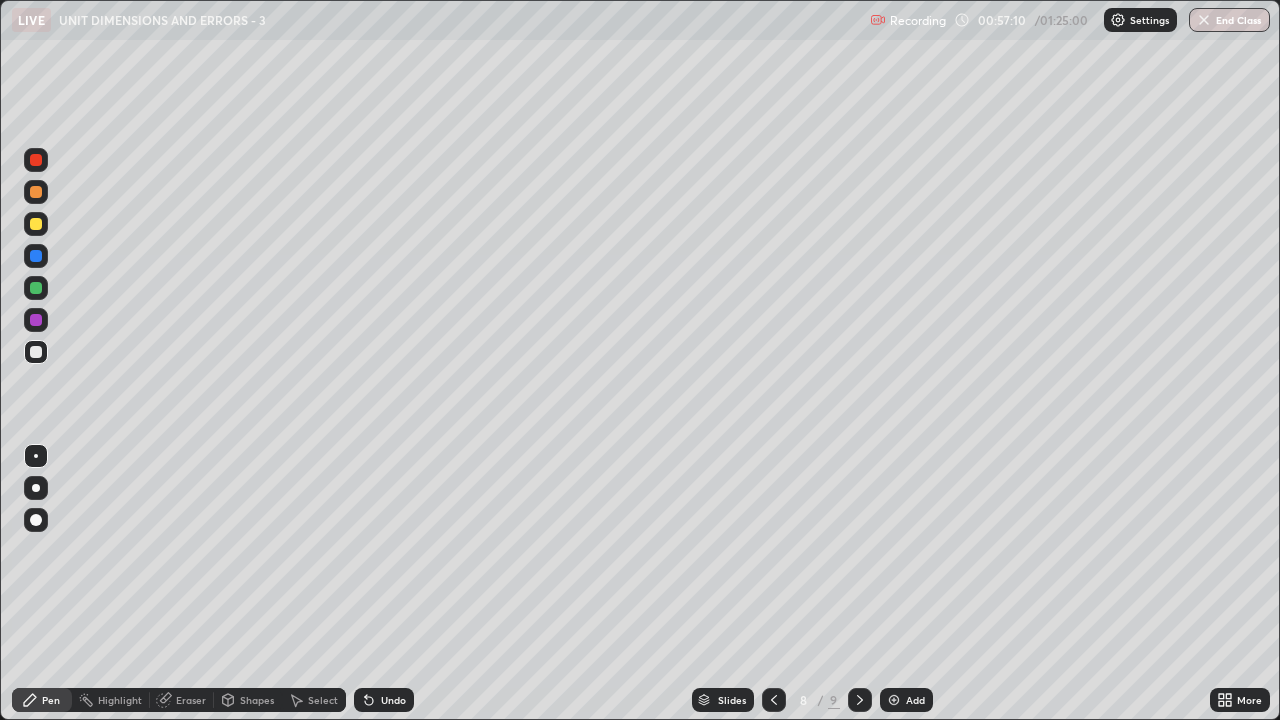 click on "Undo" at bounding box center [393, 700] 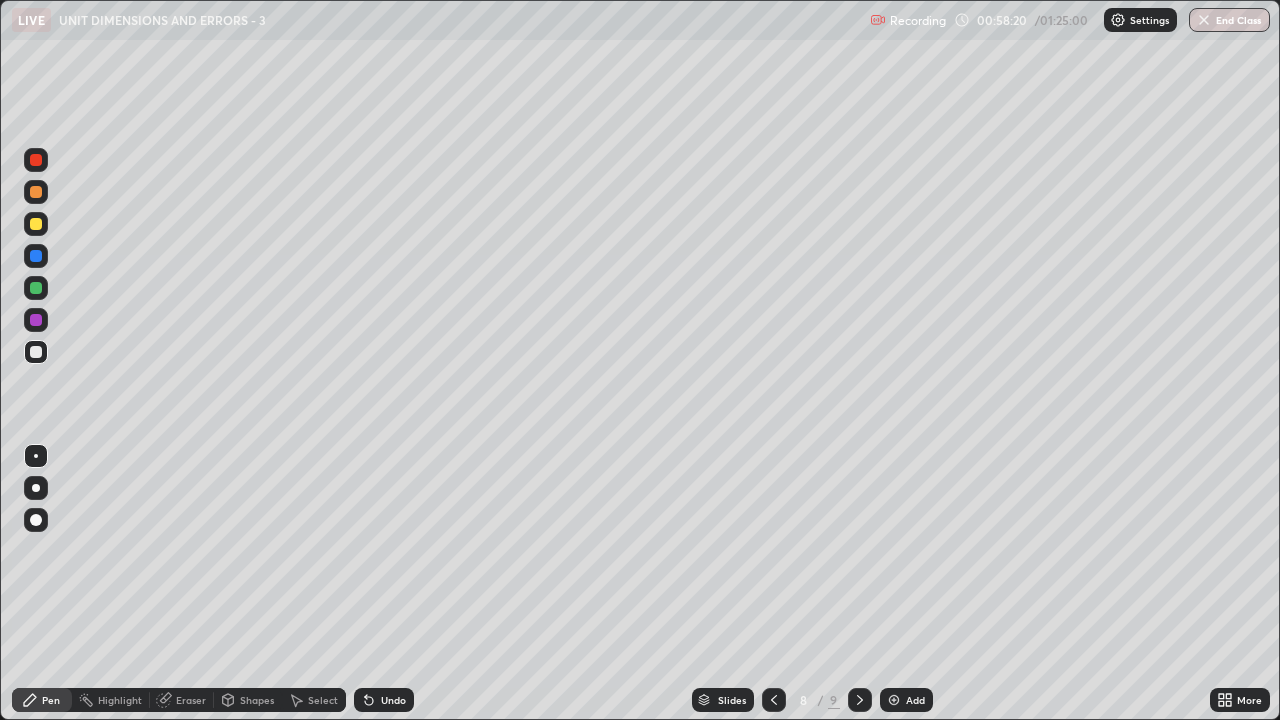 click on "Select" at bounding box center (323, 700) 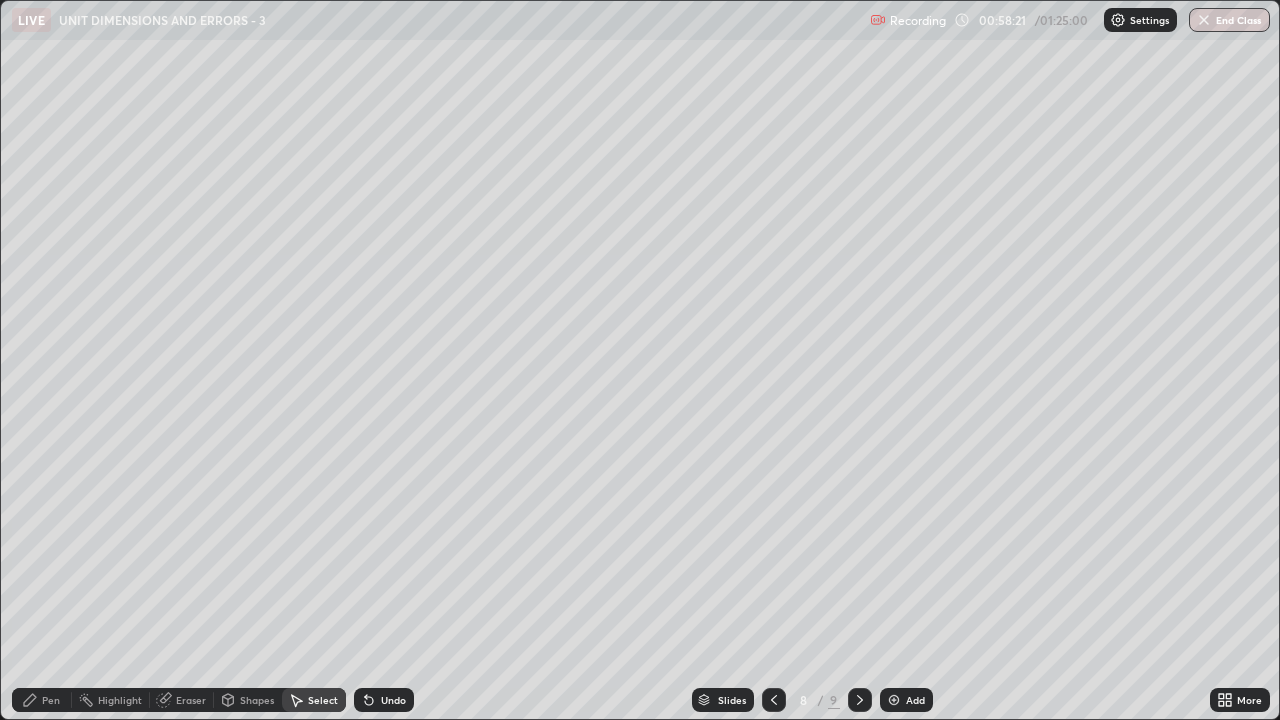 click on "0 ° Undo Copy Paste here Duplicate Duplicate to new slide Delete" at bounding box center [640, 360] 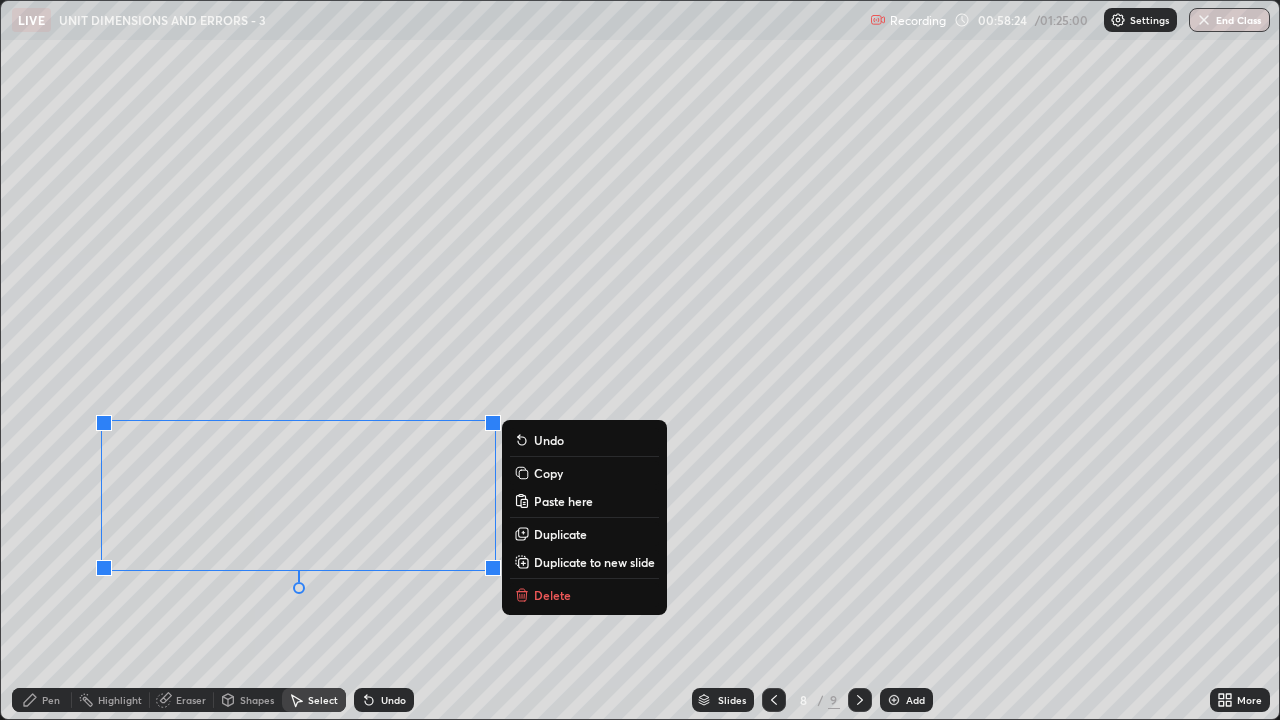click on "Copy" at bounding box center [548, 473] 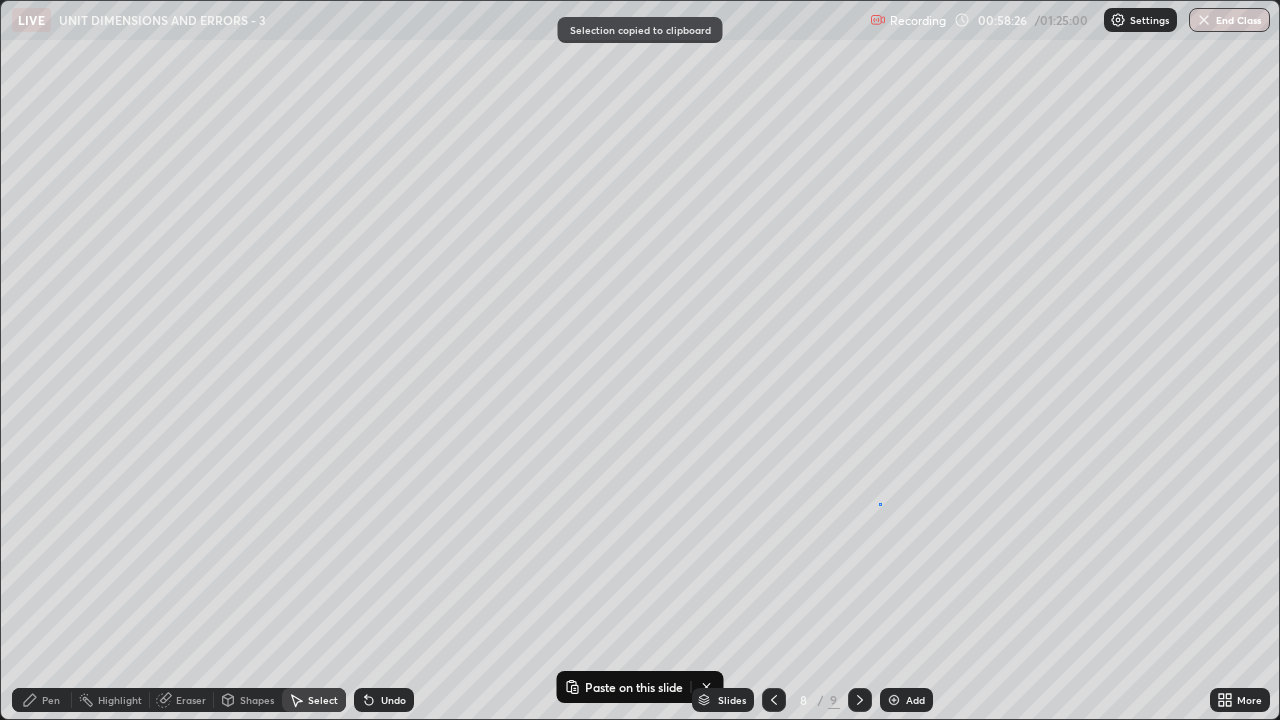 click on "0 ° Undo Copy Paste here Duplicate Duplicate to new slide Delete" at bounding box center (640, 360) 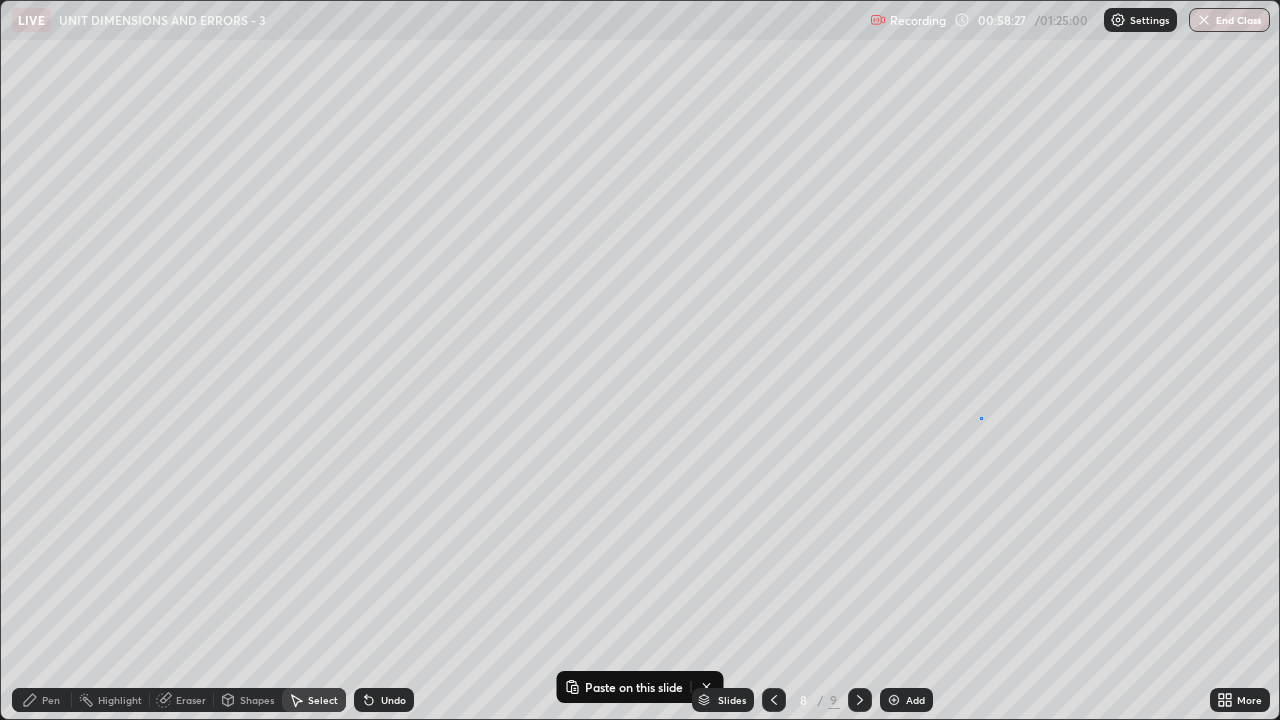 click on "0 ° Undo Copy Paste here Duplicate Duplicate to new slide Delete" at bounding box center [640, 360] 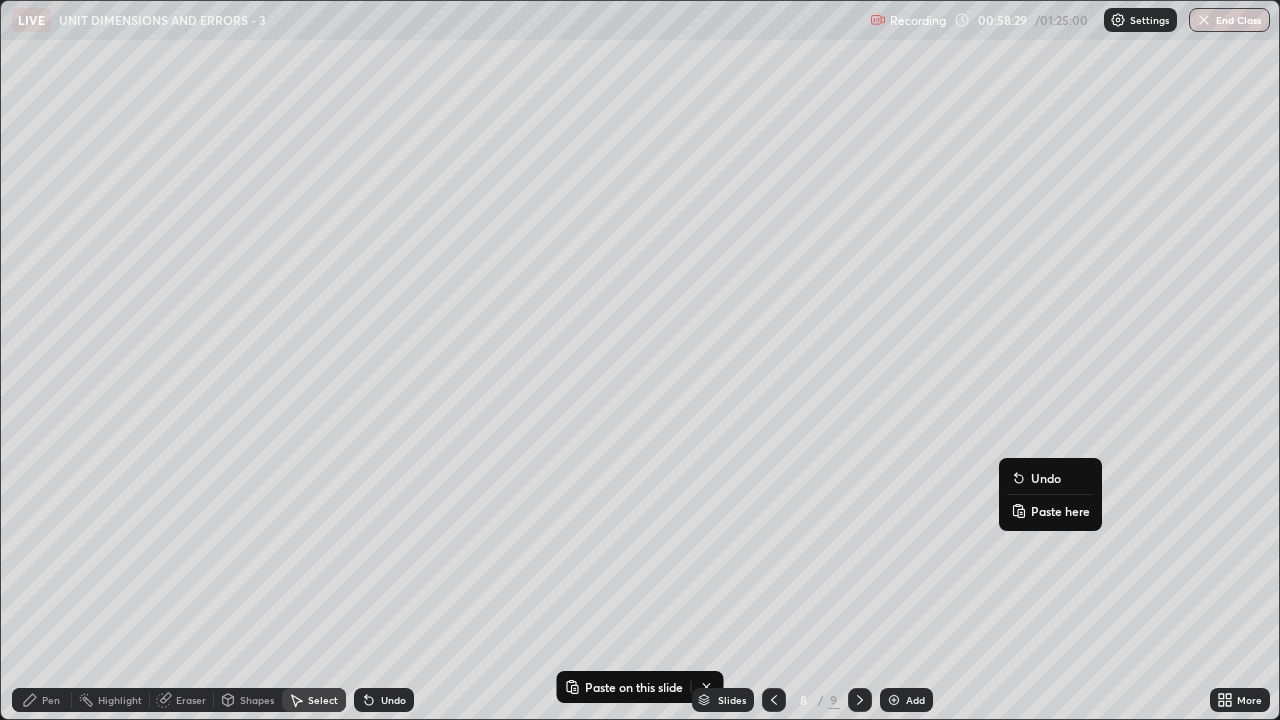 click on "Paste here" at bounding box center [1060, 511] 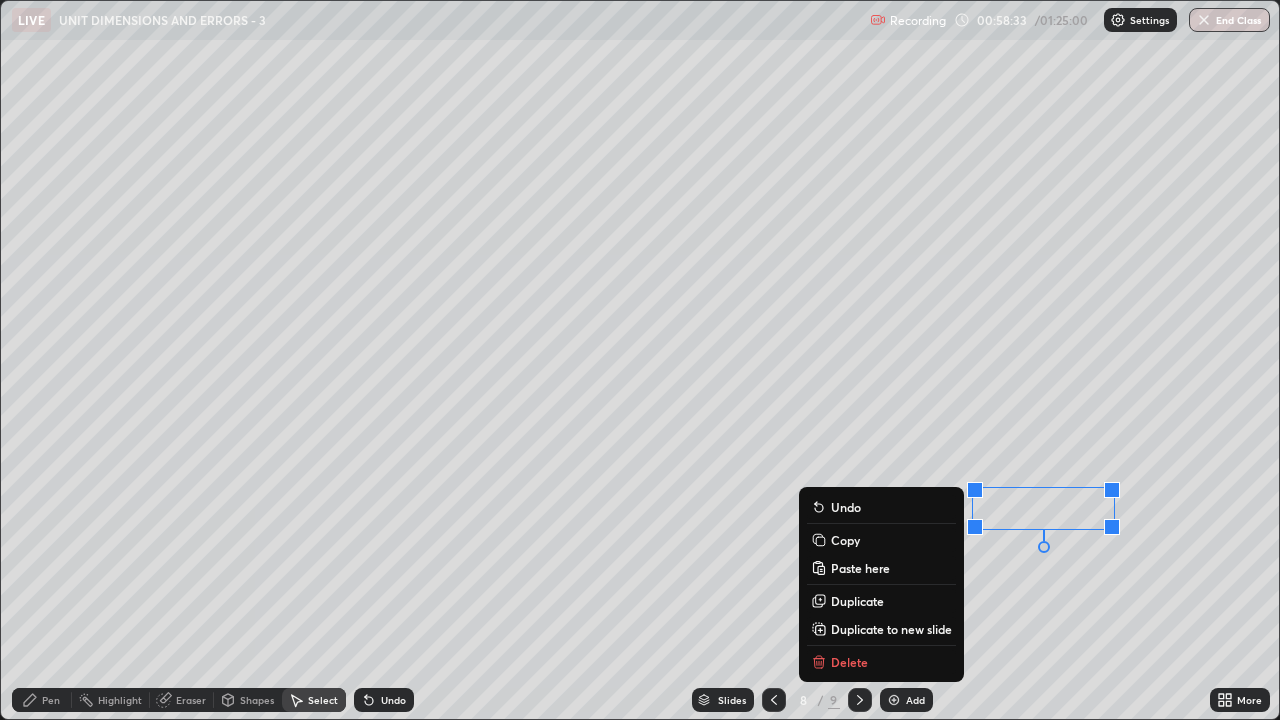 click on "0 ° Undo Copy Paste here Duplicate Duplicate to new slide Delete" at bounding box center [640, 360] 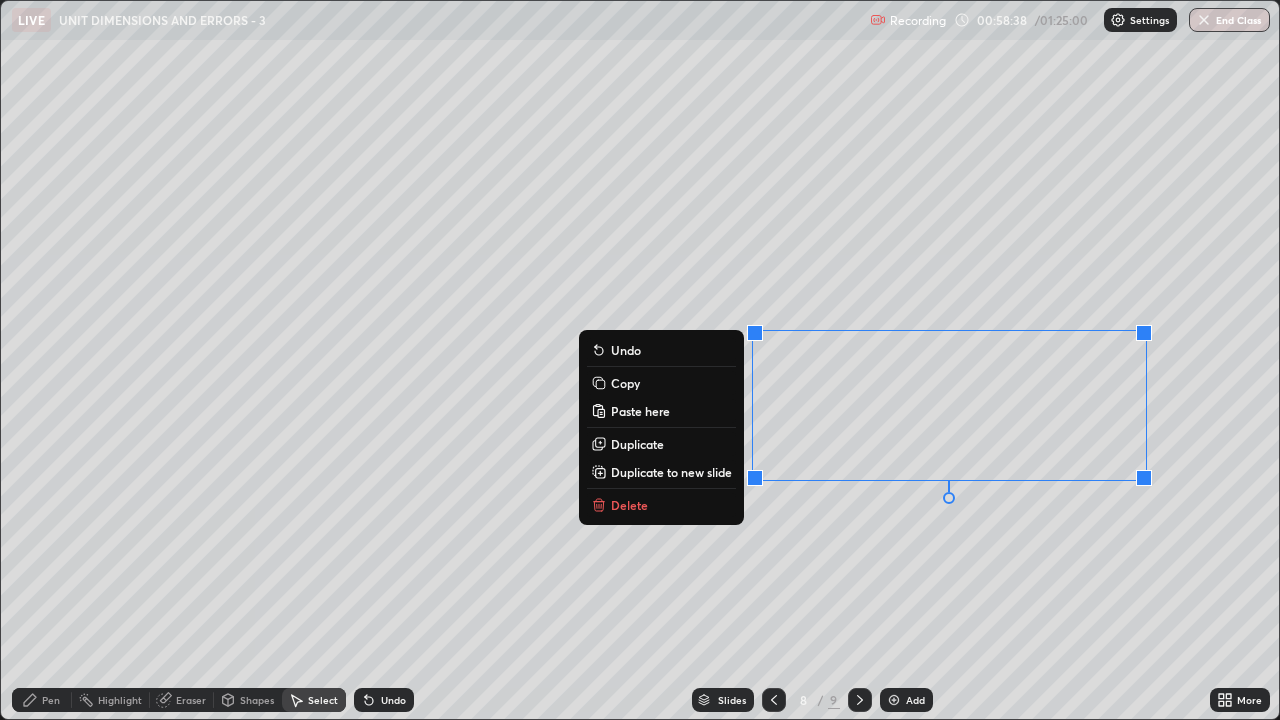 click on "0 ° Undo Copy Paste here Duplicate Duplicate to new slide Delete" at bounding box center [640, 360] 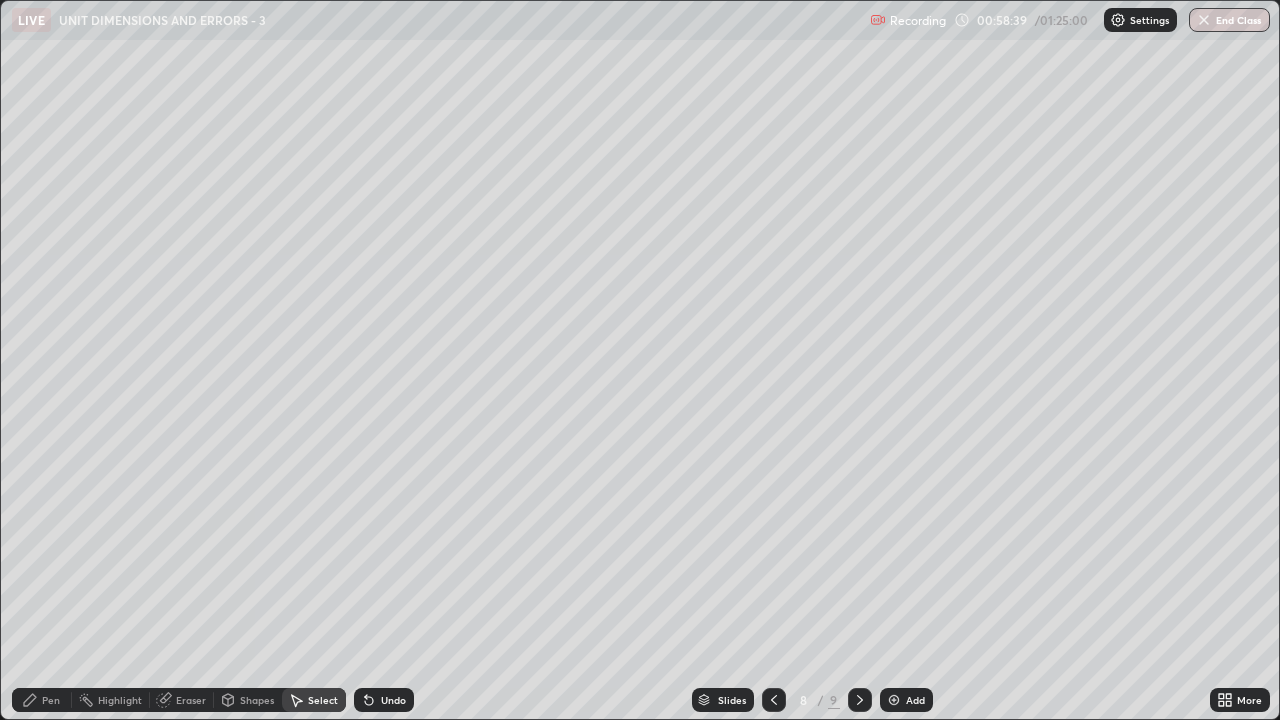 click on "Eraser" at bounding box center [191, 700] 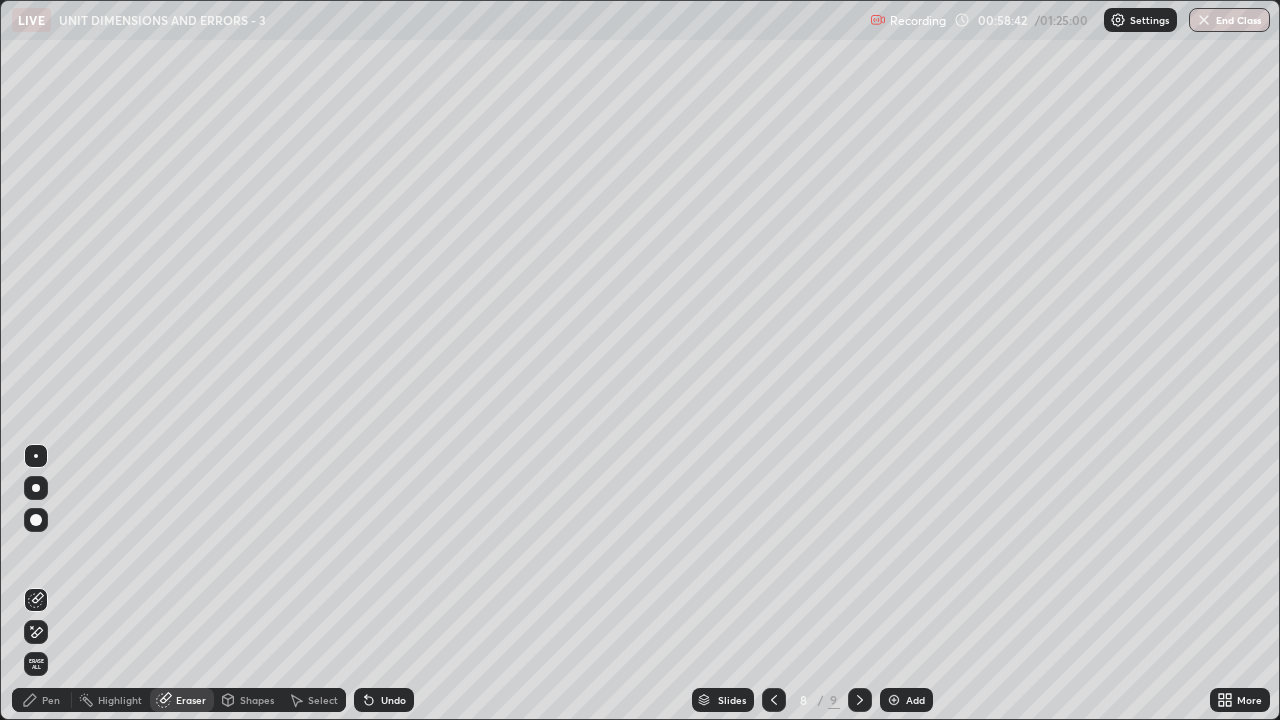 click on "Pen" at bounding box center (42, 700) 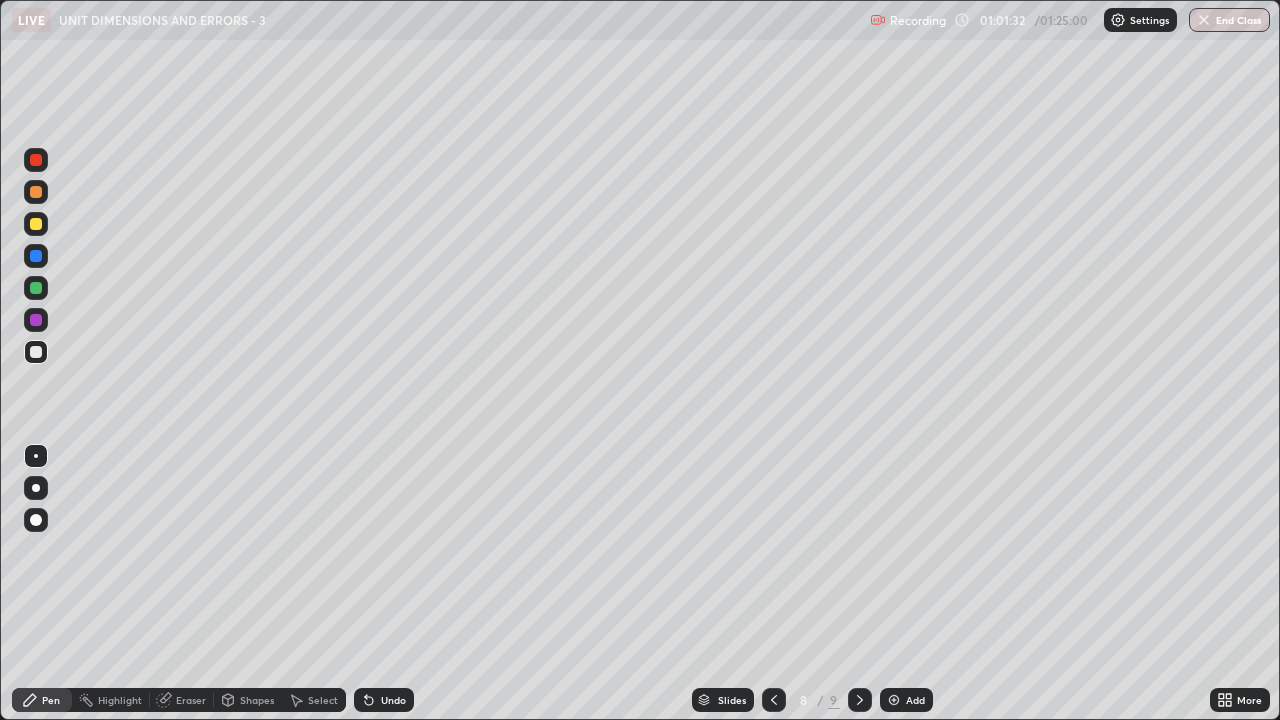 click on "Pen" at bounding box center (42, 700) 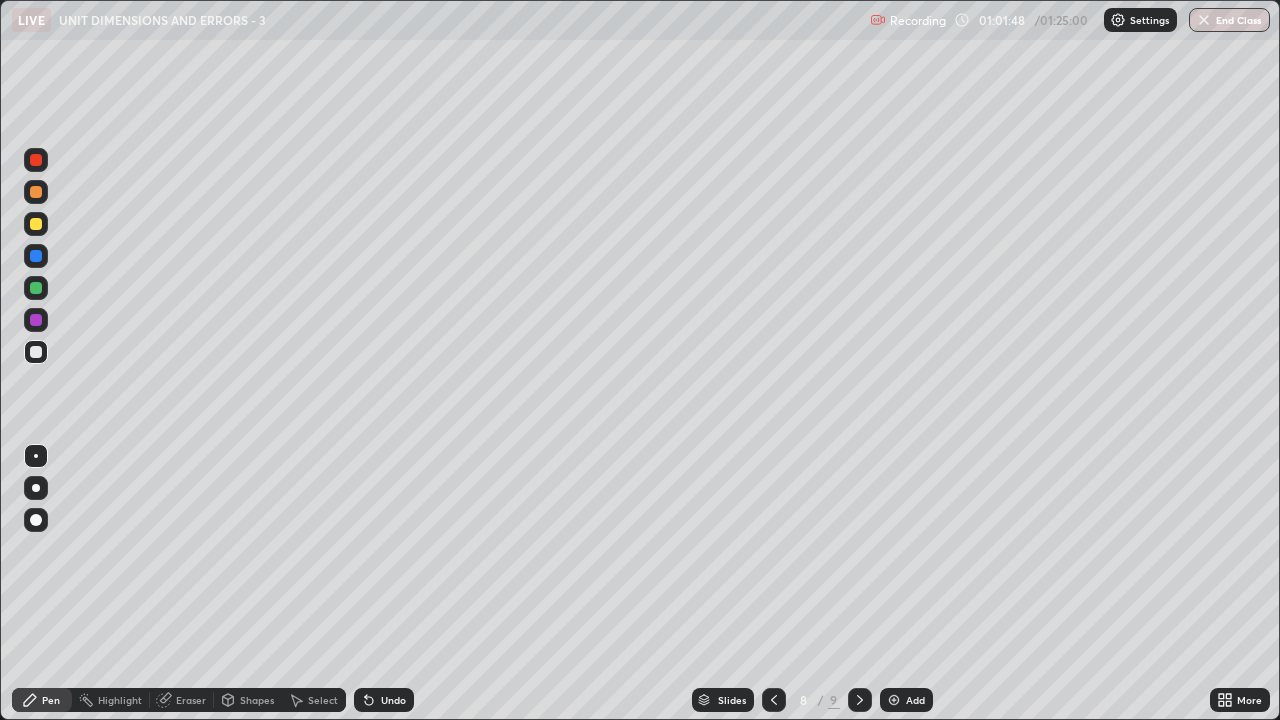 click on "Pen" at bounding box center (51, 700) 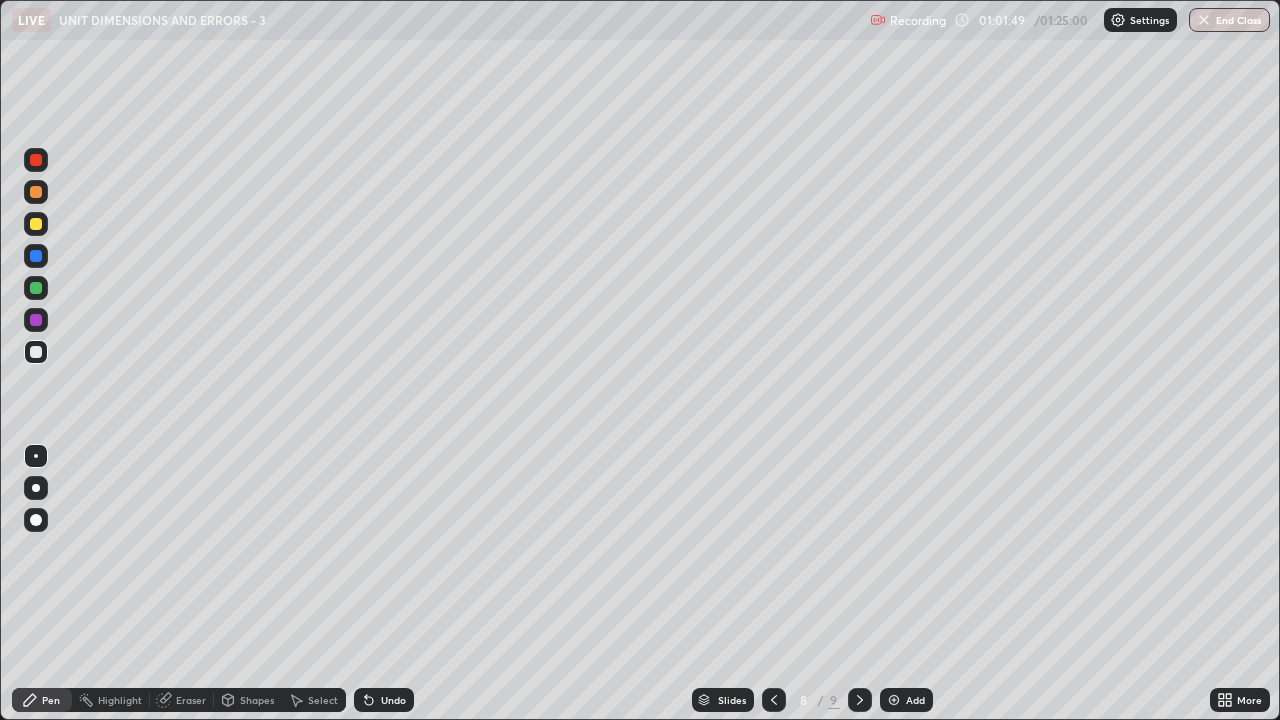 click on "Highlight" at bounding box center (120, 700) 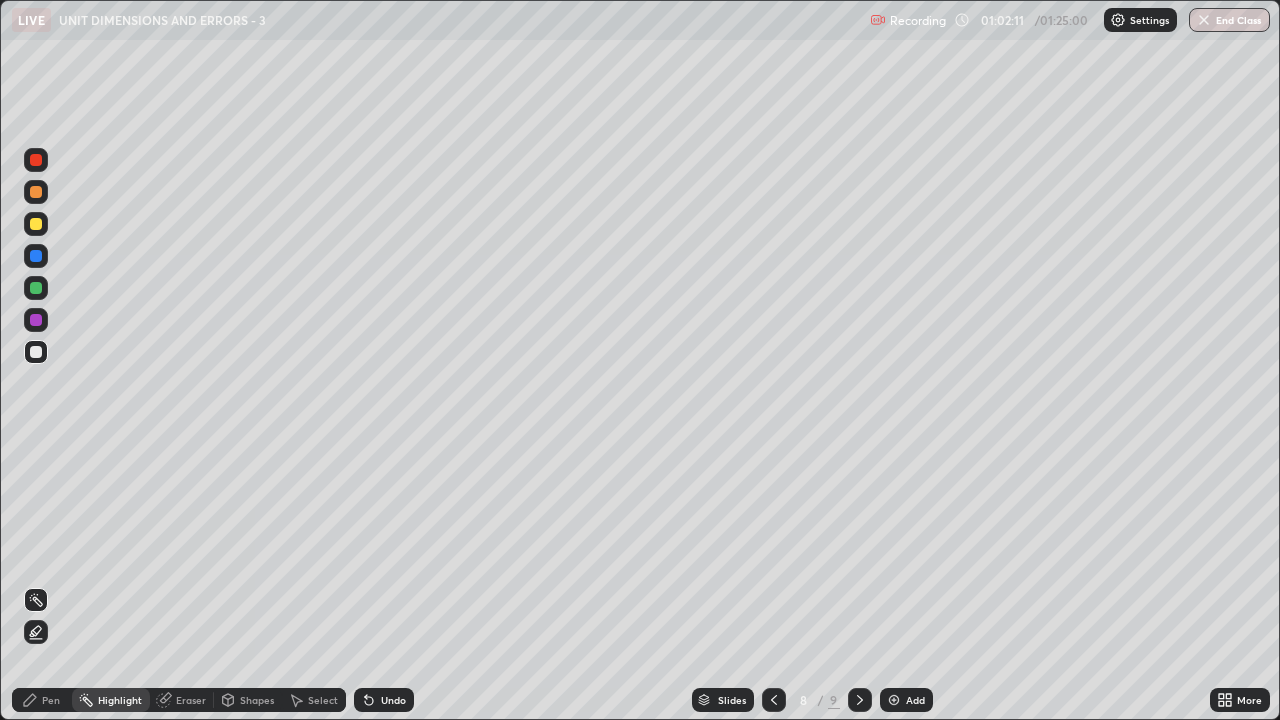 click on "Pen" at bounding box center [51, 700] 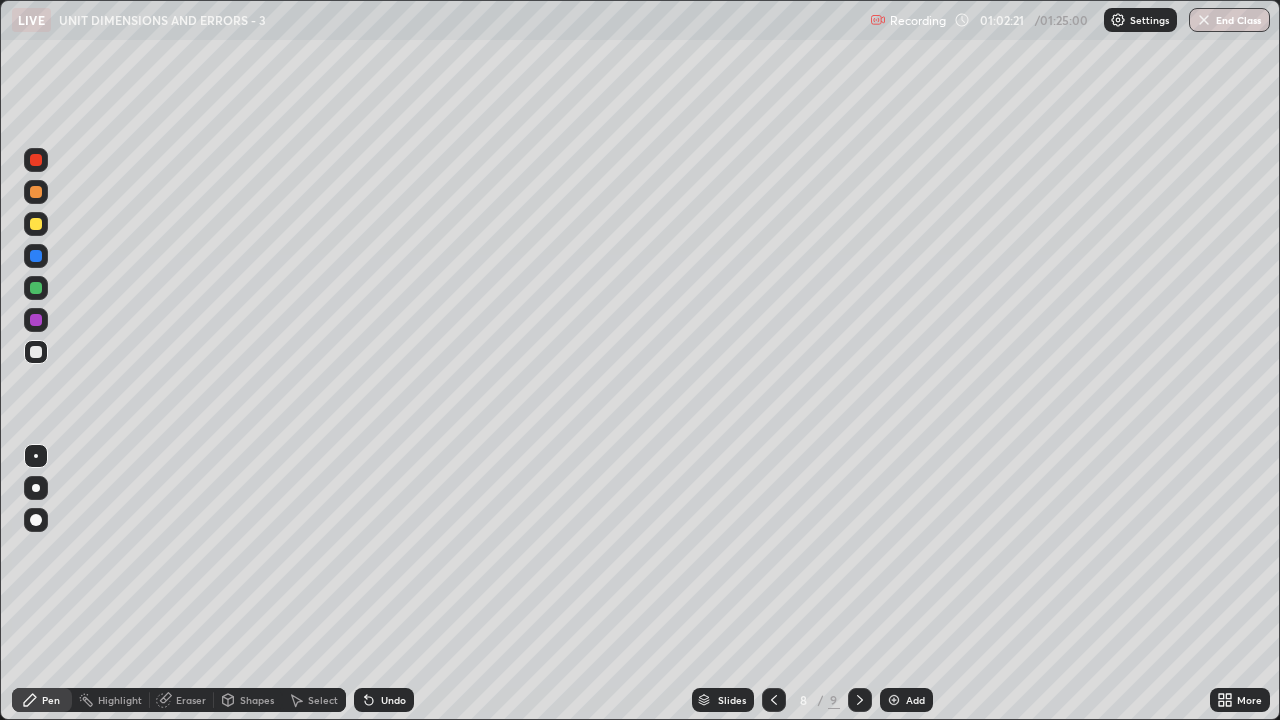 click on "Highlight" at bounding box center (120, 700) 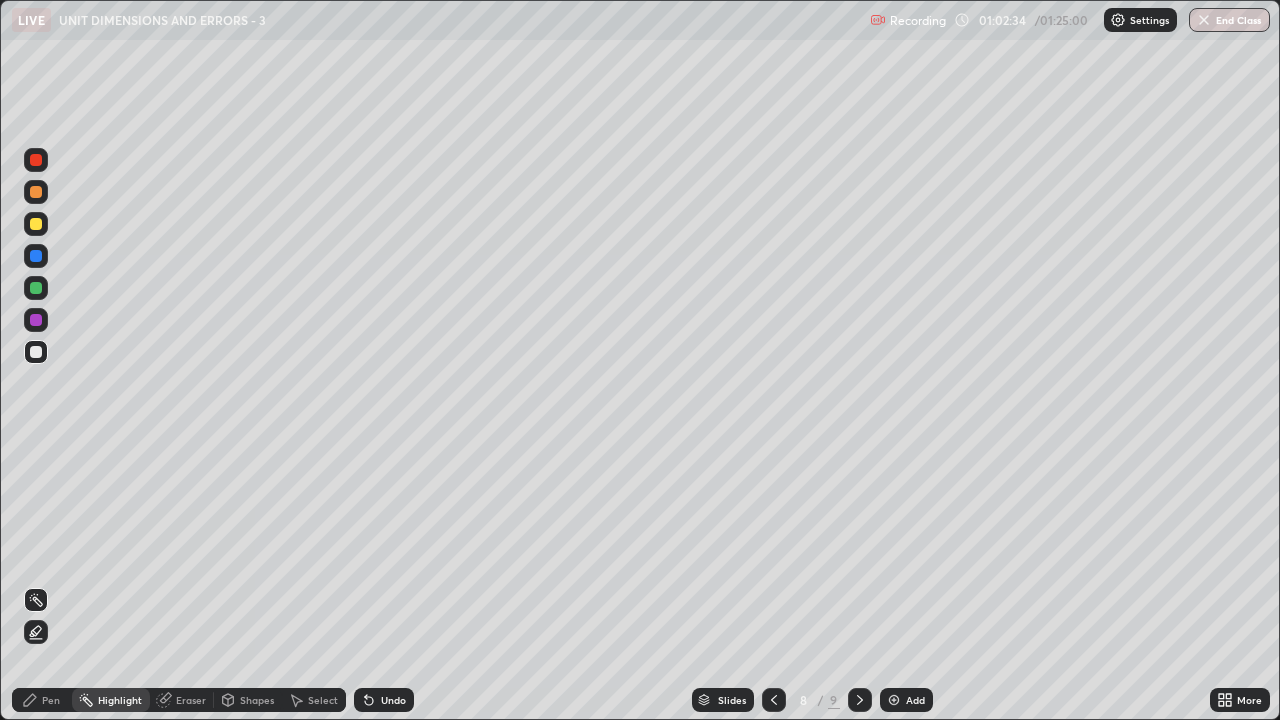 click on "Pen" at bounding box center [51, 700] 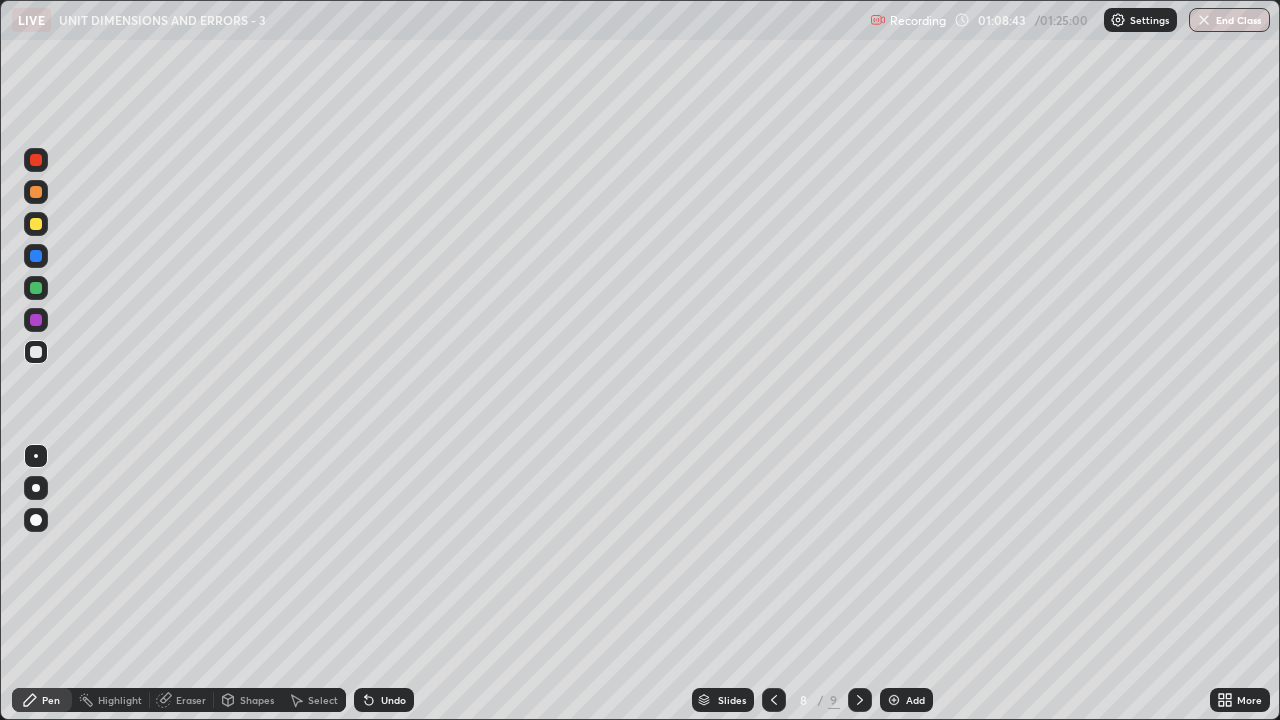 click on "Add" at bounding box center (915, 700) 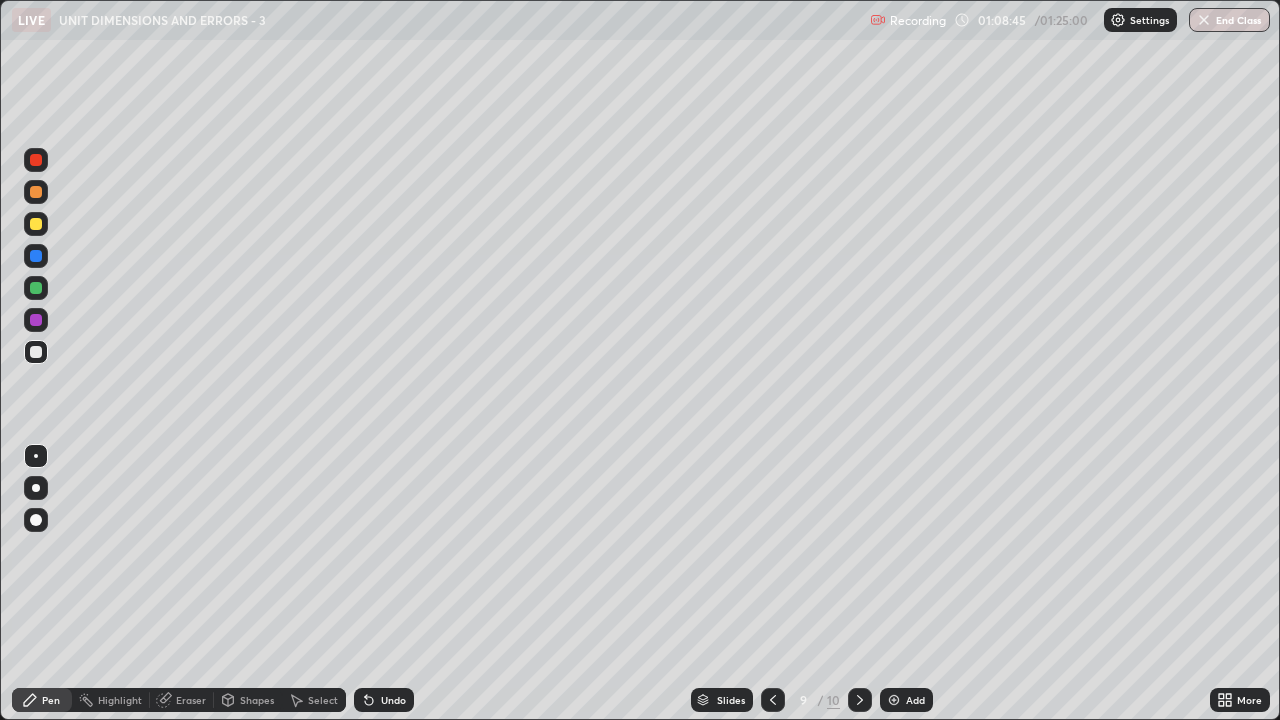 click on "Pen" at bounding box center (51, 700) 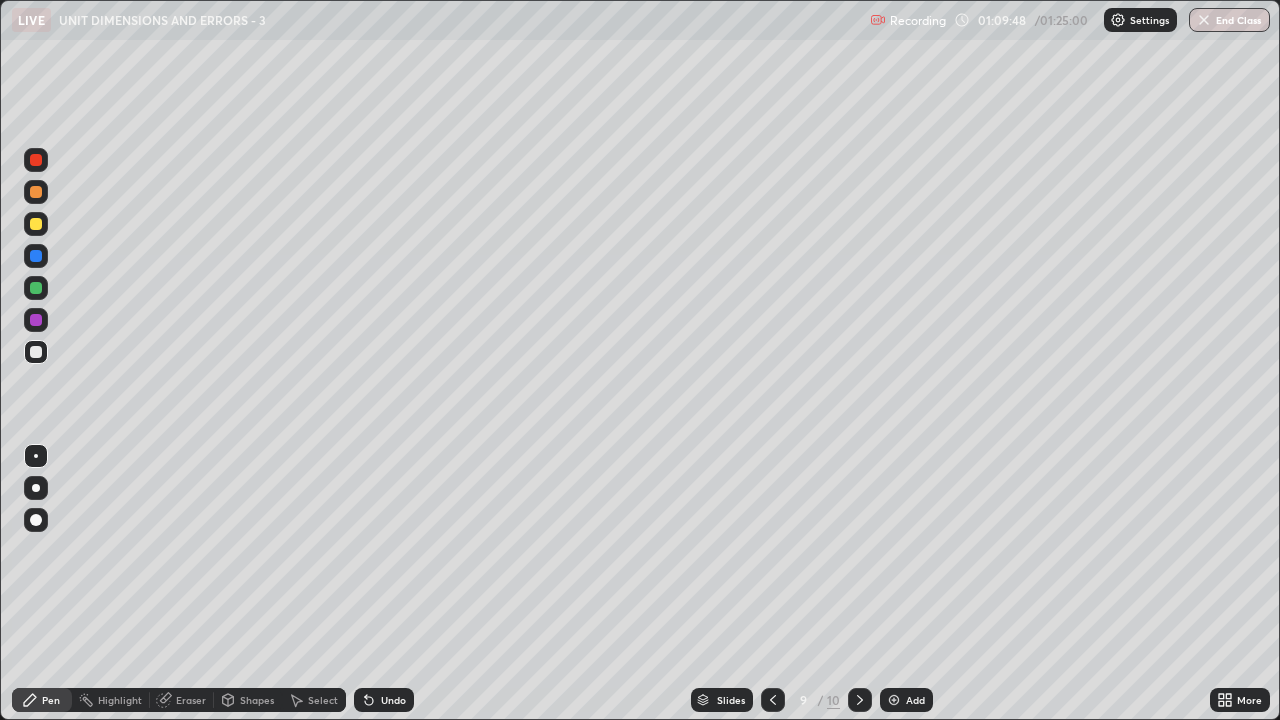 click 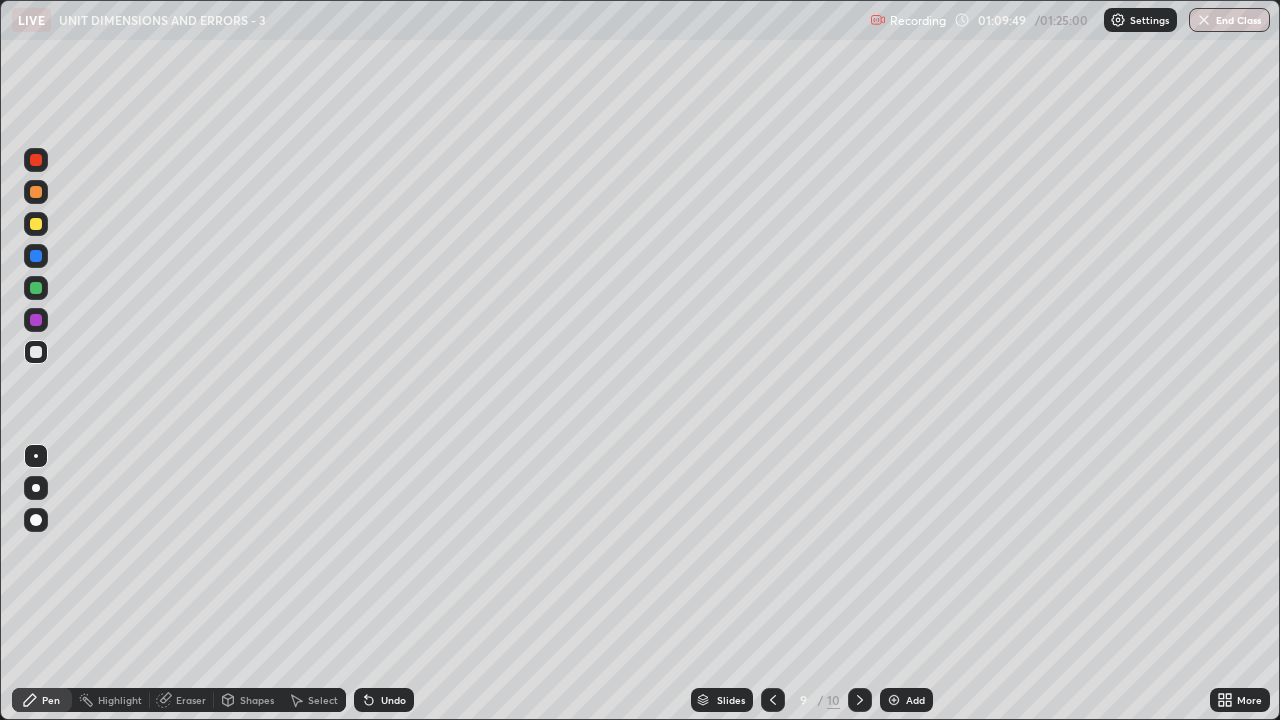 click on "Undo" at bounding box center (384, 700) 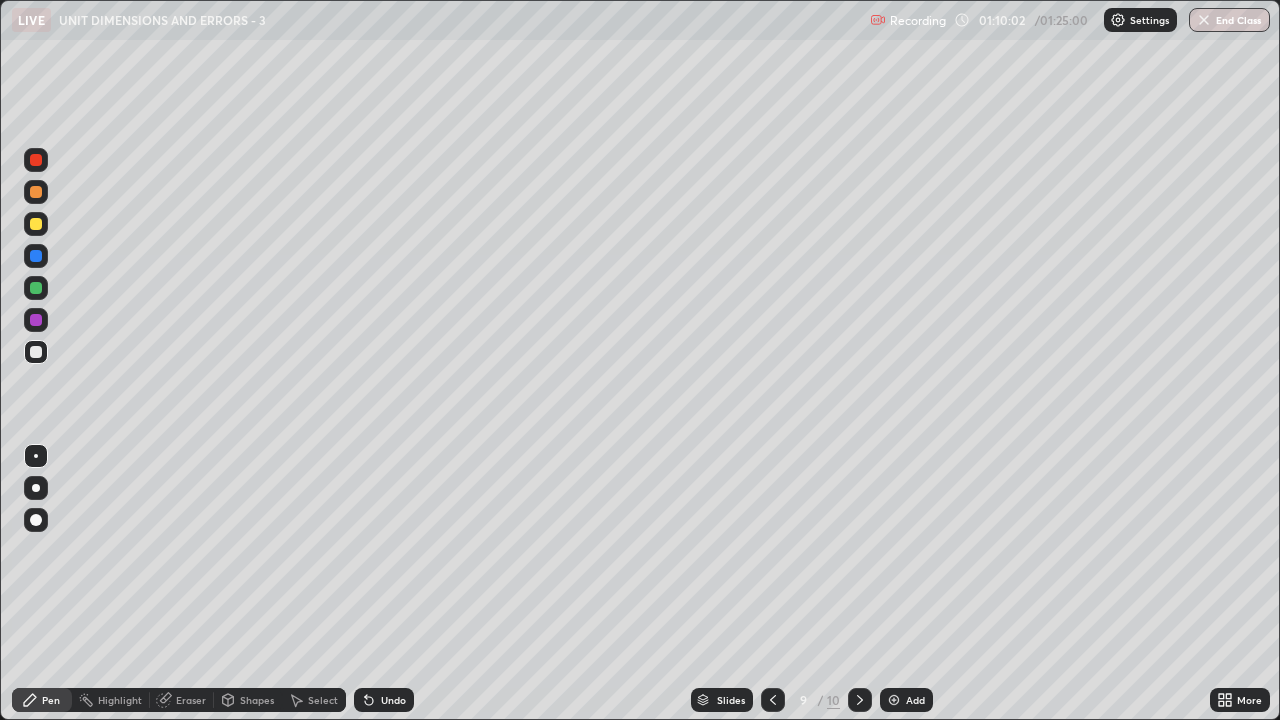 click at bounding box center (36, 224) 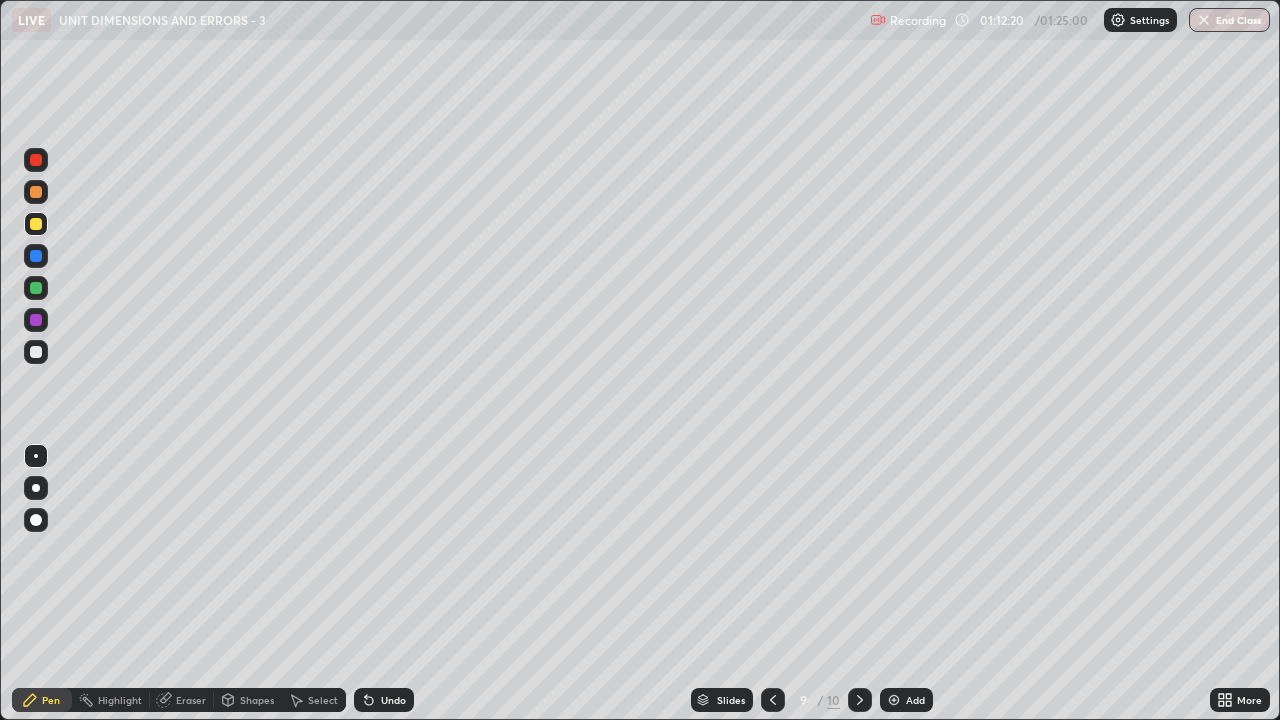 click at bounding box center (36, 352) 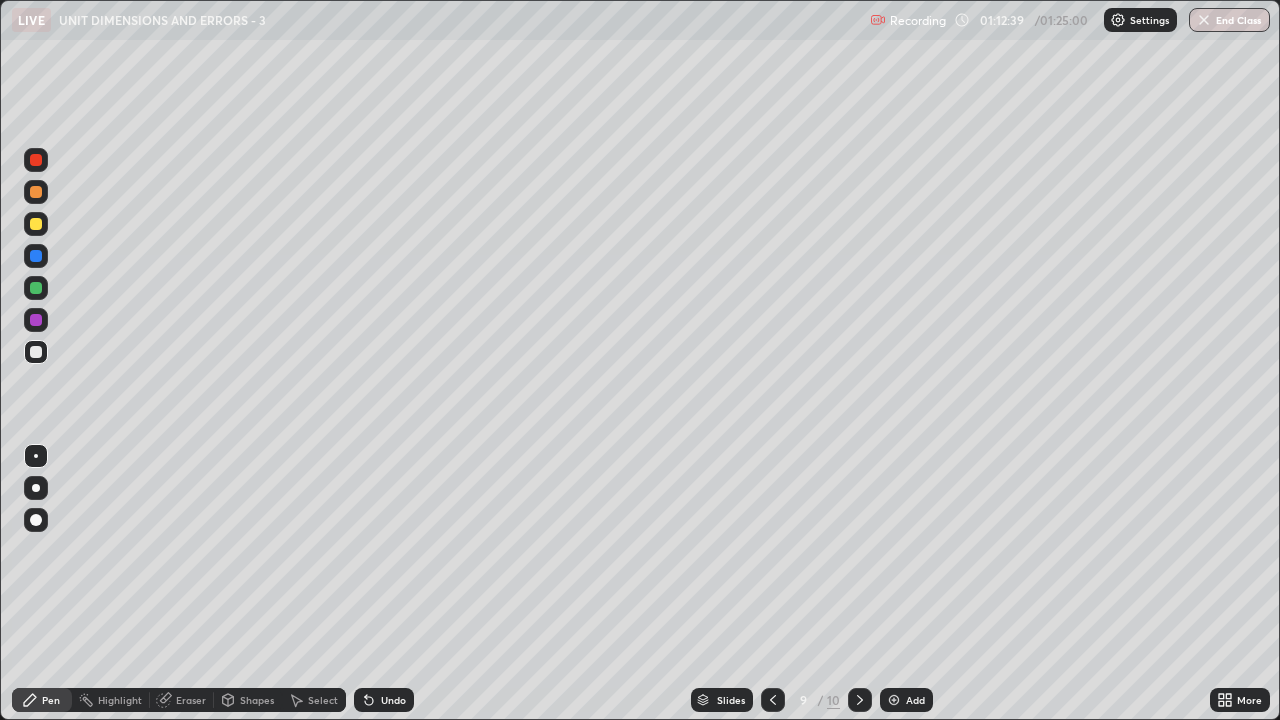 click at bounding box center [36, 224] 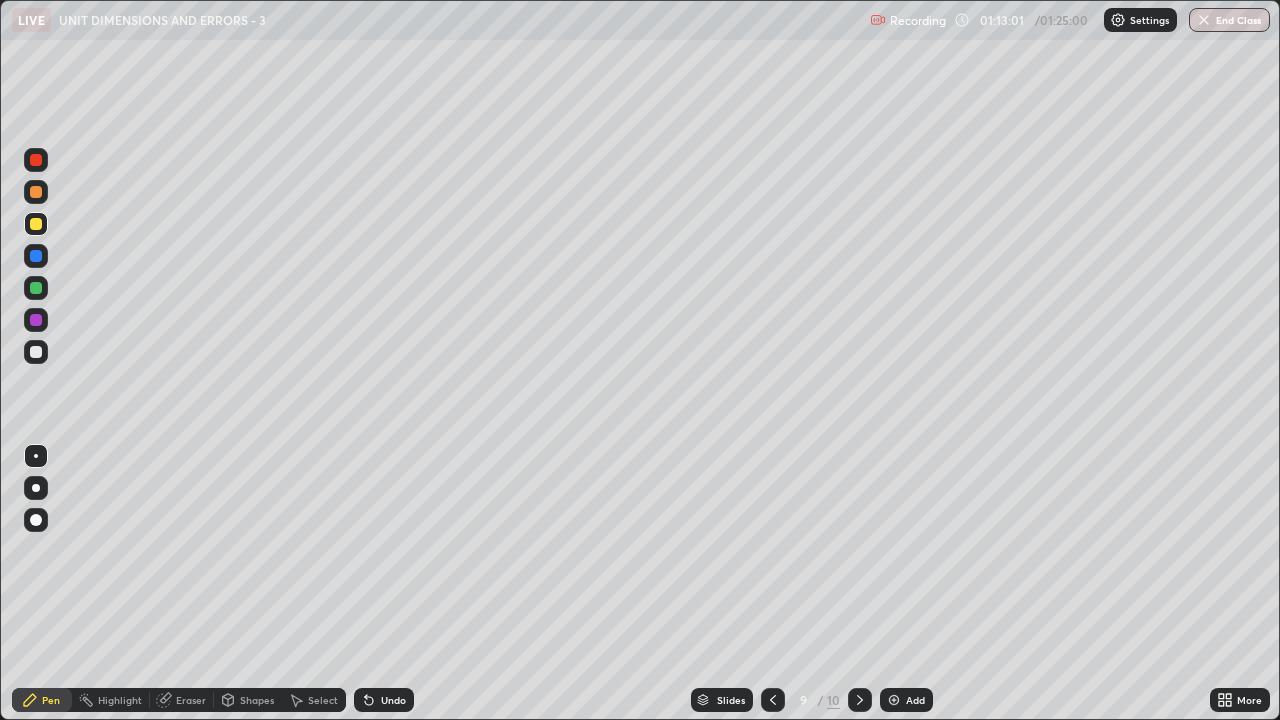 click on "Highlight" at bounding box center (111, 700) 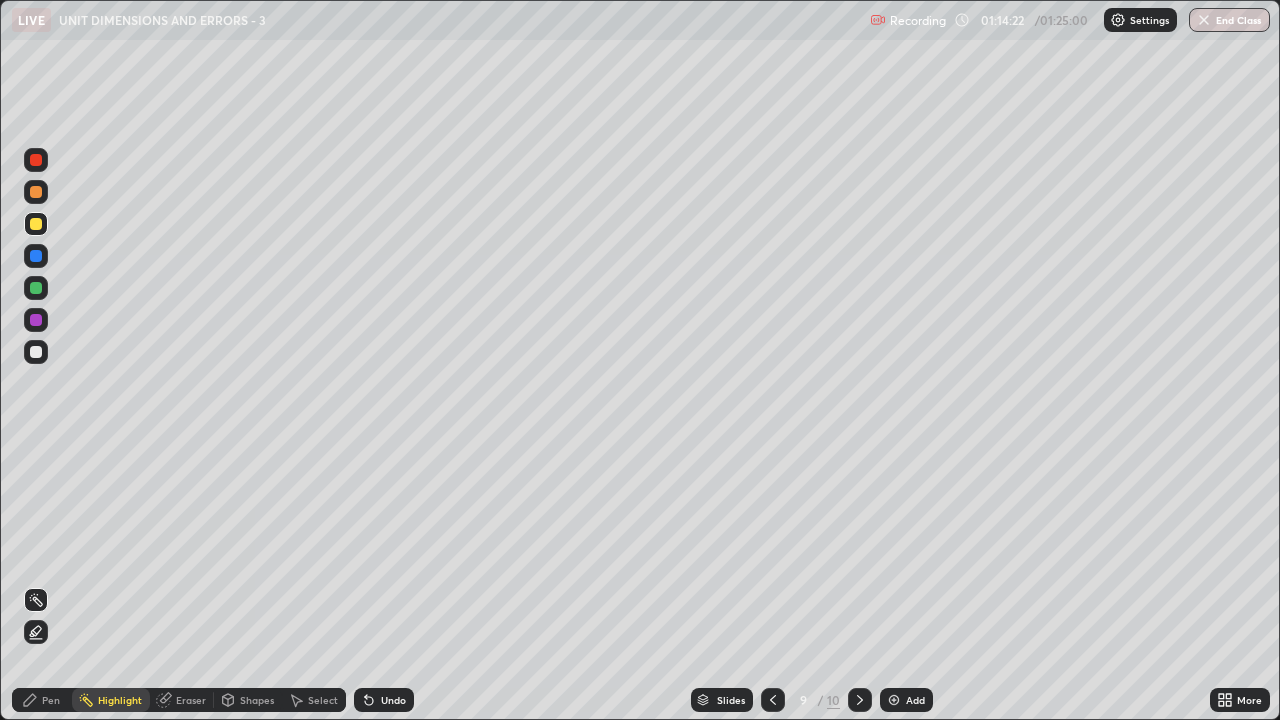 click on "Pen" at bounding box center (51, 700) 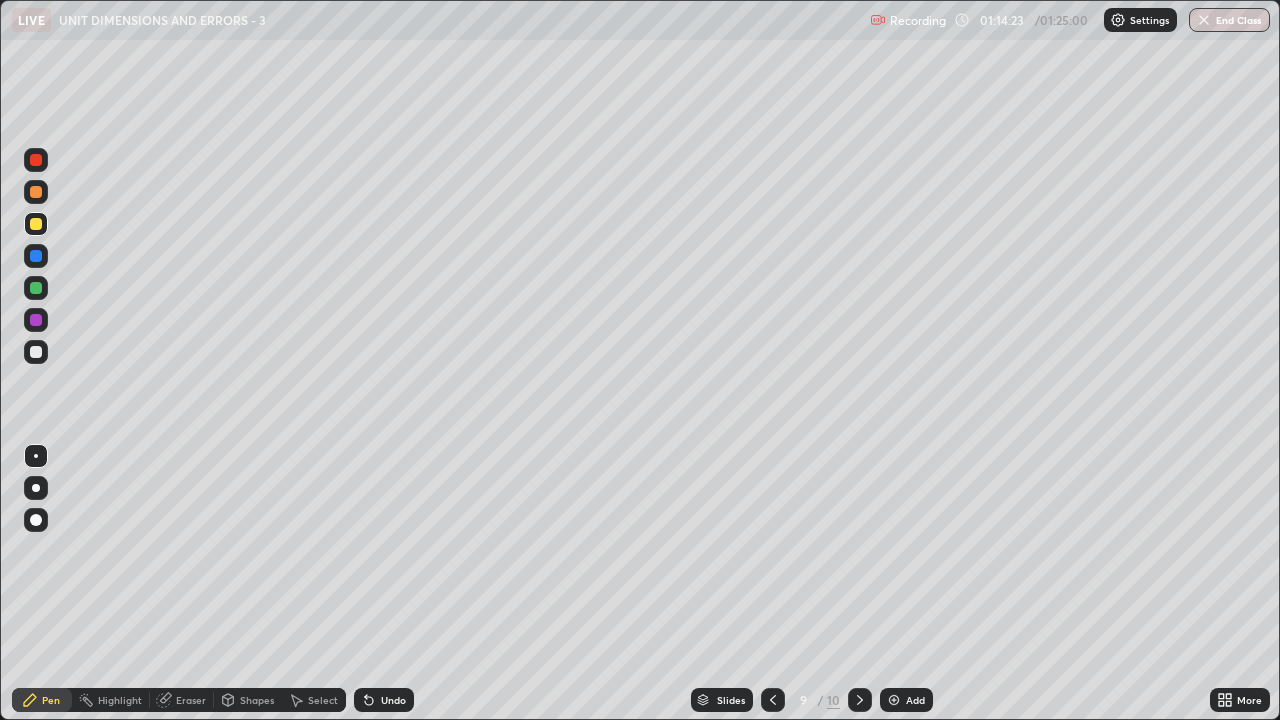 click at bounding box center (36, 352) 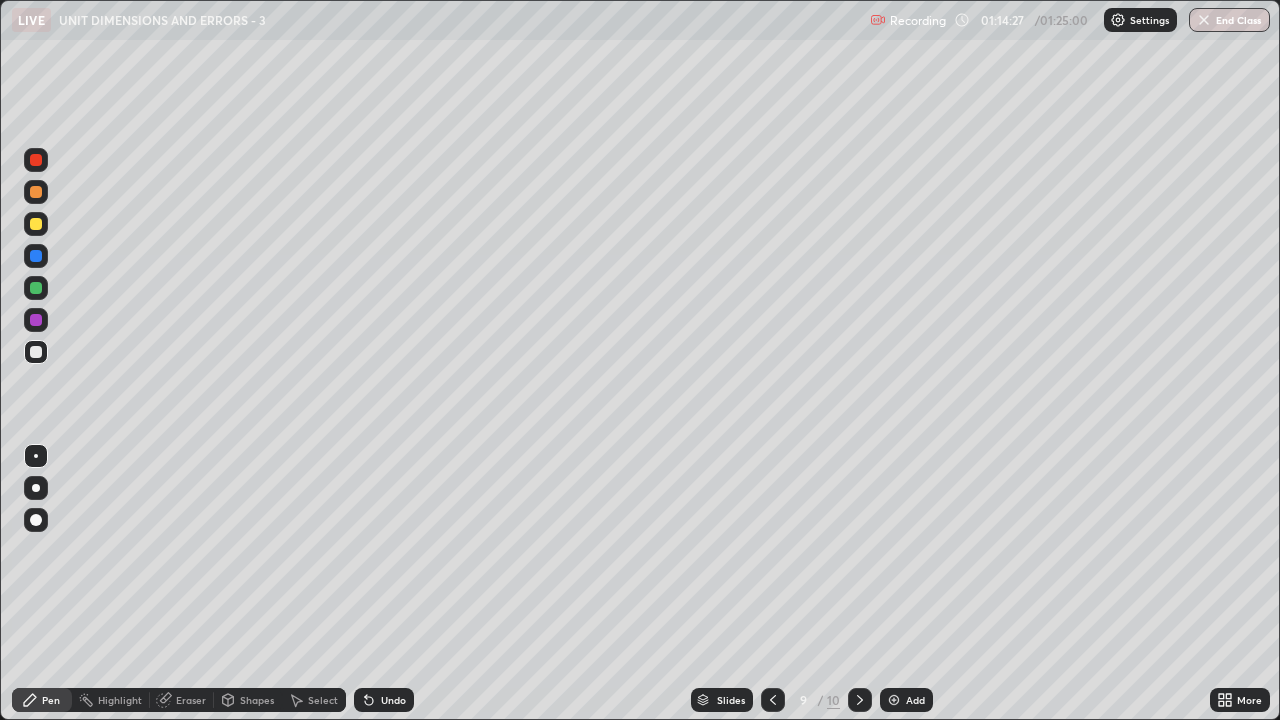 click on "Pen" at bounding box center (51, 700) 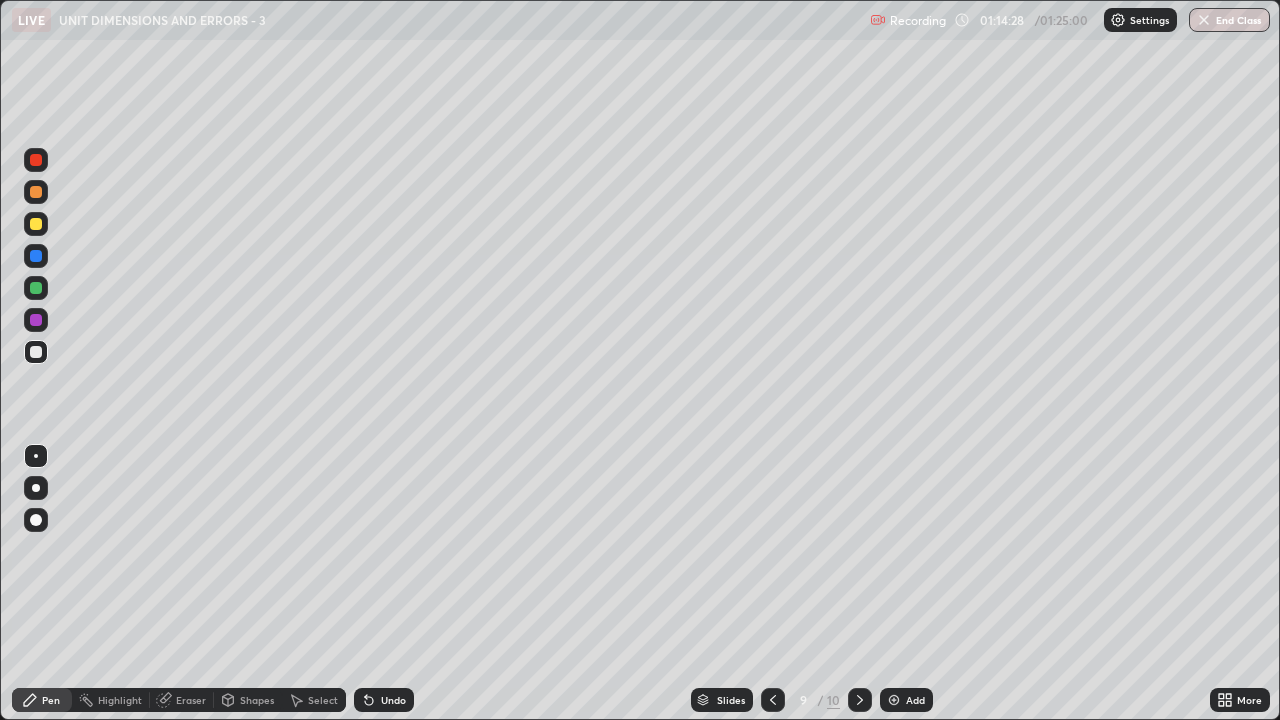 click at bounding box center [36, 352] 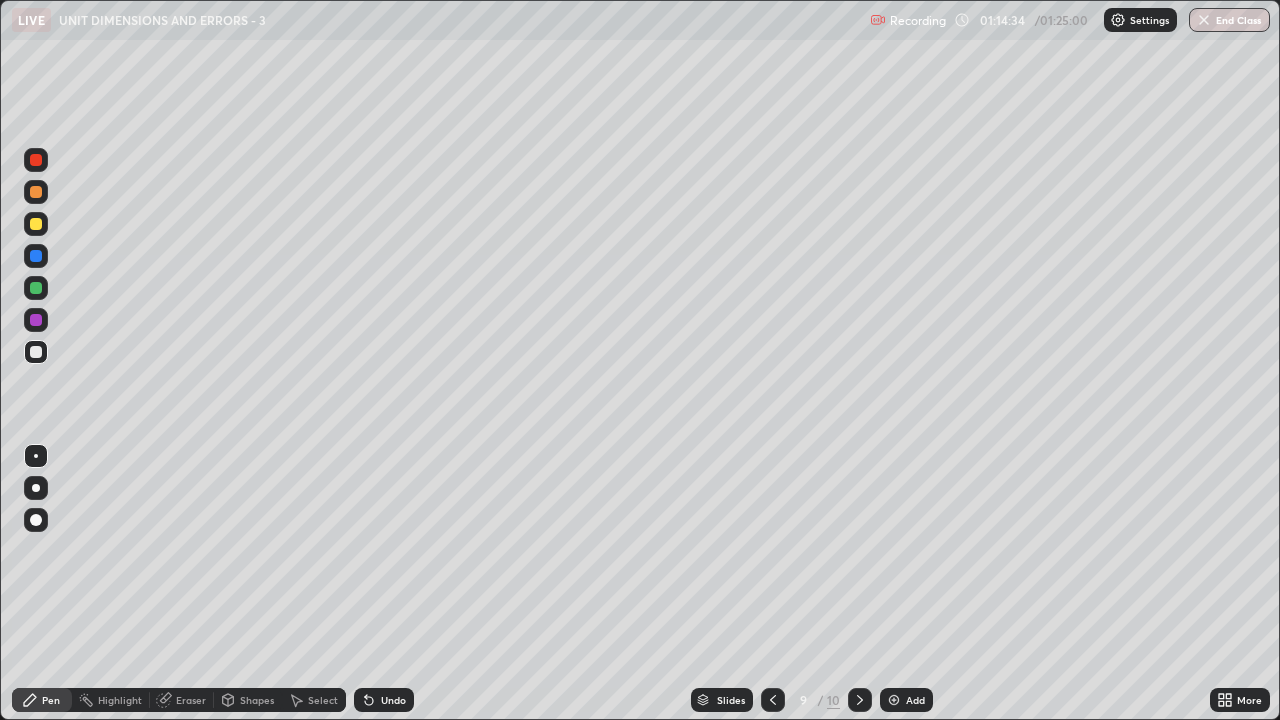 click on "Undo" at bounding box center [384, 700] 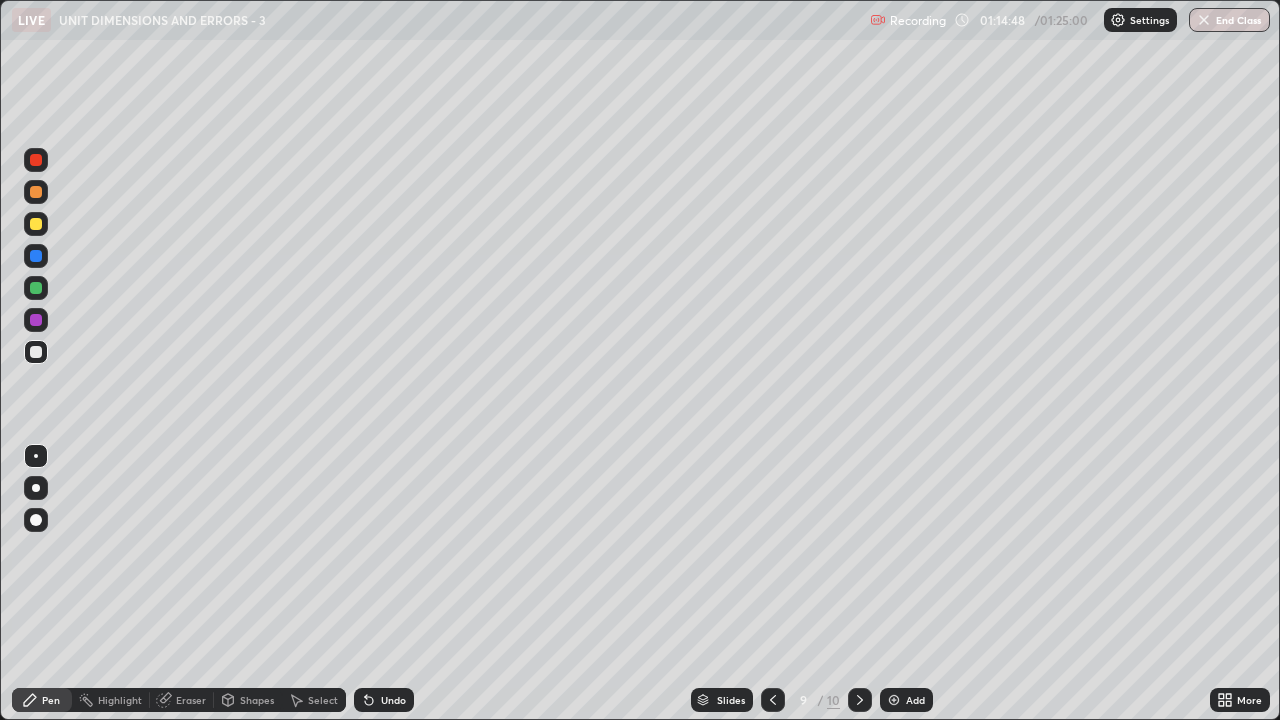 click on "Undo" at bounding box center [393, 700] 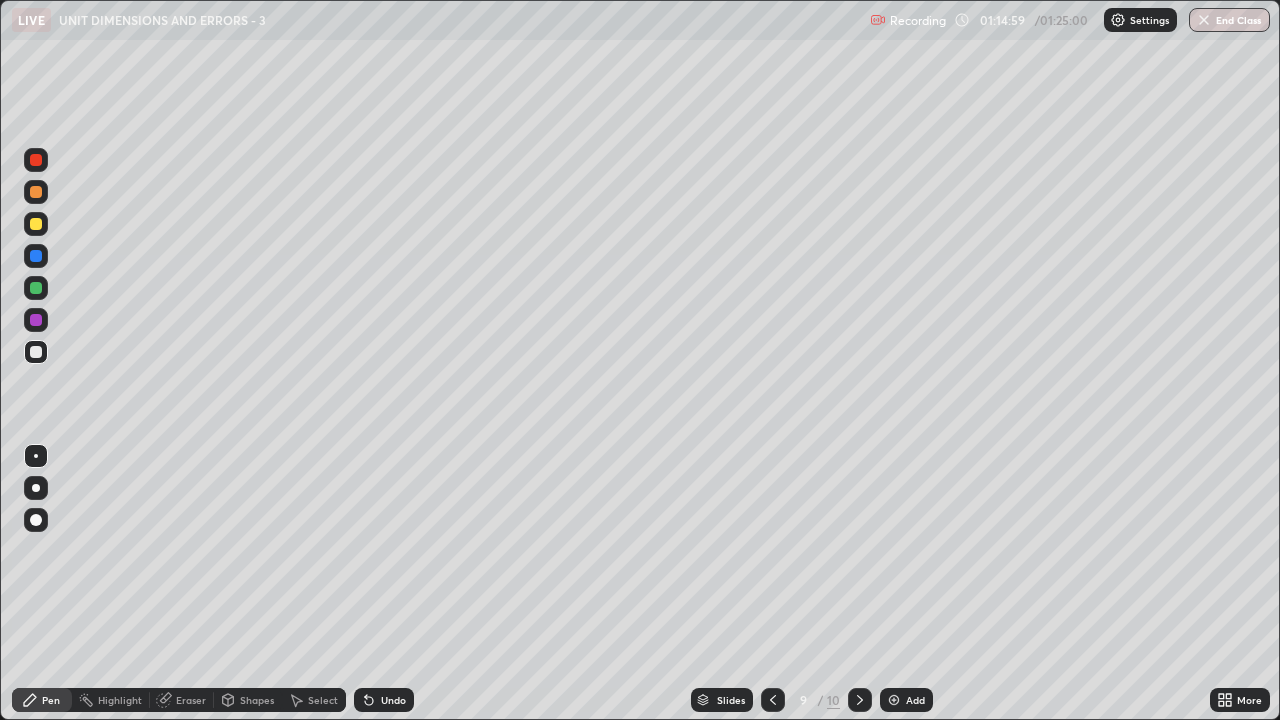 click at bounding box center [36, 224] 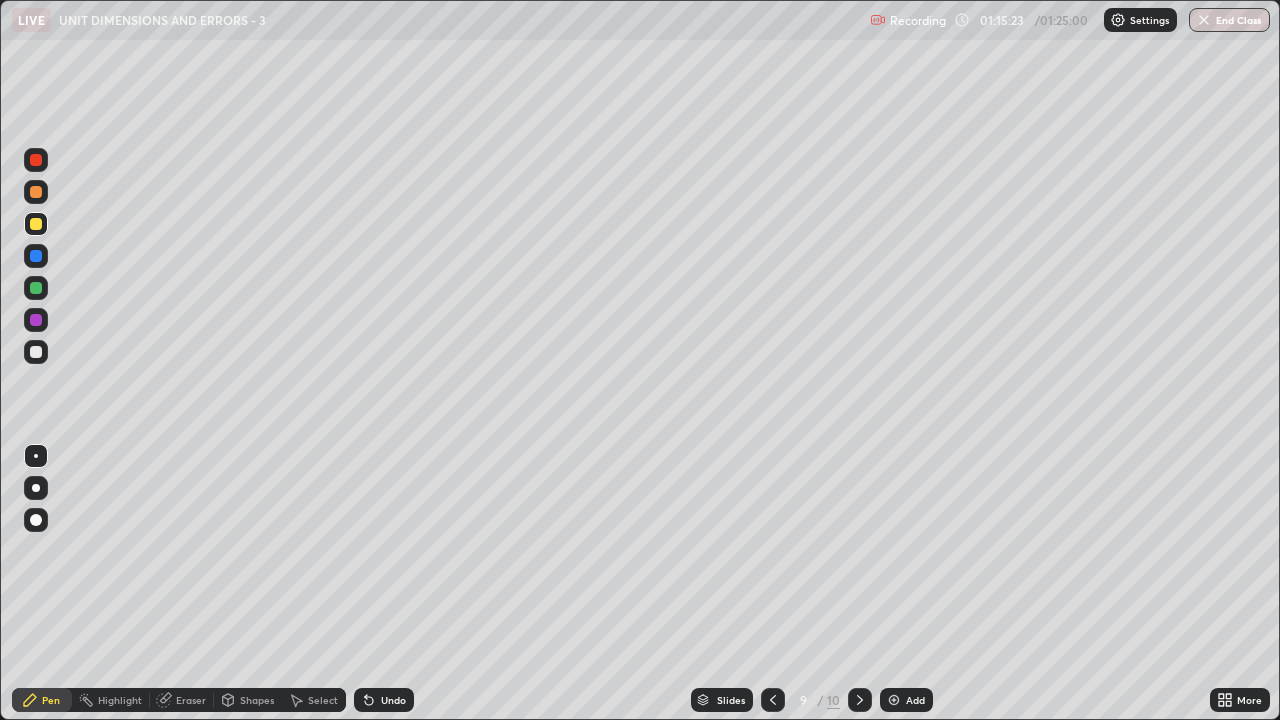 click on "Pen" at bounding box center [51, 700] 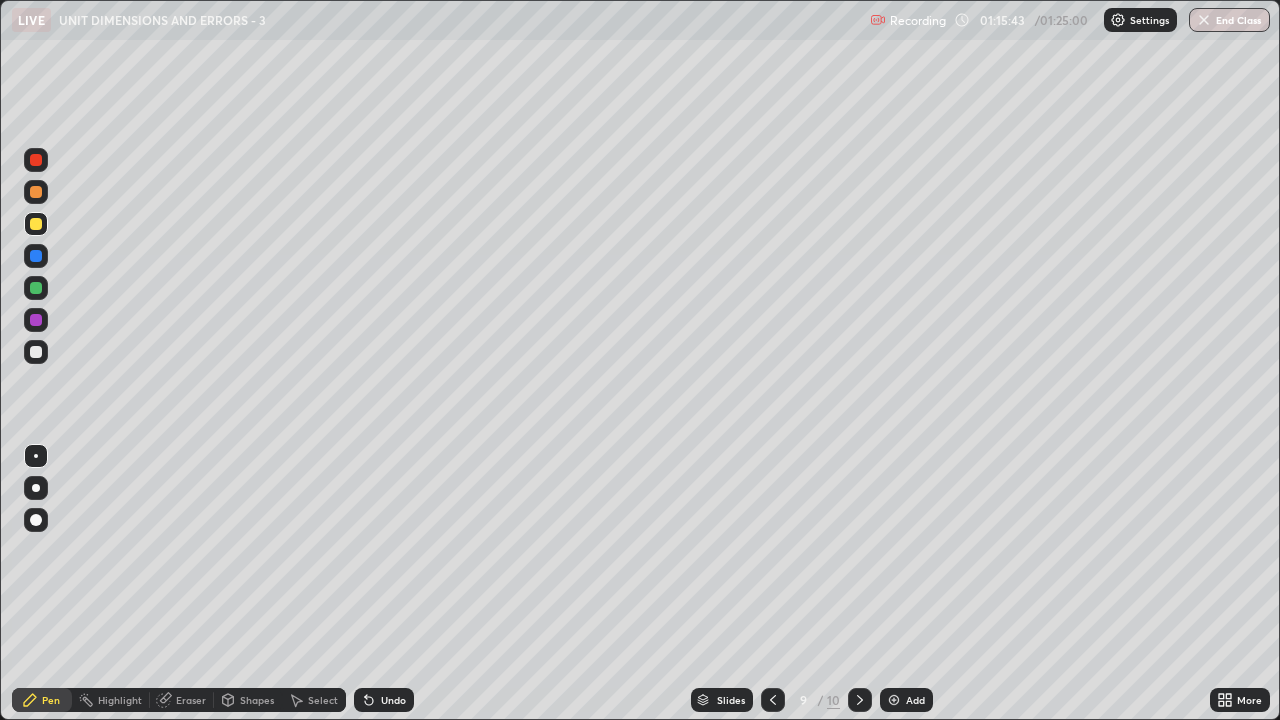 click on "Eraser" at bounding box center [191, 700] 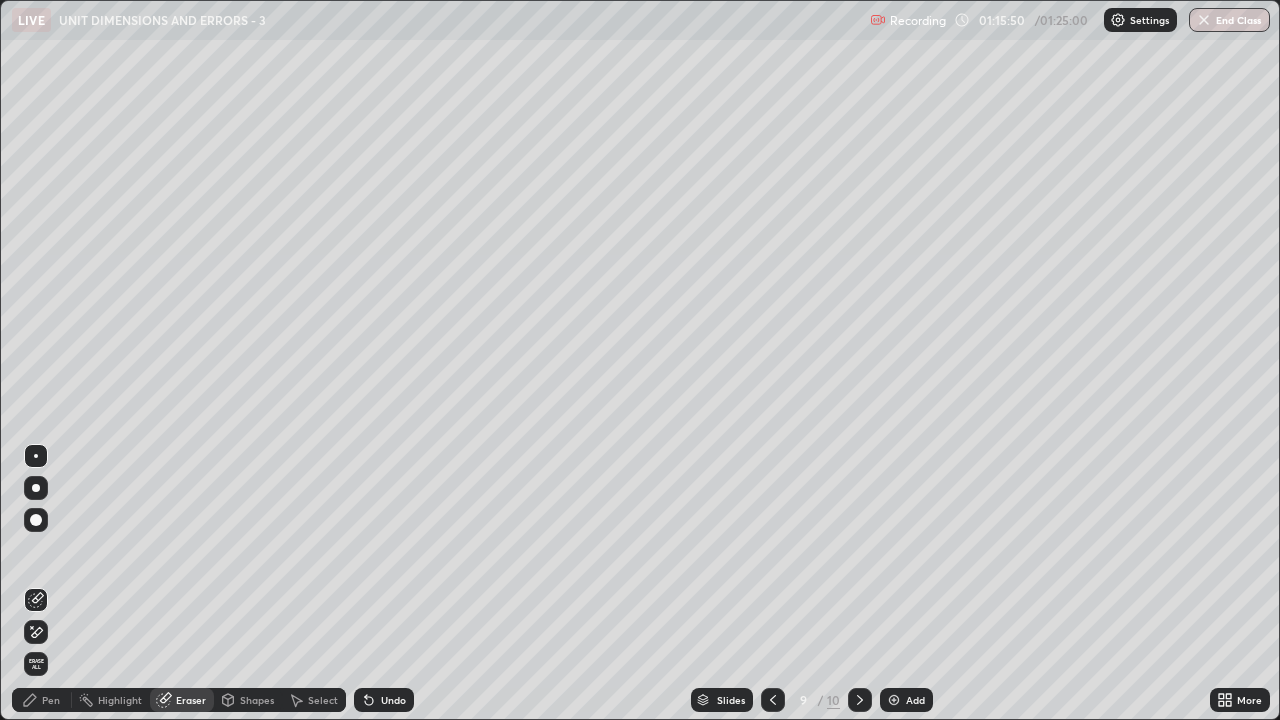 click on "Pen" at bounding box center [51, 700] 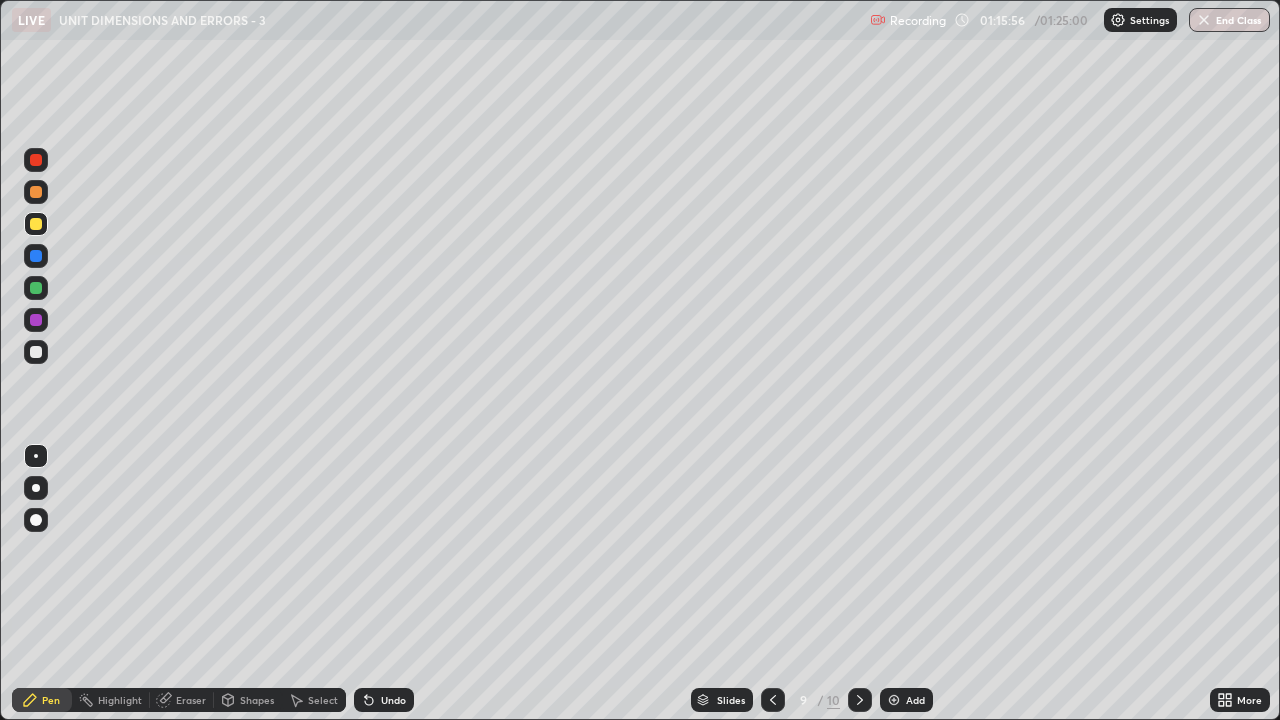 click on "Eraser" at bounding box center [191, 700] 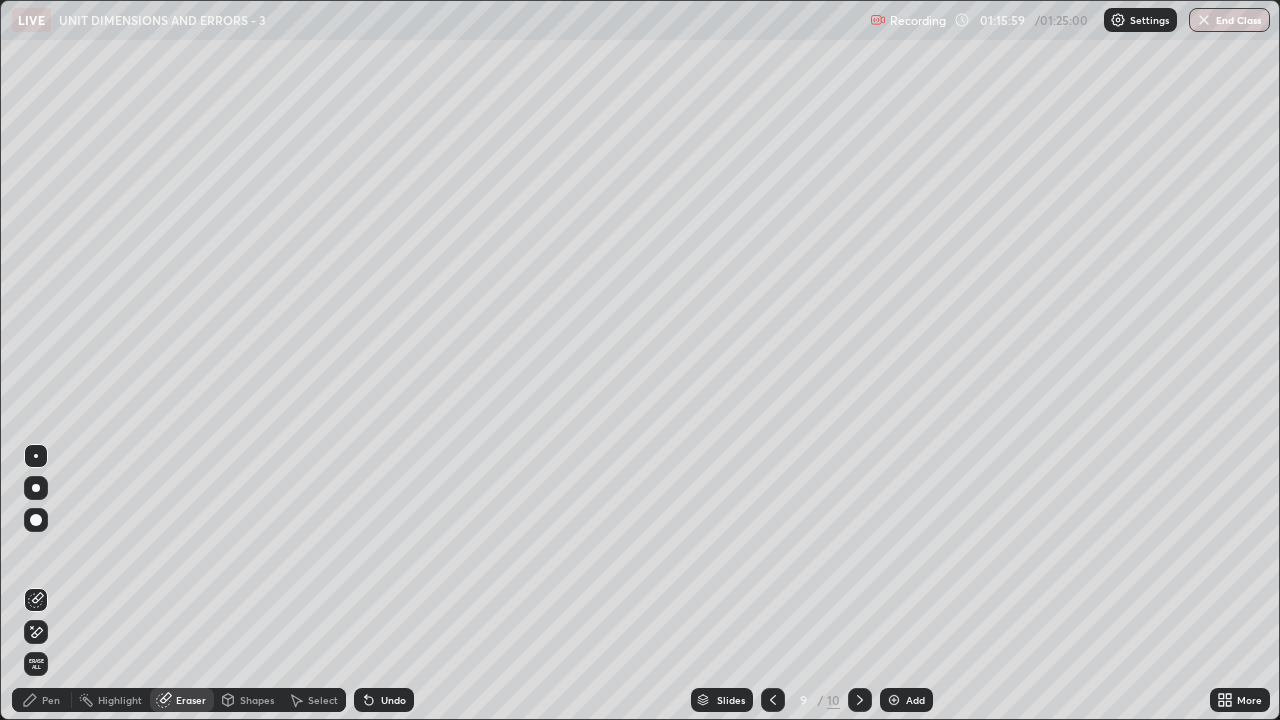 click on "Pen" at bounding box center [51, 700] 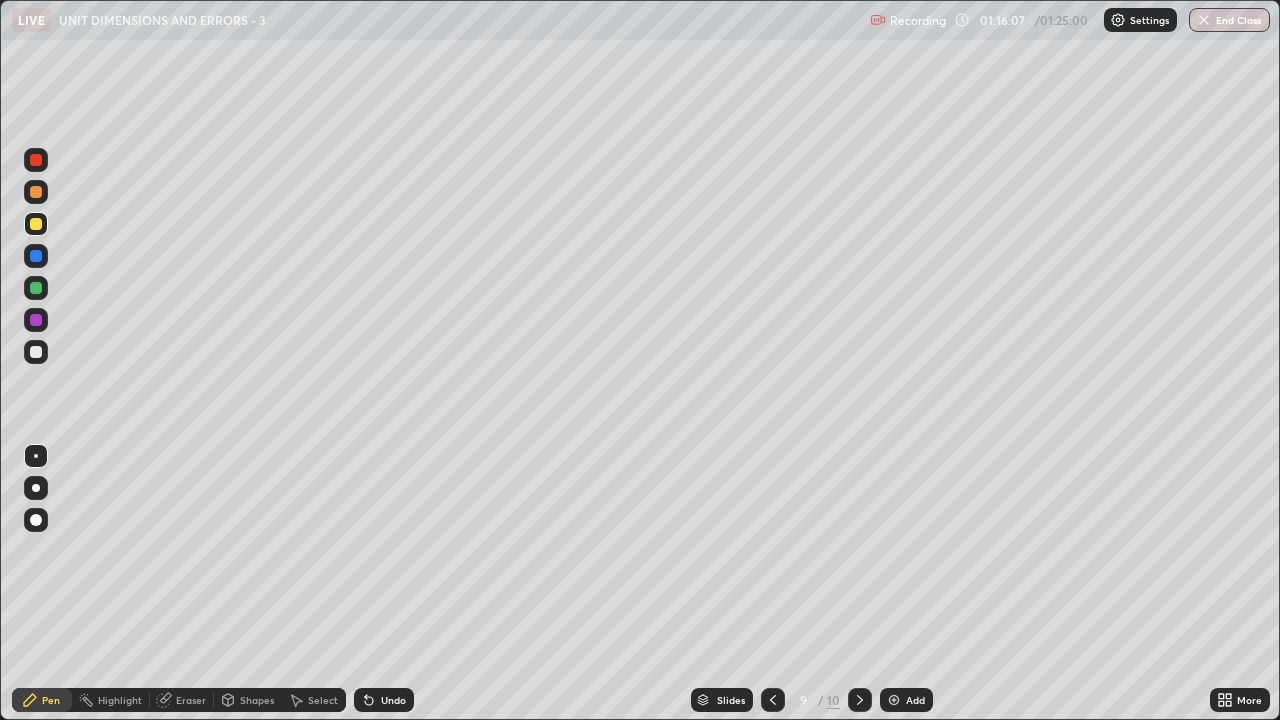 click on "Eraser" at bounding box center [191, 700] 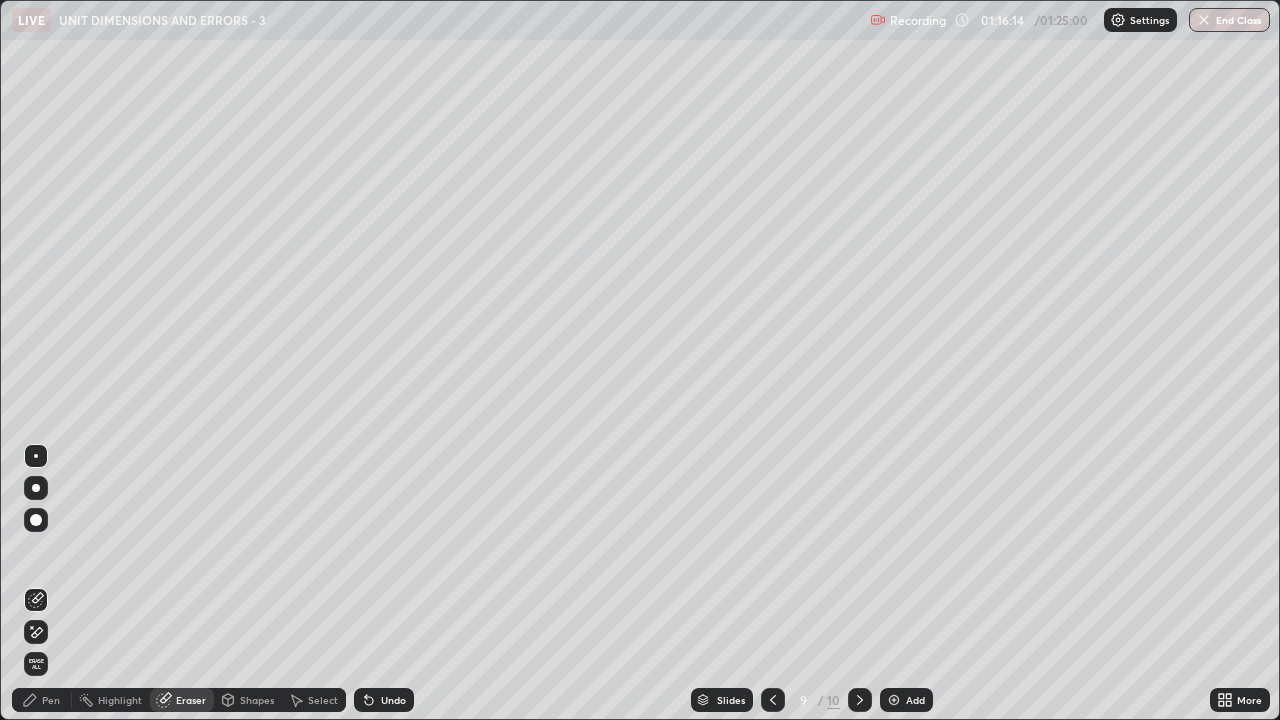 click on "Pen" at bounding box center [51, 700] 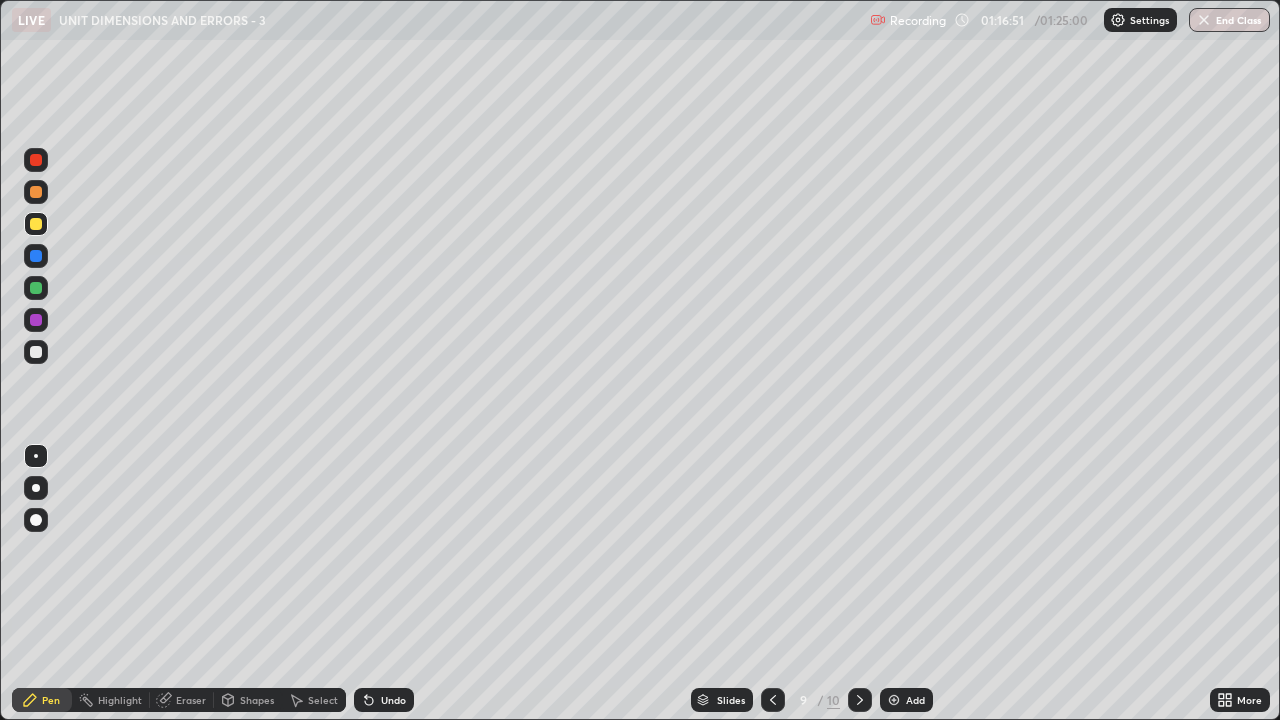 click on "Highlight" at bounding box center [120, 700] 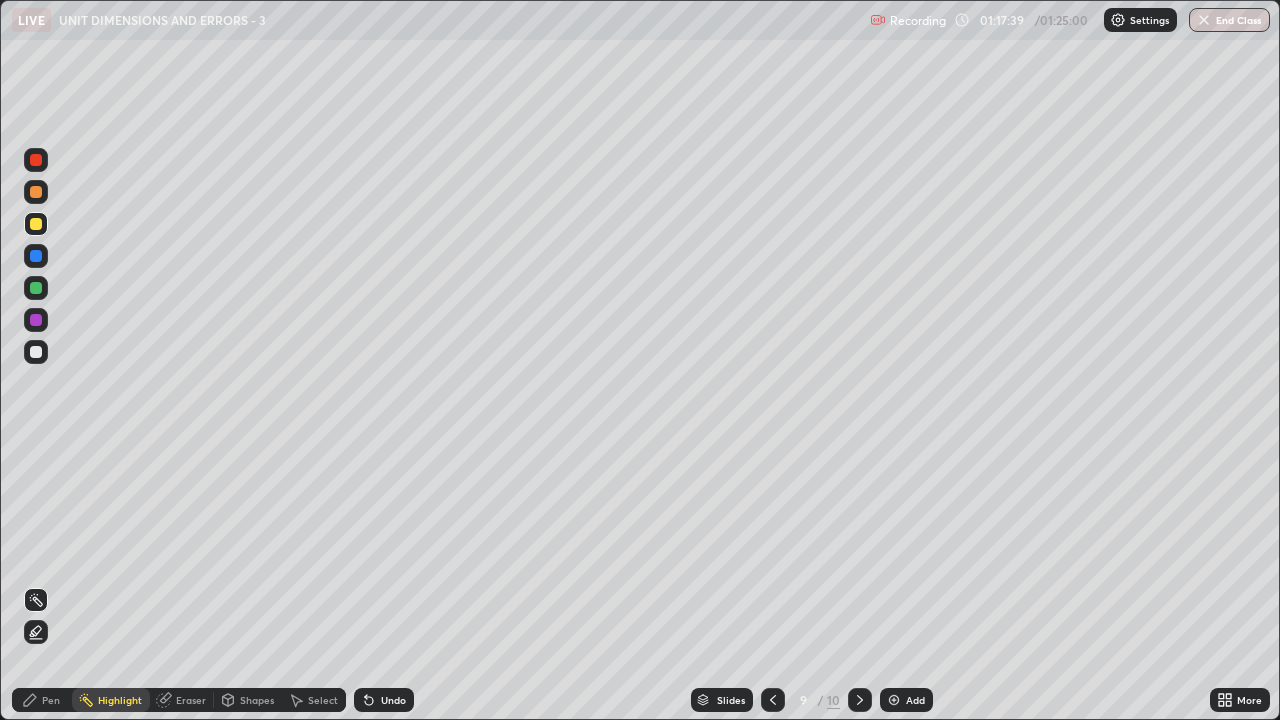 click on "Pen" at bounding box center [51, 700] 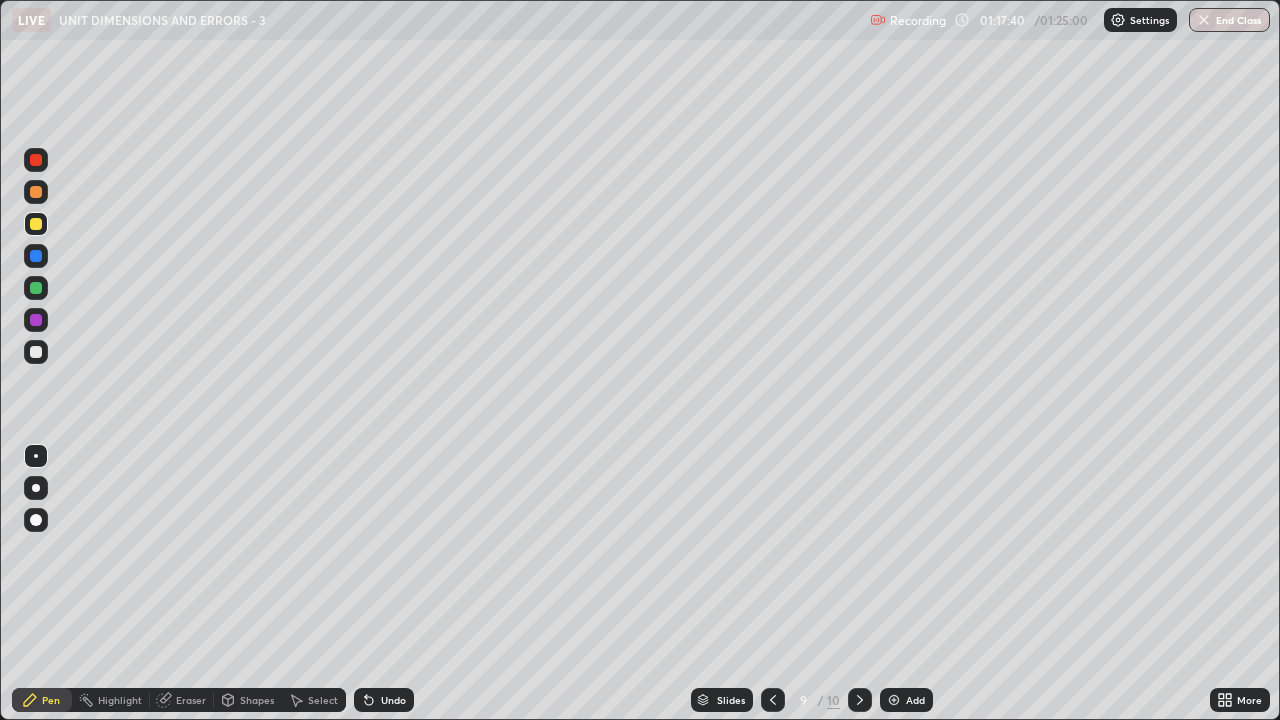 click on "Highlight" at bounding box center [120, 700] 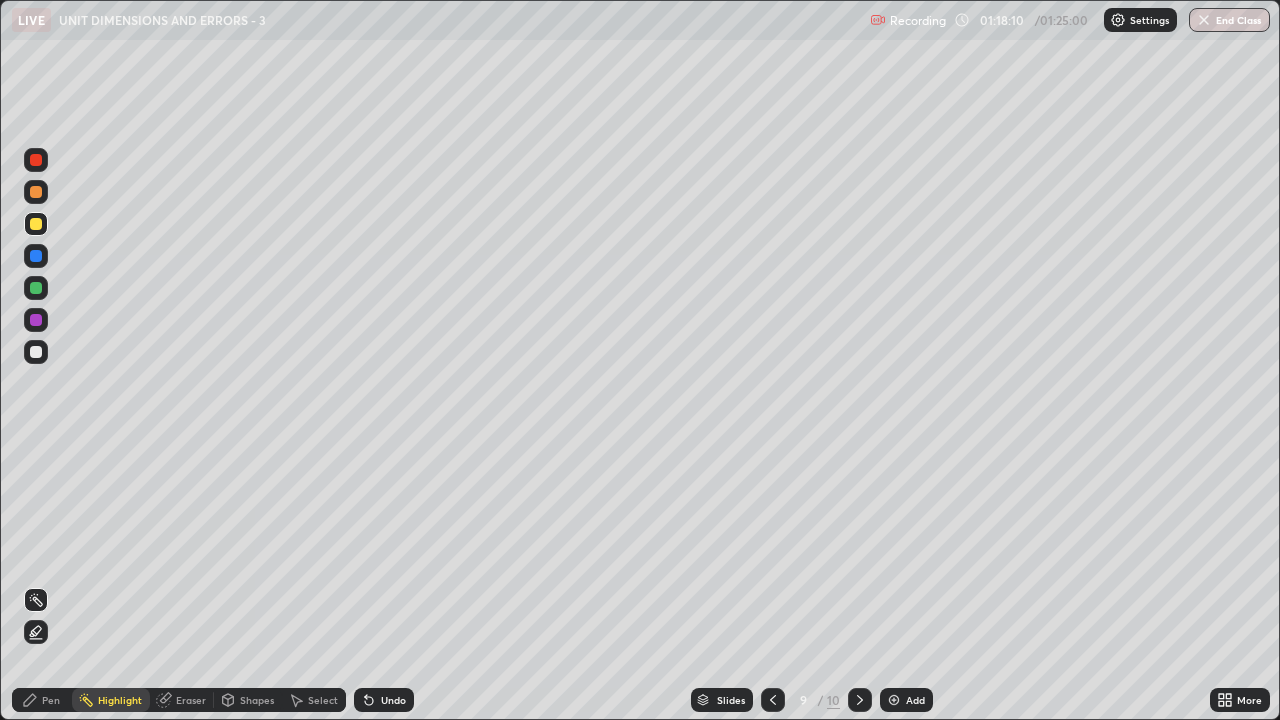 click on "Pen" at bounding box center (51, 700) 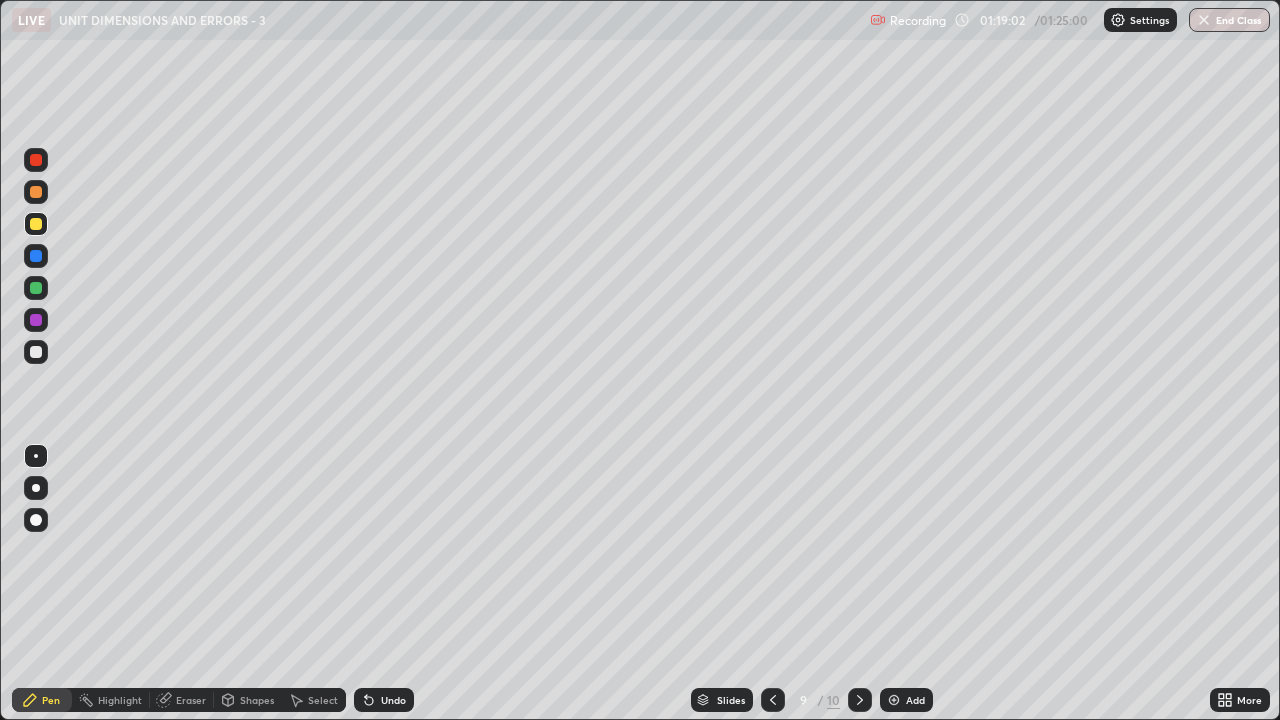 click on "Highlight" at bounding box center (120, 700) 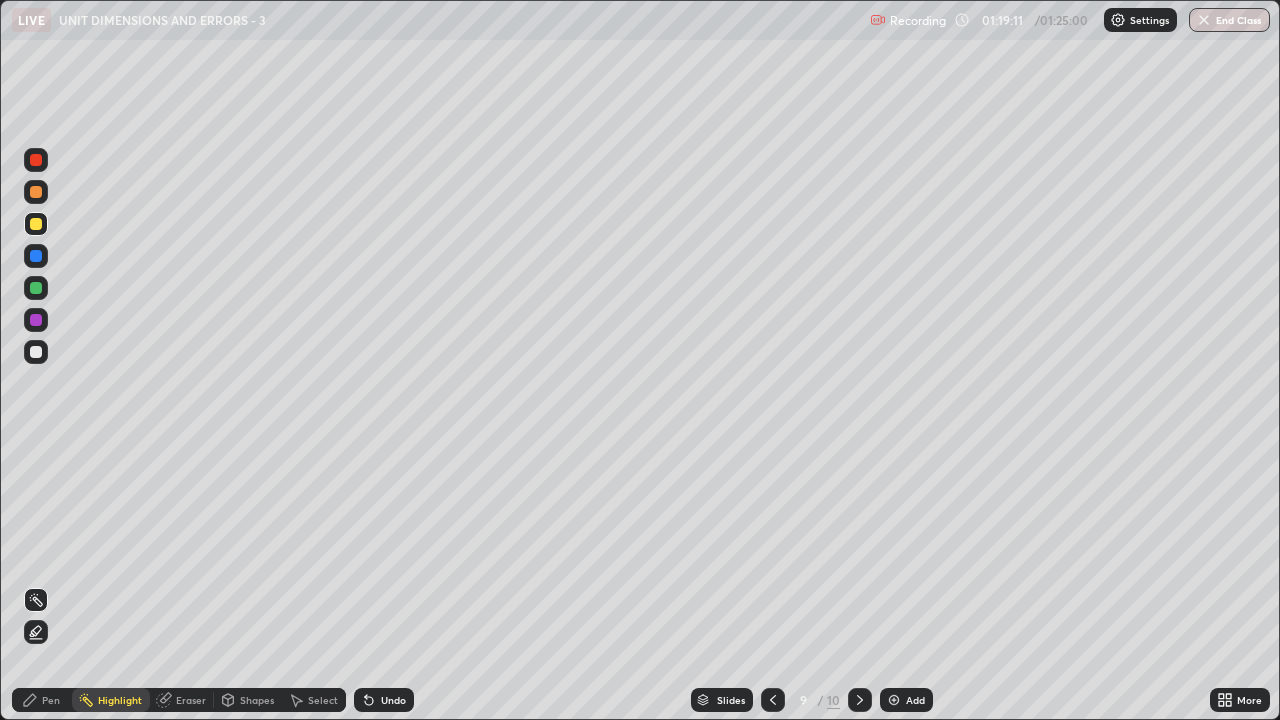 click on "Pen" at bounding box center [51, 700] 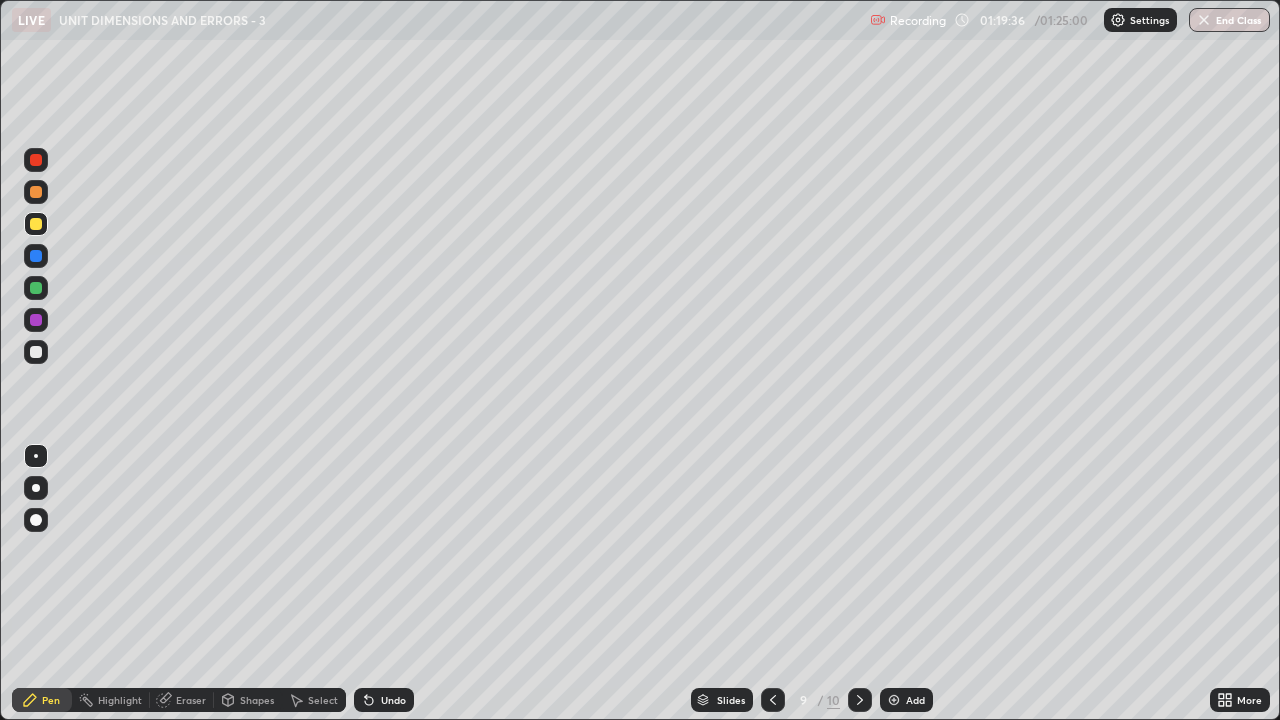 click on "Undo" at bounding box center [393, 700] 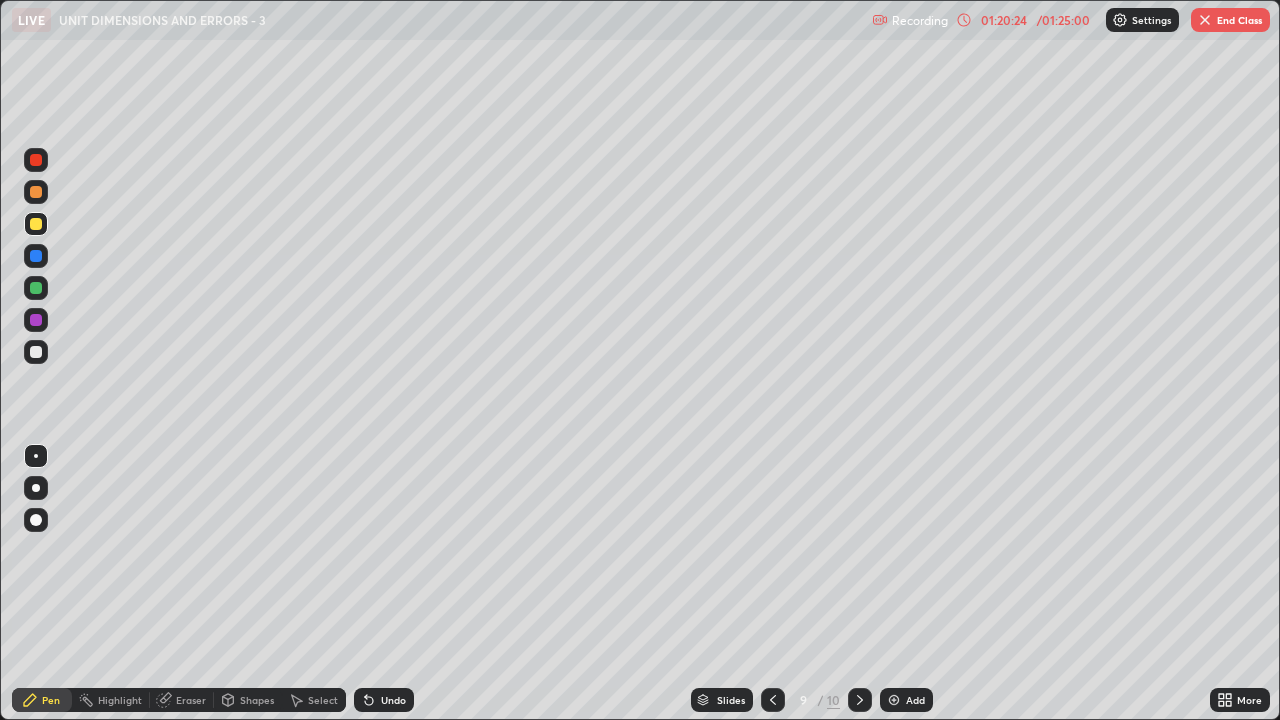 click on "Undo" at bounding box center (393, 700) 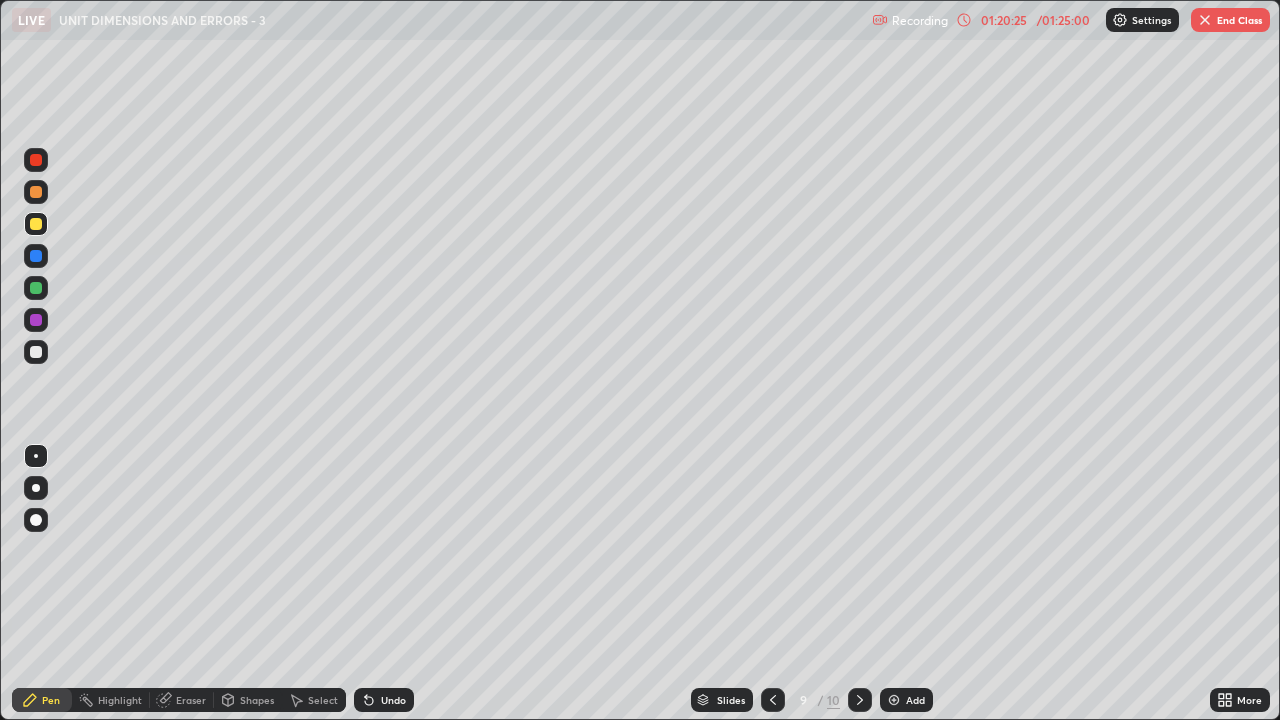 click on "Undo" at bounding box center (393, 700) 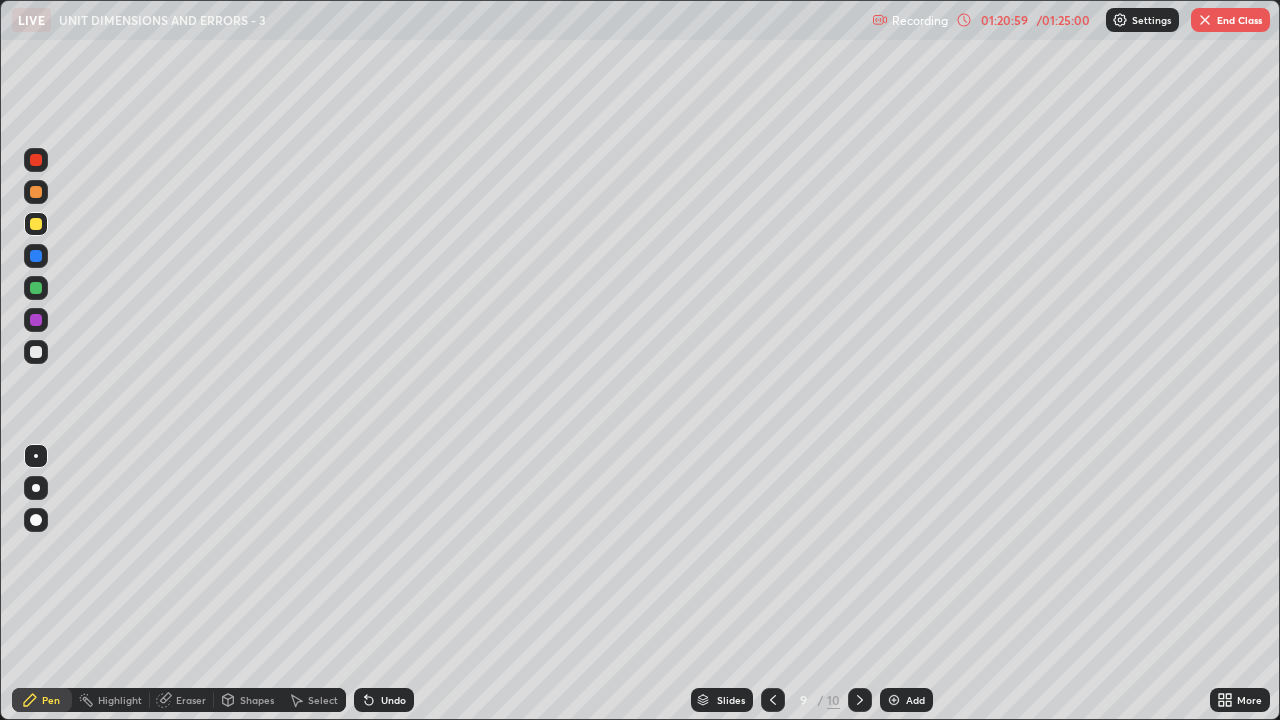 click on "Highlight" at bounding box center [120, 700] 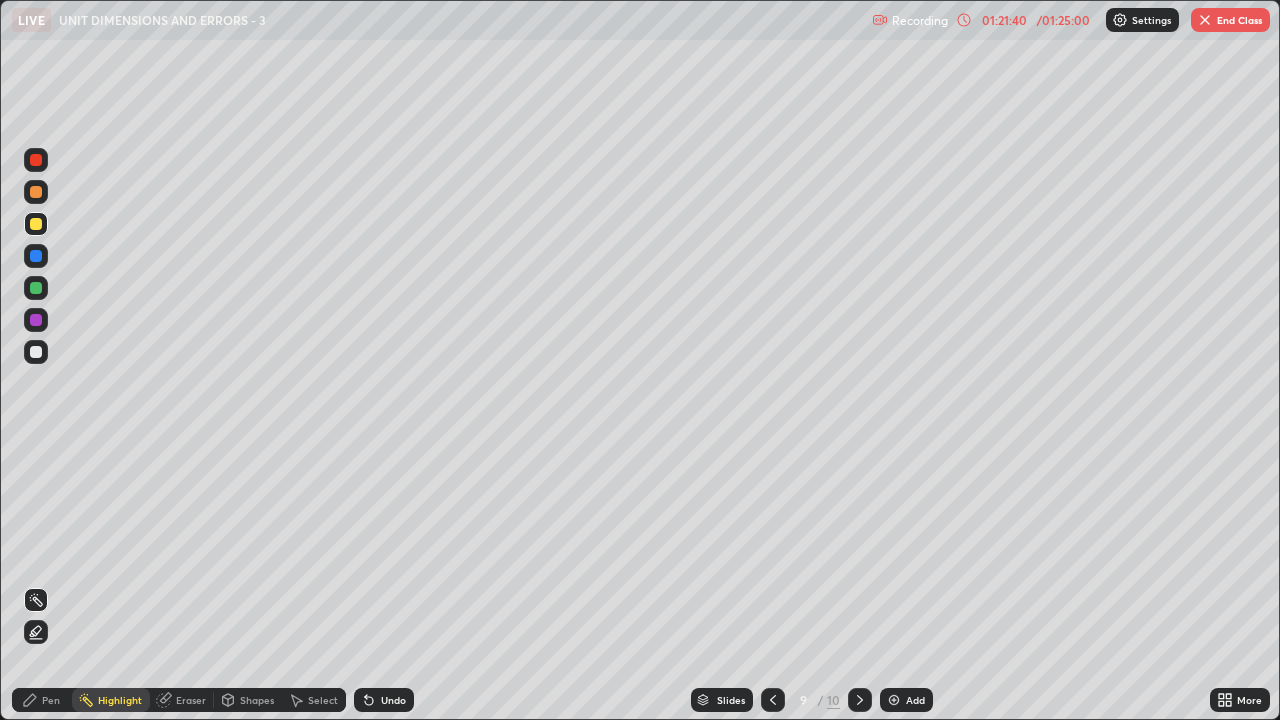 click on "Pen" at bounding box center [51, 700] 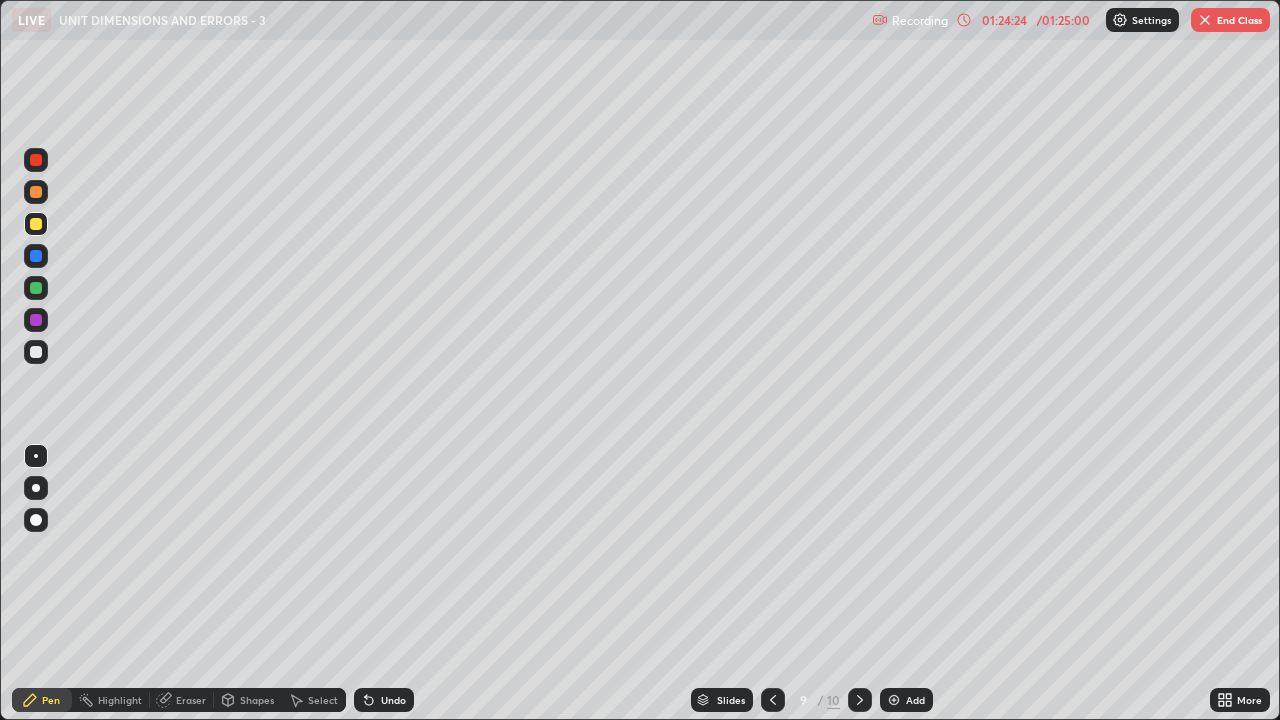 click at bounding box center (1205, 20) 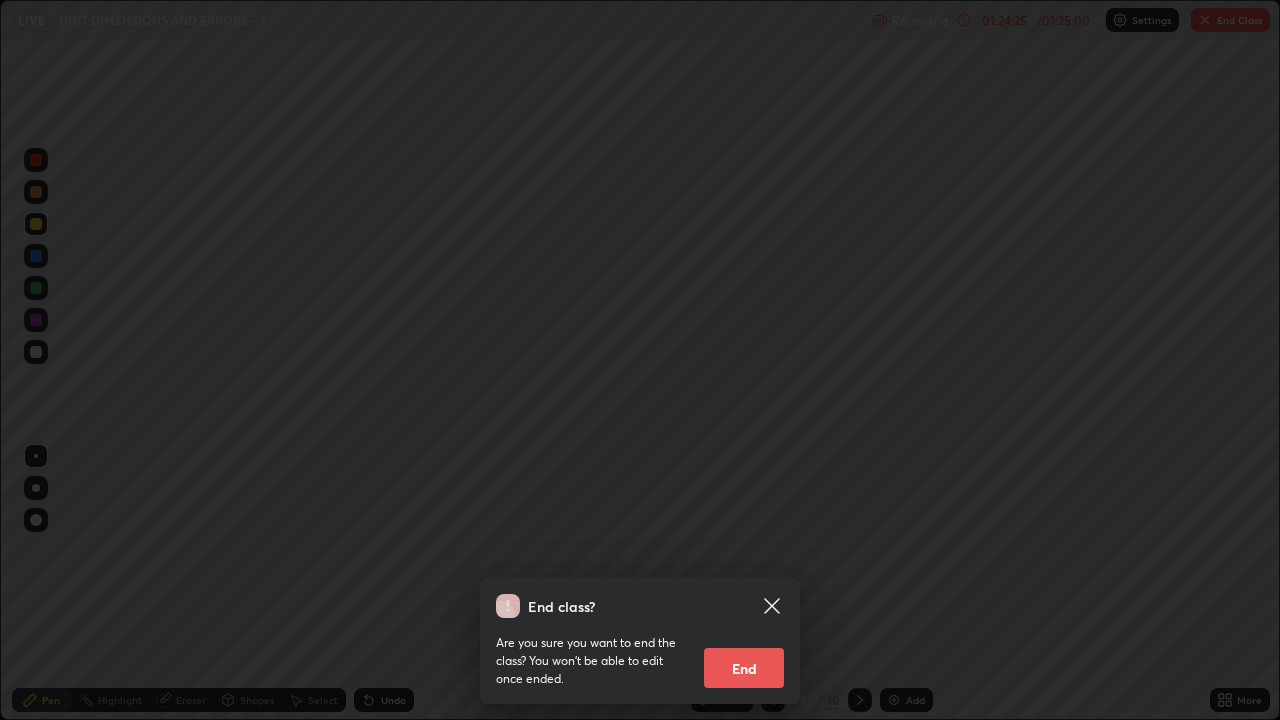 click on "End" at bounding box center (744, 668) 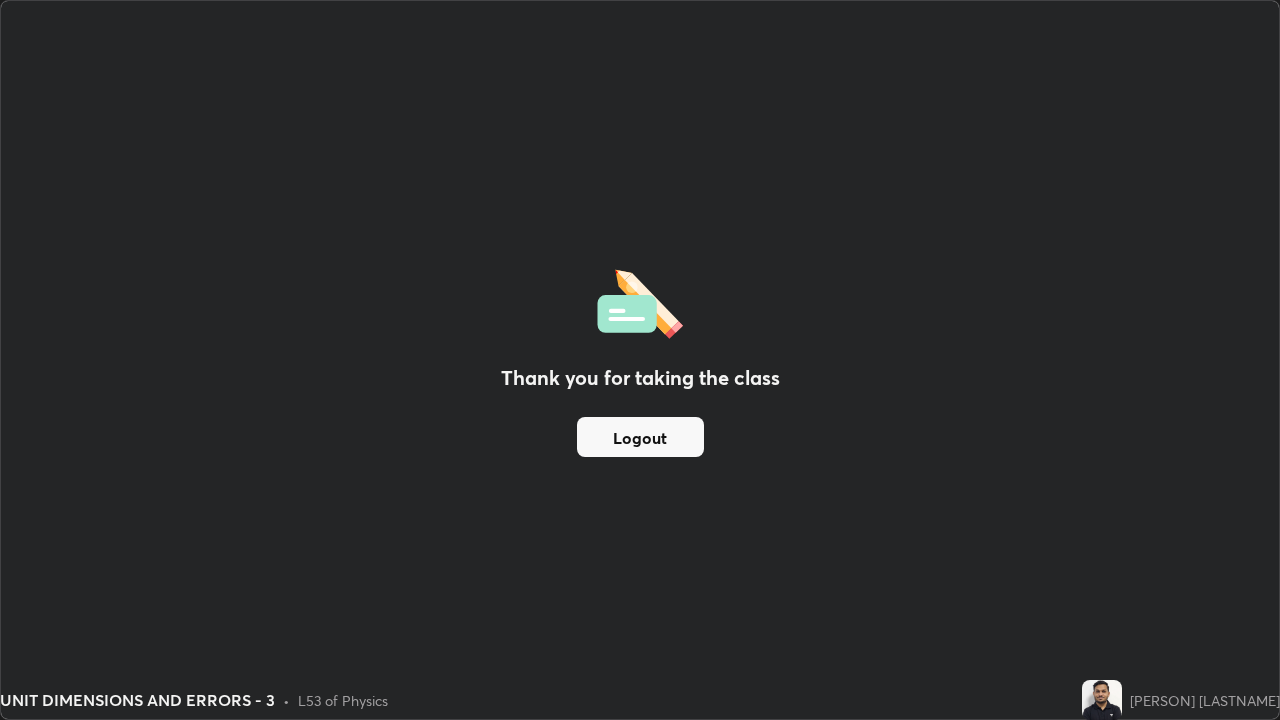 click on "Logout" at bounding box center (640, 437) 